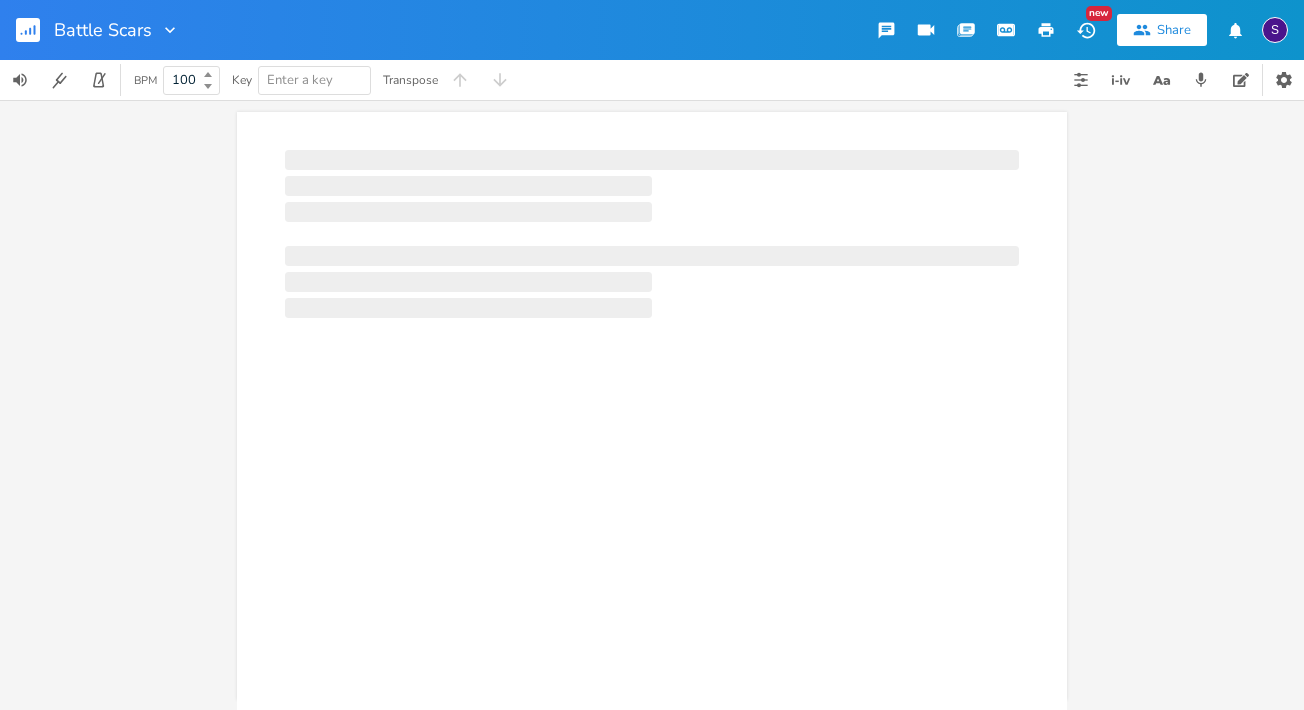 scroll, scrollTop: 0, scrollLeft: 0, axis: both 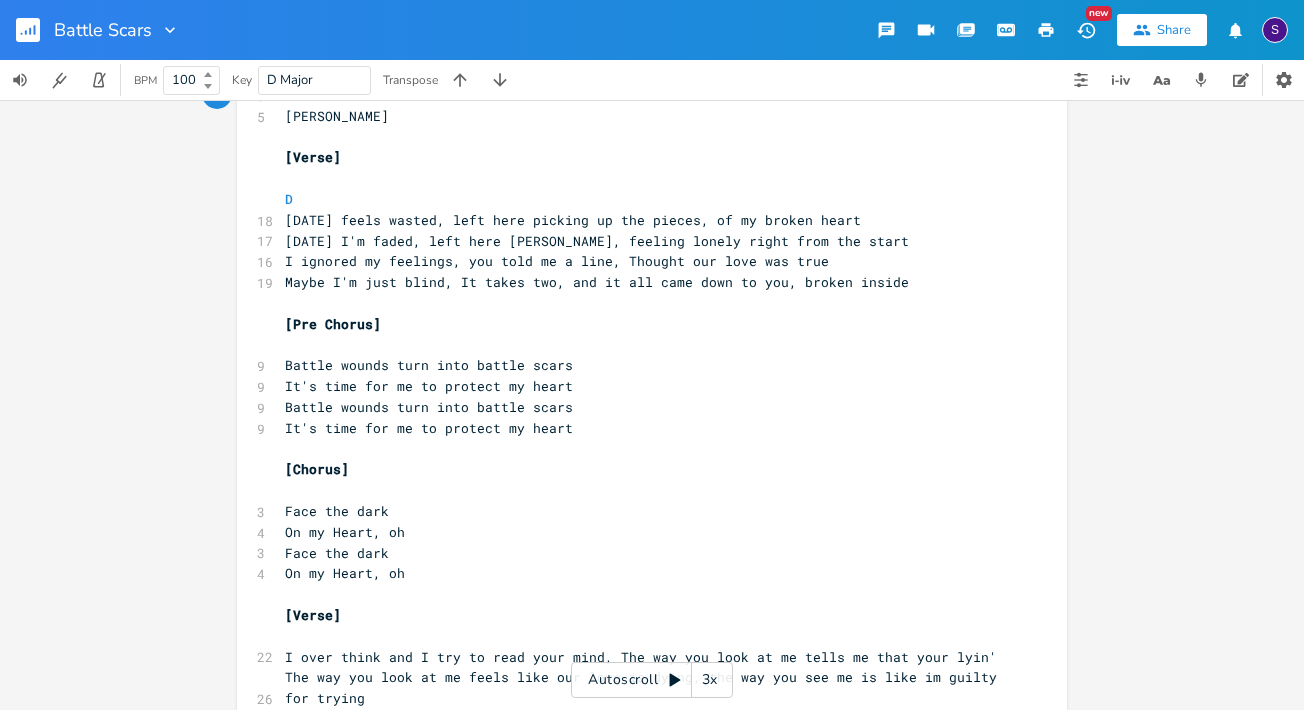 click 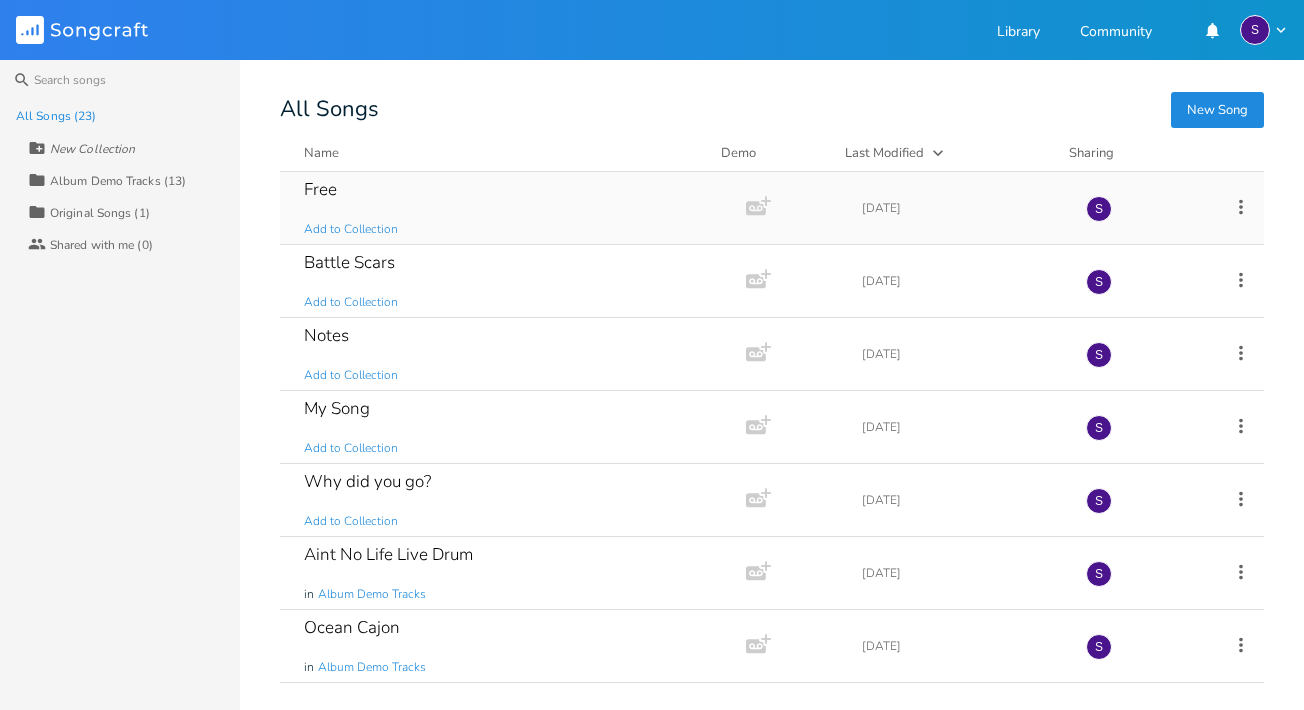click on "Free Add to Collection" at bounding box center (509, 208) 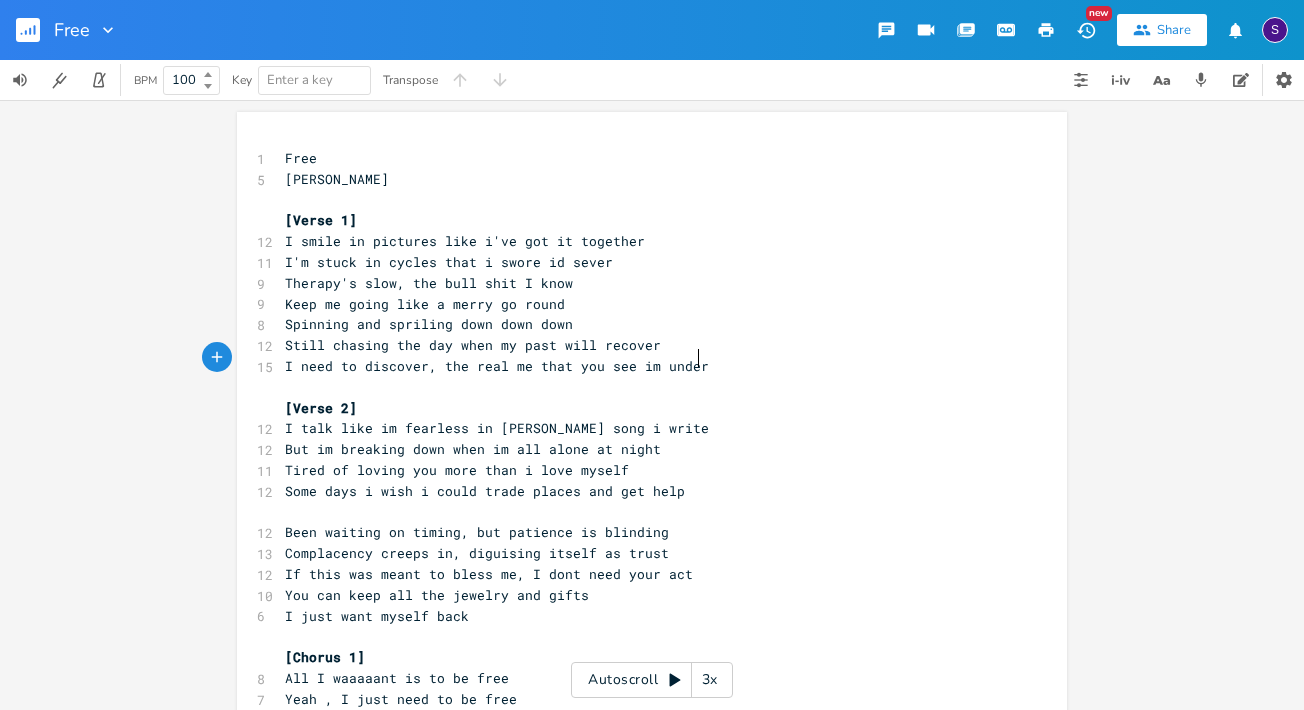 click on "I need to discover, the real me that you see im under" at bounding box center [497, 366] 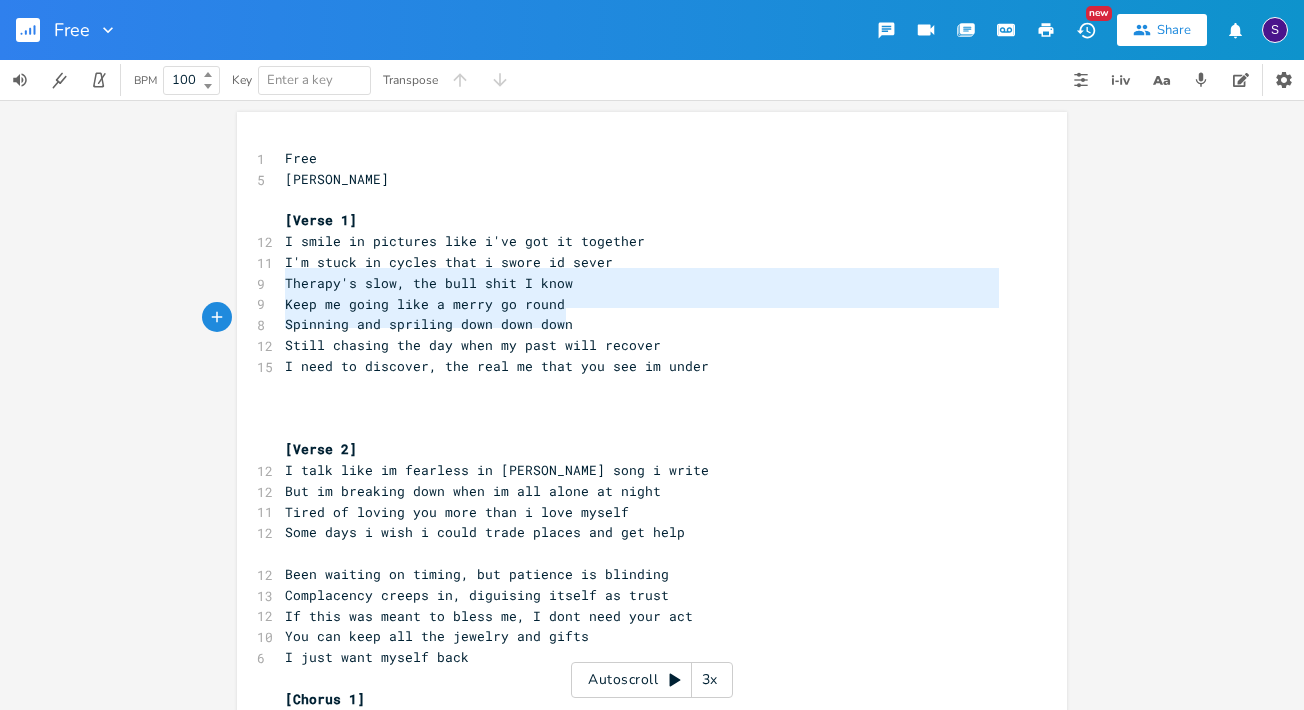 type on "Therapy's slow, the bull shit I know
Keep me going like a merry go round
Spinning and spriling down down down" 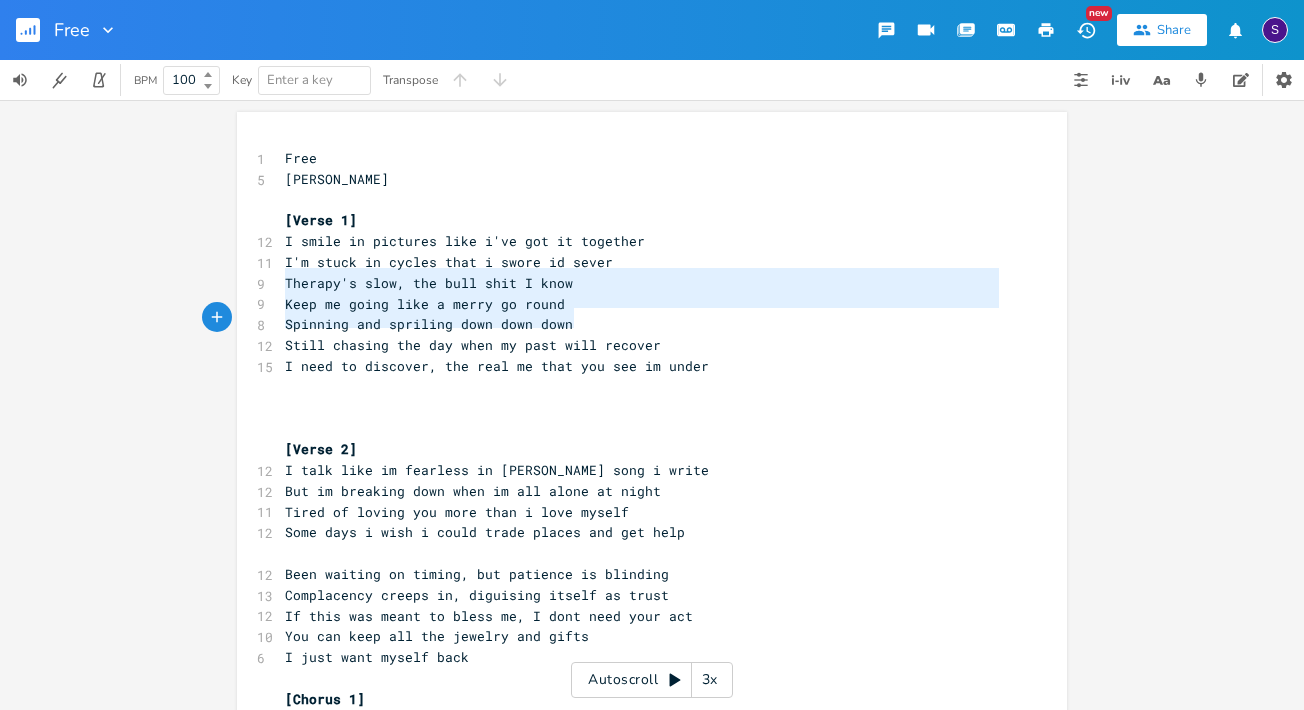 click on "Therapy's slow, the bull shit I know
Keep me going like a merry go round
Spinning and spriling down down down x 1 Free  5 [PERSON_NAME]  ​ [Verse 1] 12 I smile in pictures like i've got it together  11 I'm stuck in cycles that i swore id sever  9 Therapy's slow, the bull shit I know  9 Keep me going like a merry go round  8 Spinning and spriling down down down  12 Still chasing the day when my past will recover 15 I need to discover, the real me that you see im under ​ ​ ​ [Verse 2] 12 I talk like im fearless in eve'ry song i write 12 But im breaking down when im all alone at night 11 Tired of loving you more than i love myself    12 Some days i wish i could trade places and get help  ​ 12 Been waiting on timing, but patience is blinding  13 Complacency creeps in, diguising itself as trust 12 If this was meant to bless me, I dont need your act 10 You can keep all the jewelry and gifts 6 I just want myself back ​ [Chorus 1] 8 All I waaaaant is to be free 7 Yeah , I just need to be free 6 4 6 8" at bounding box center (652, 778) 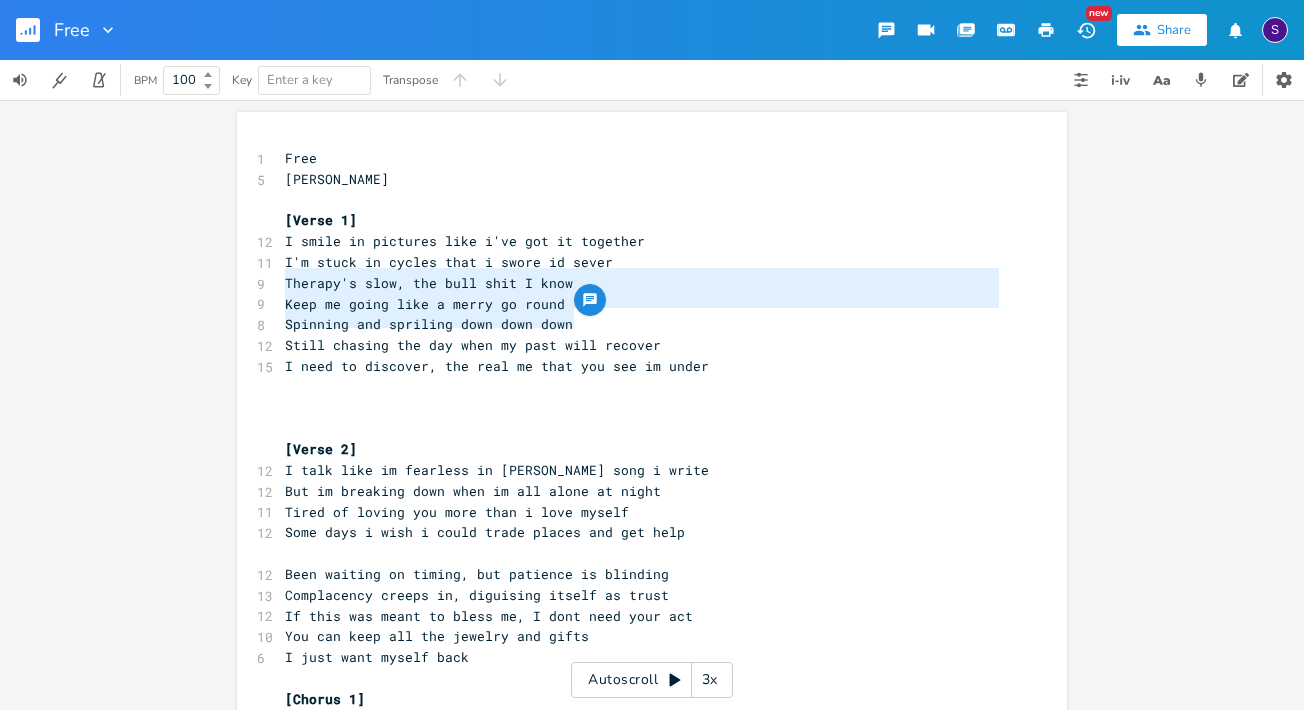 click on "​" at bounding box center [642, 408] 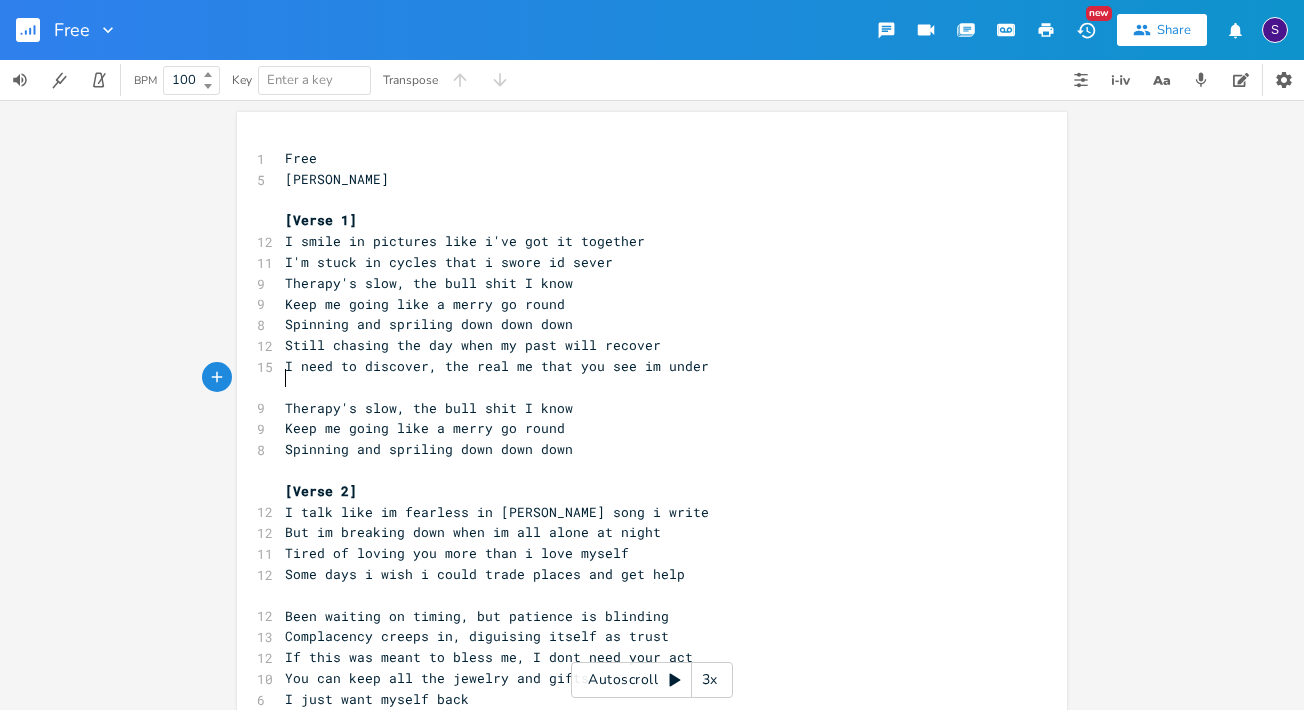 click on "​" at bounding box center (642, 387) 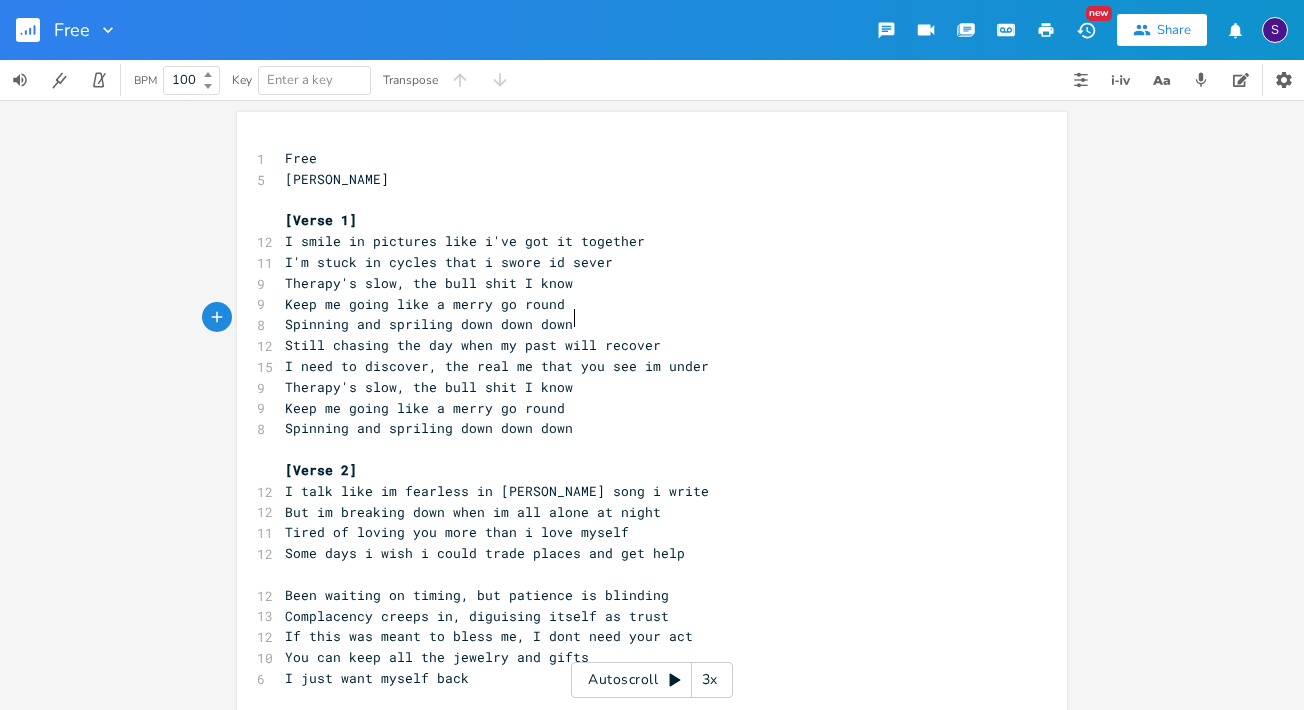 click on "Spinning and spriling down down down" at bounding box center [429, 324] 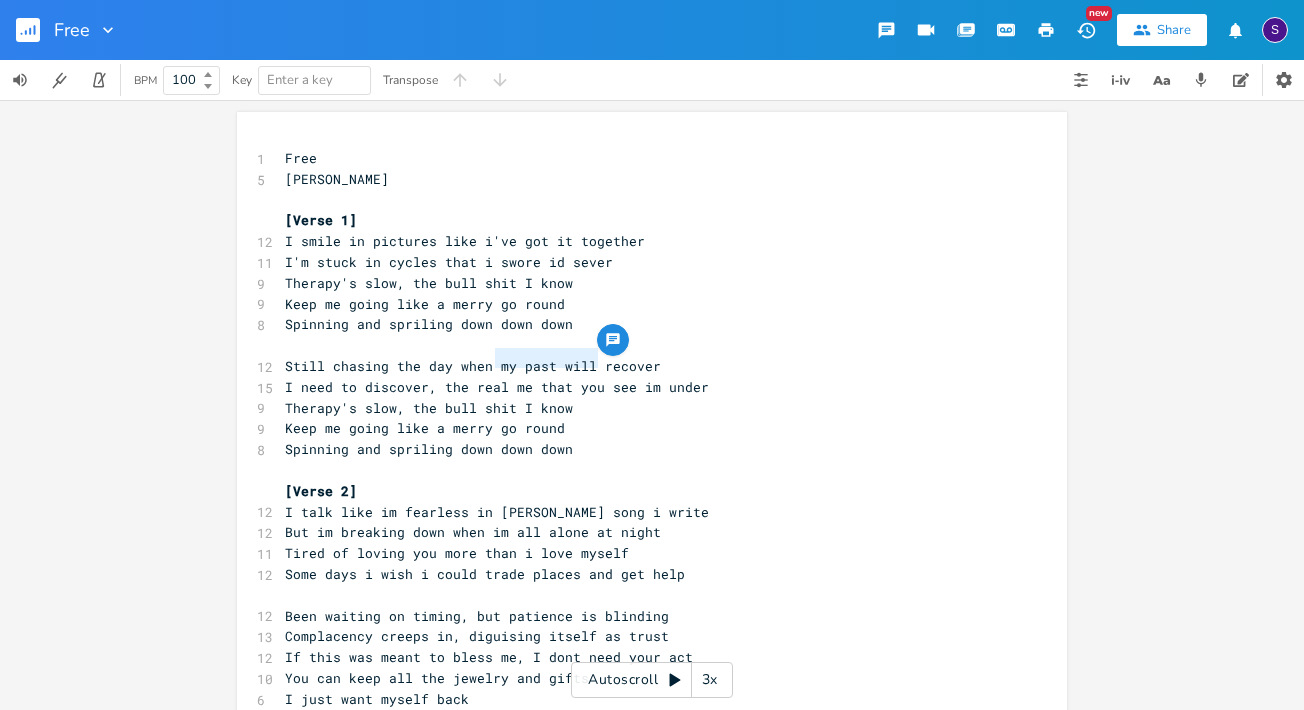 drag, startPoint x: 593, startPoint y: 358, endPoint x: 489, endPoint y: 355, distance: 104.04326 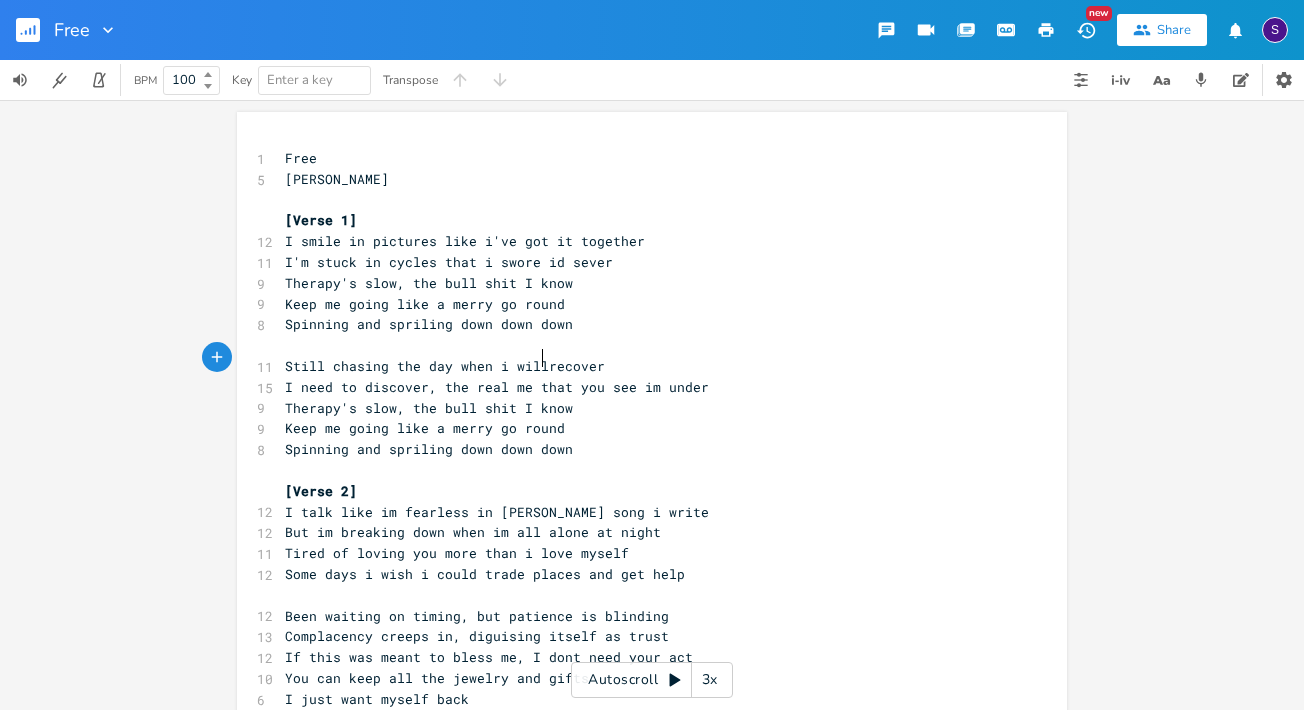 type on "i will" 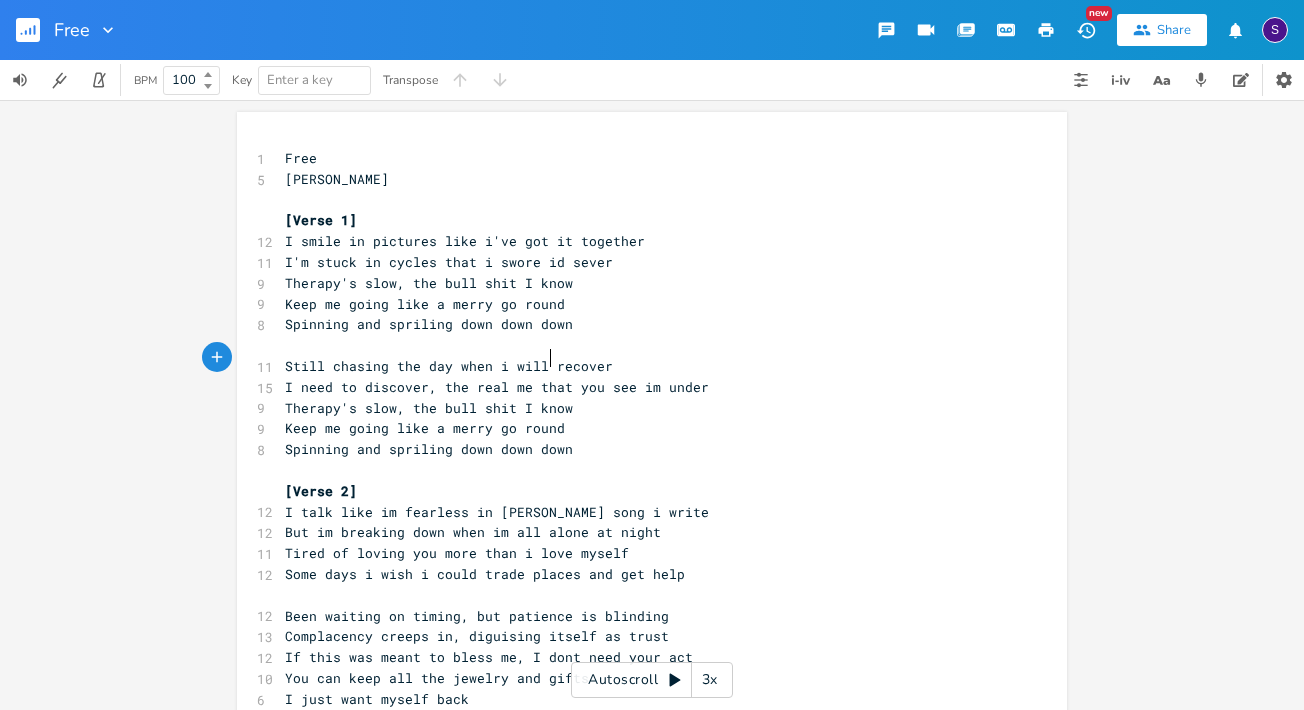 click on "Still chasing the day when i will recover" at bounding box center [449, 366] 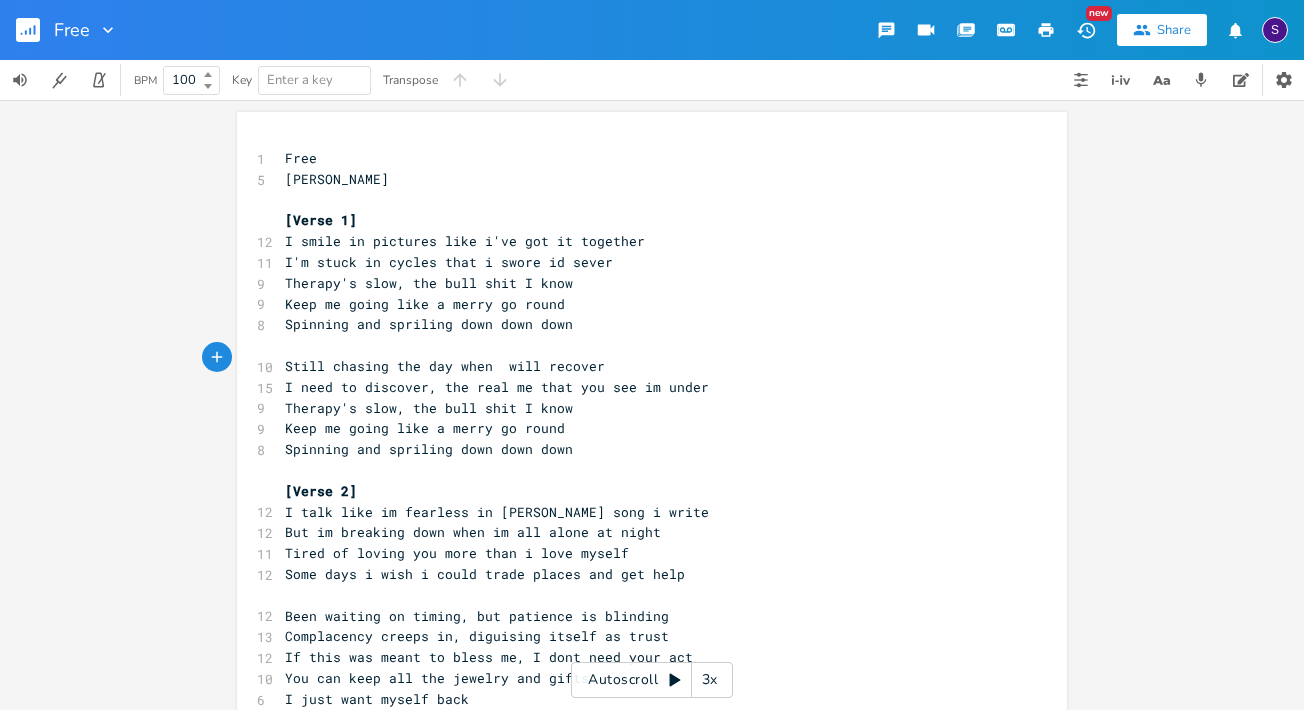 type on "I" 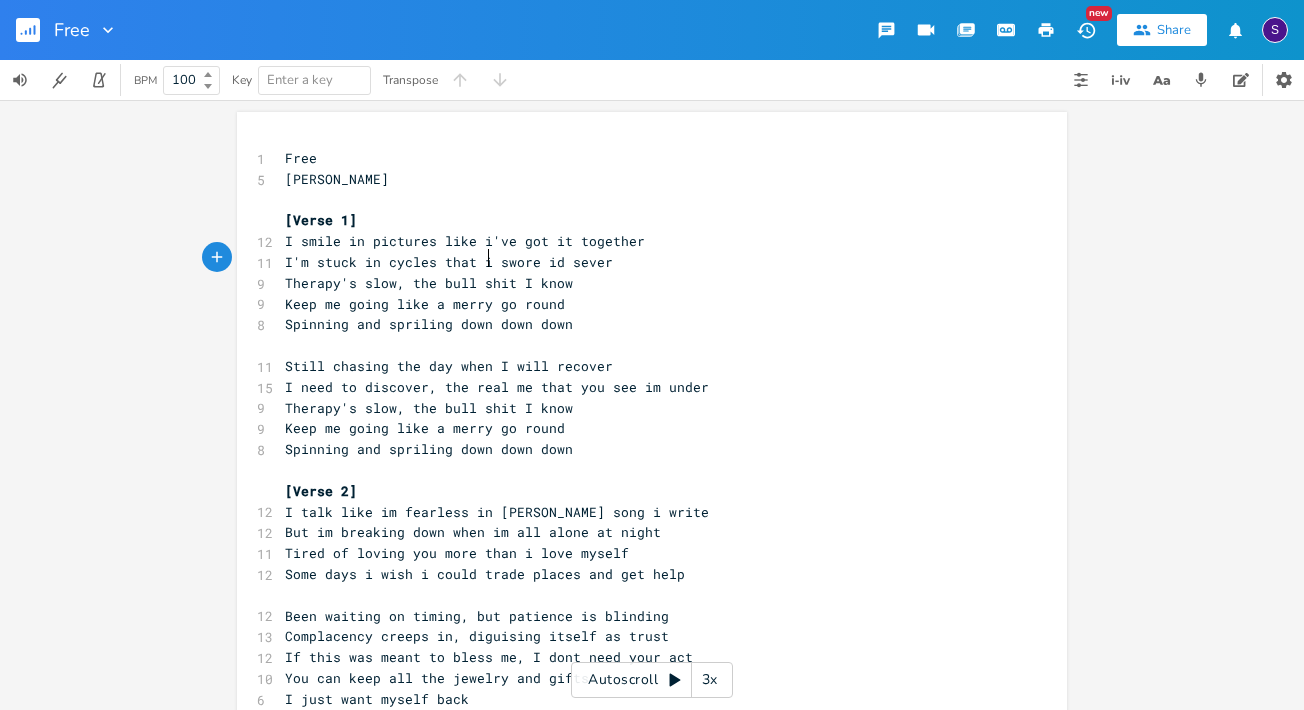 click on "I'm stuck in cycles that i swore id sever" at bounding box center [449, 262] 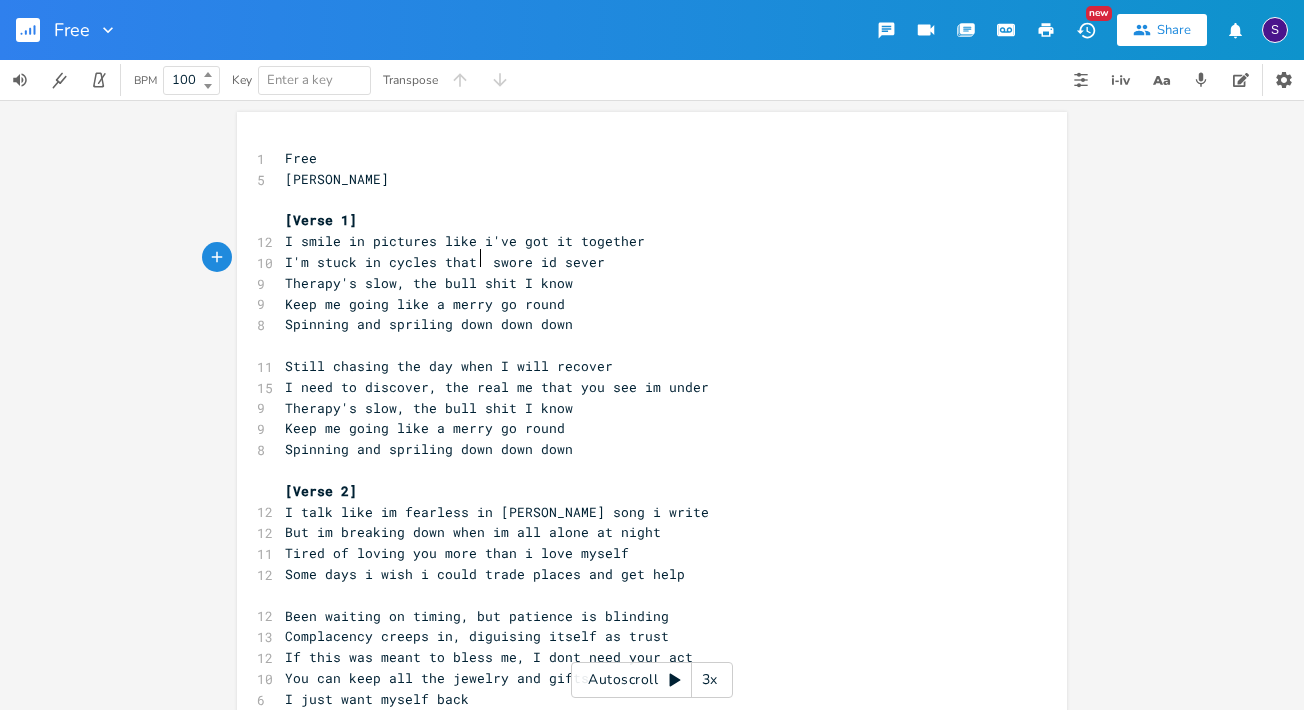 type on "I" 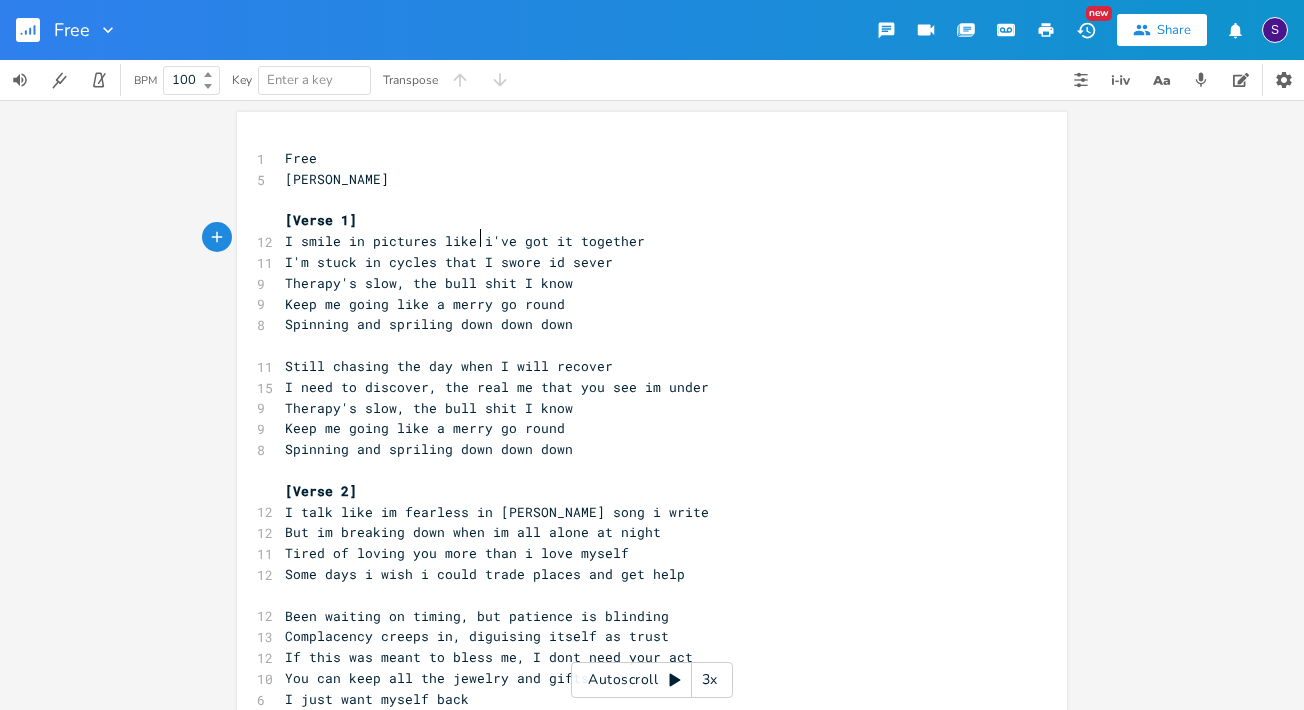 click on "I smile in pictures like i've got it together" at bounding box center (465, 241) 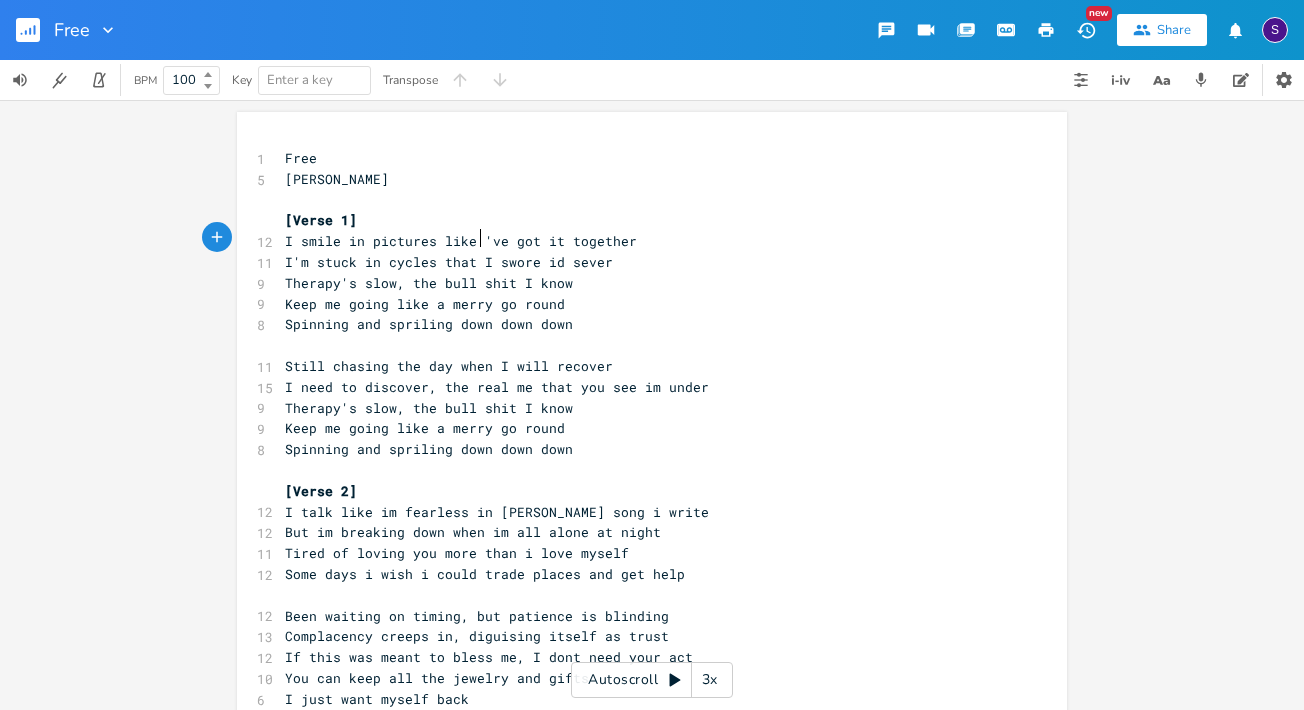 type on "I" 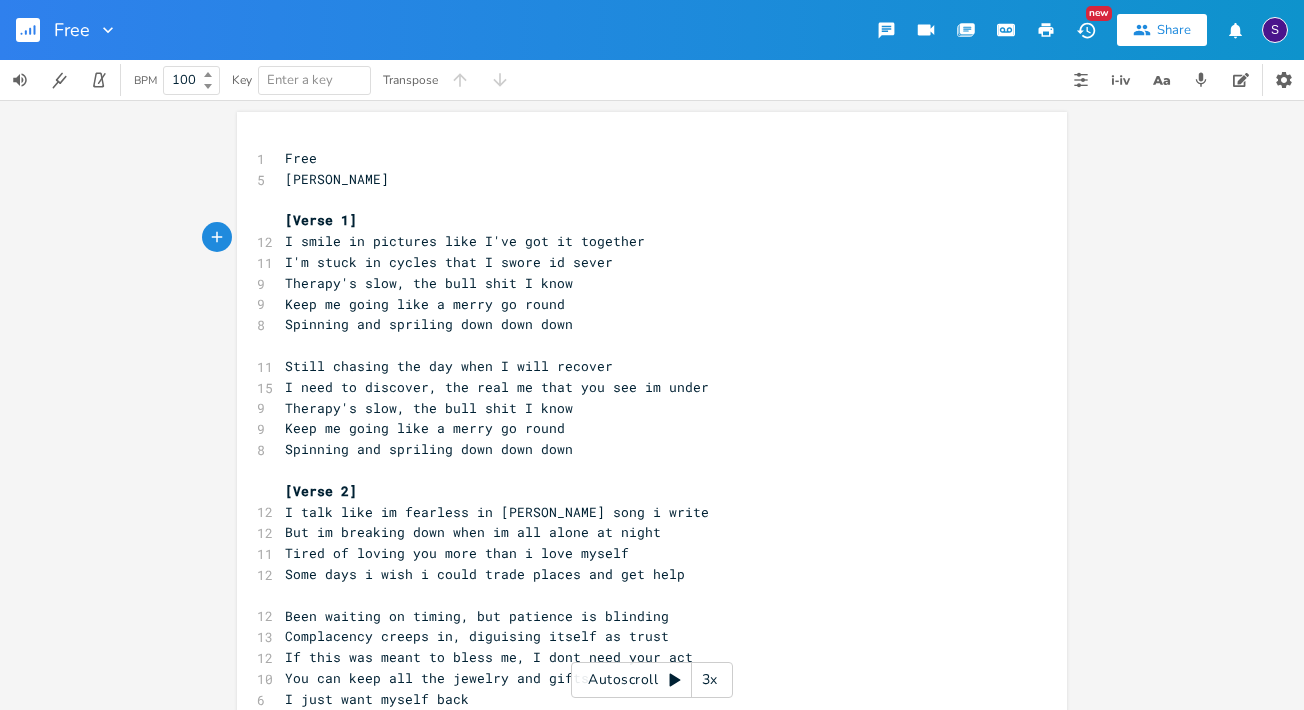 click on "I'm stuck in cycles that I swore id sever" at bounding box center (449, 262) 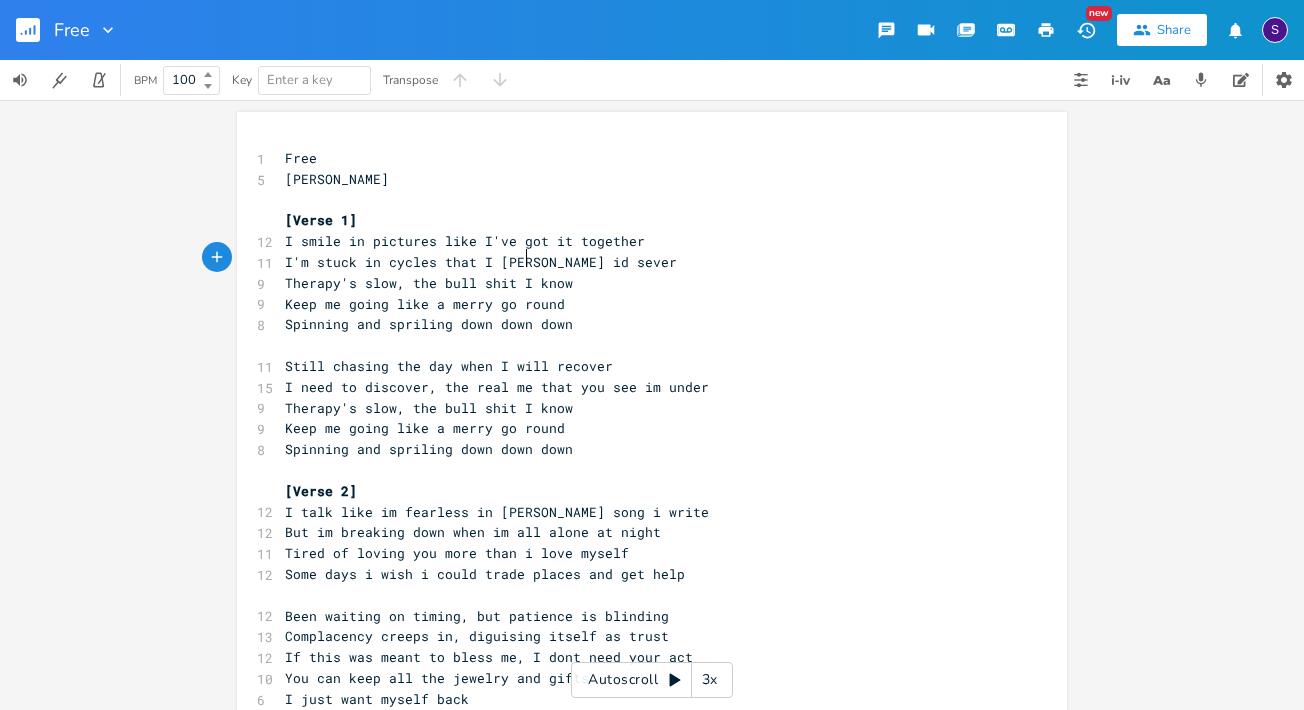 type on "n" 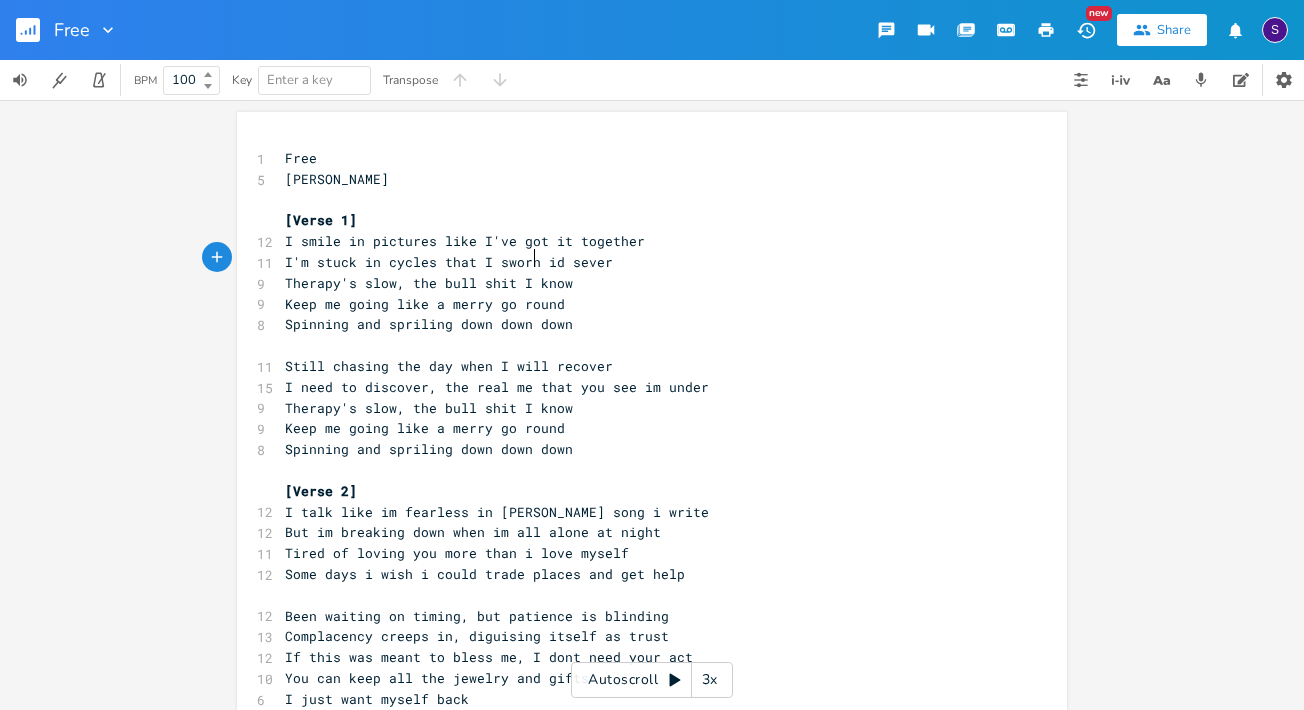 scroll, scrollTop: 0, scrollLeft: 7, axis: horizontal 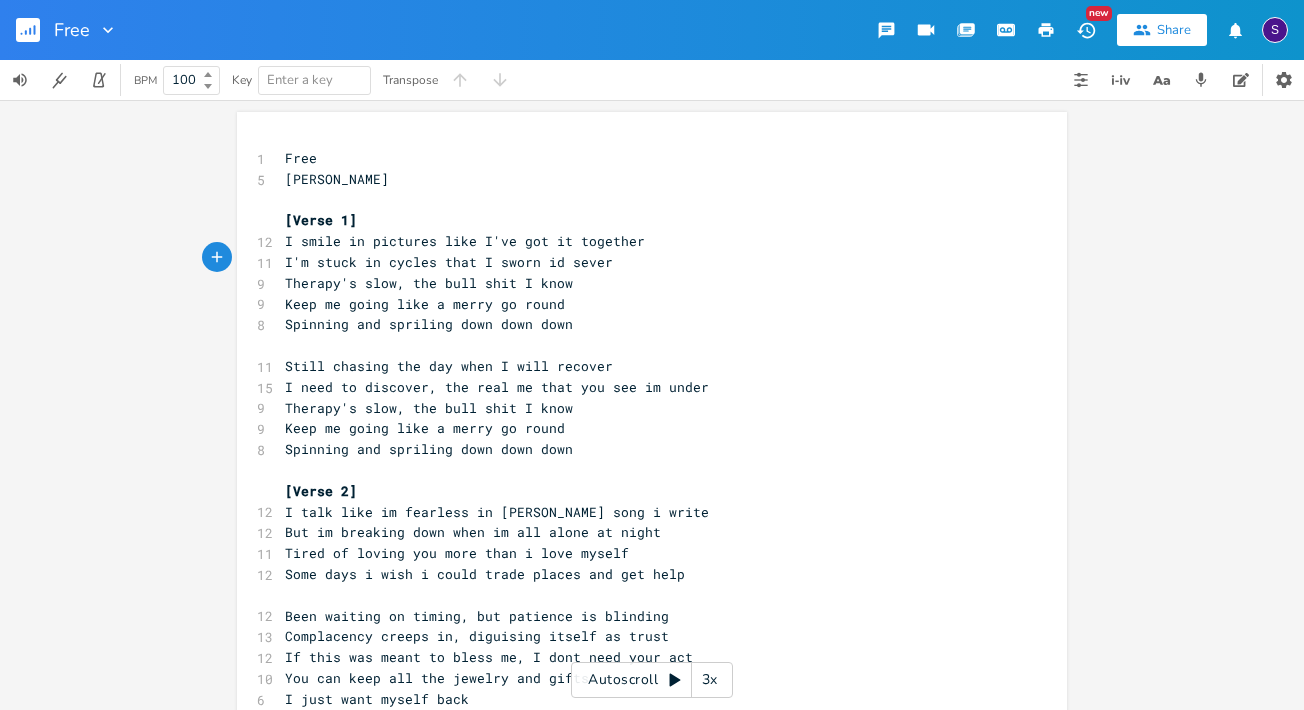 click on "Spinning and spriling down down down" at bounding box center (429, 324) 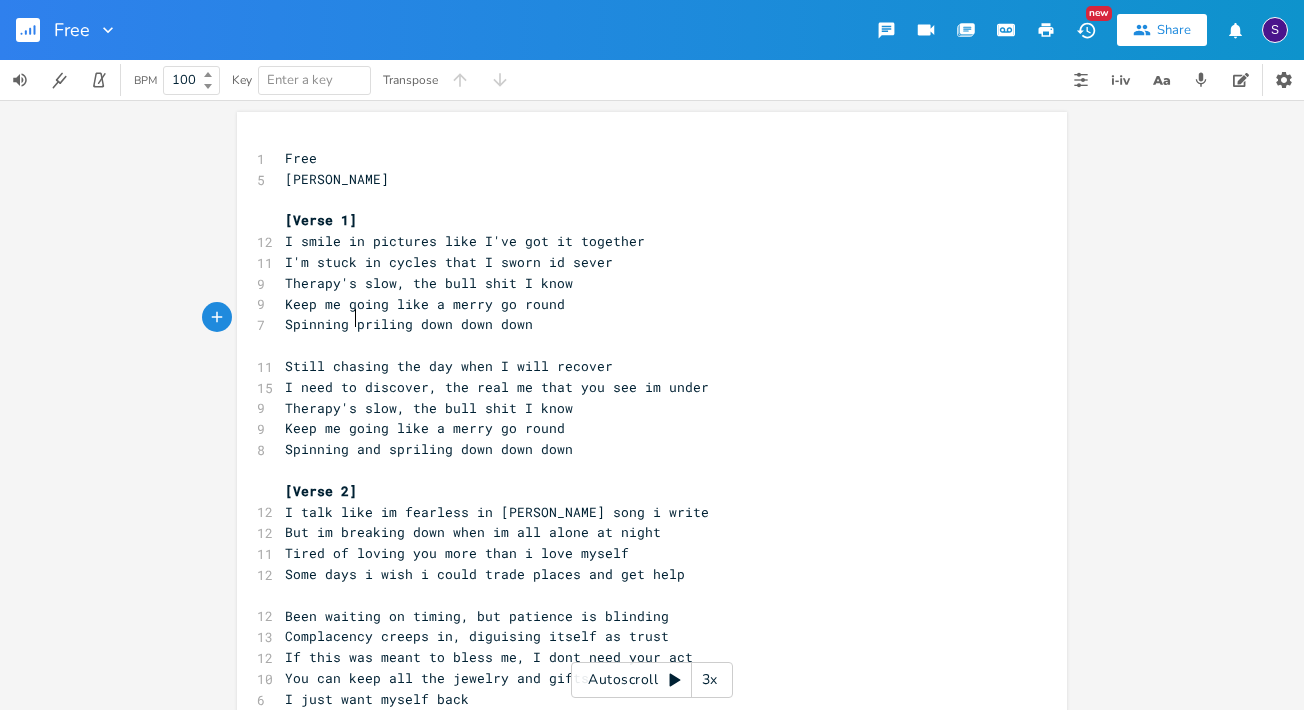 type on "S" 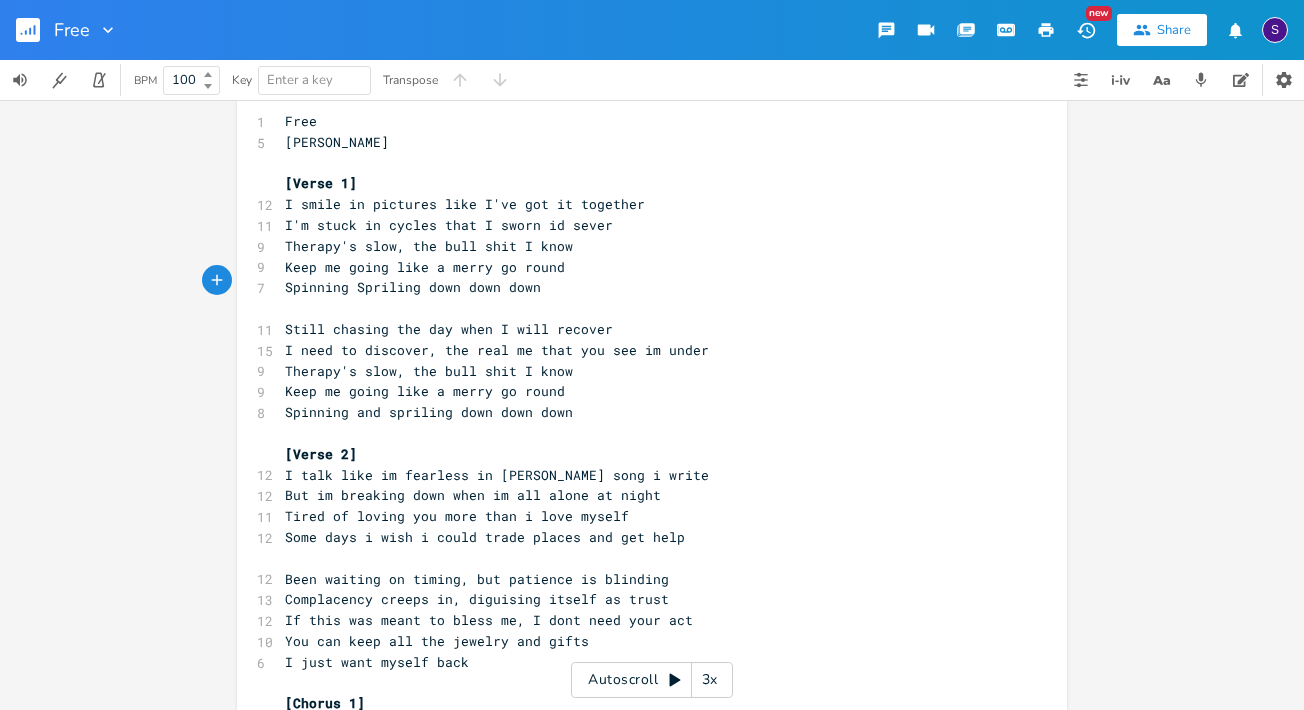 scroll, scrollTop: 35, scrollLeft: 0, axis: vertical 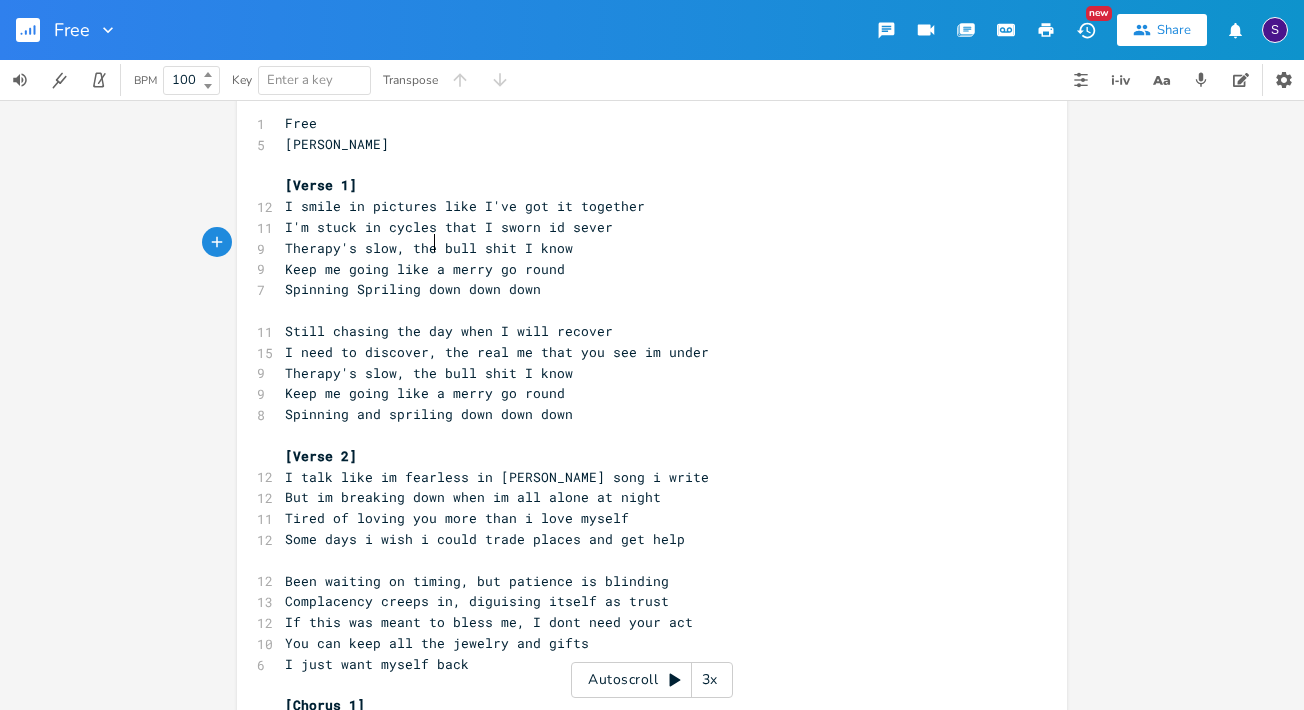 click on "Therapy's slow, the bull shit I know" at bounding box center (429, 248) 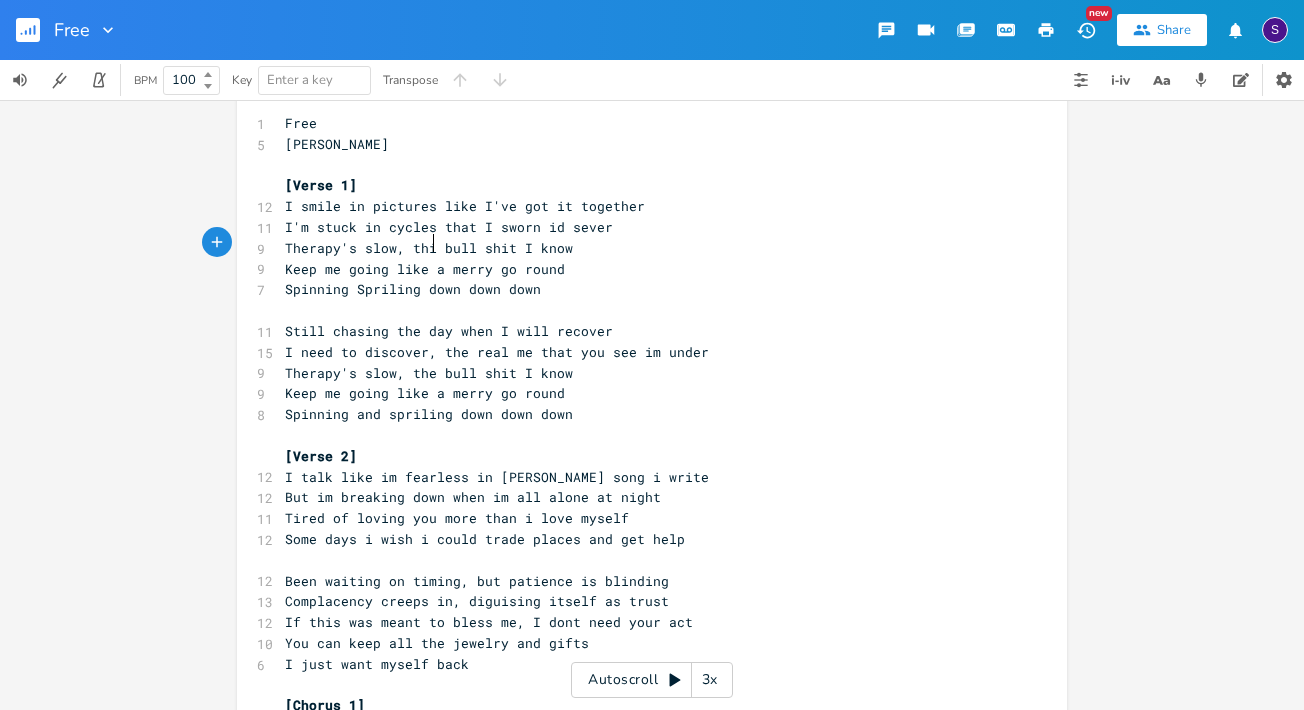type on "is" 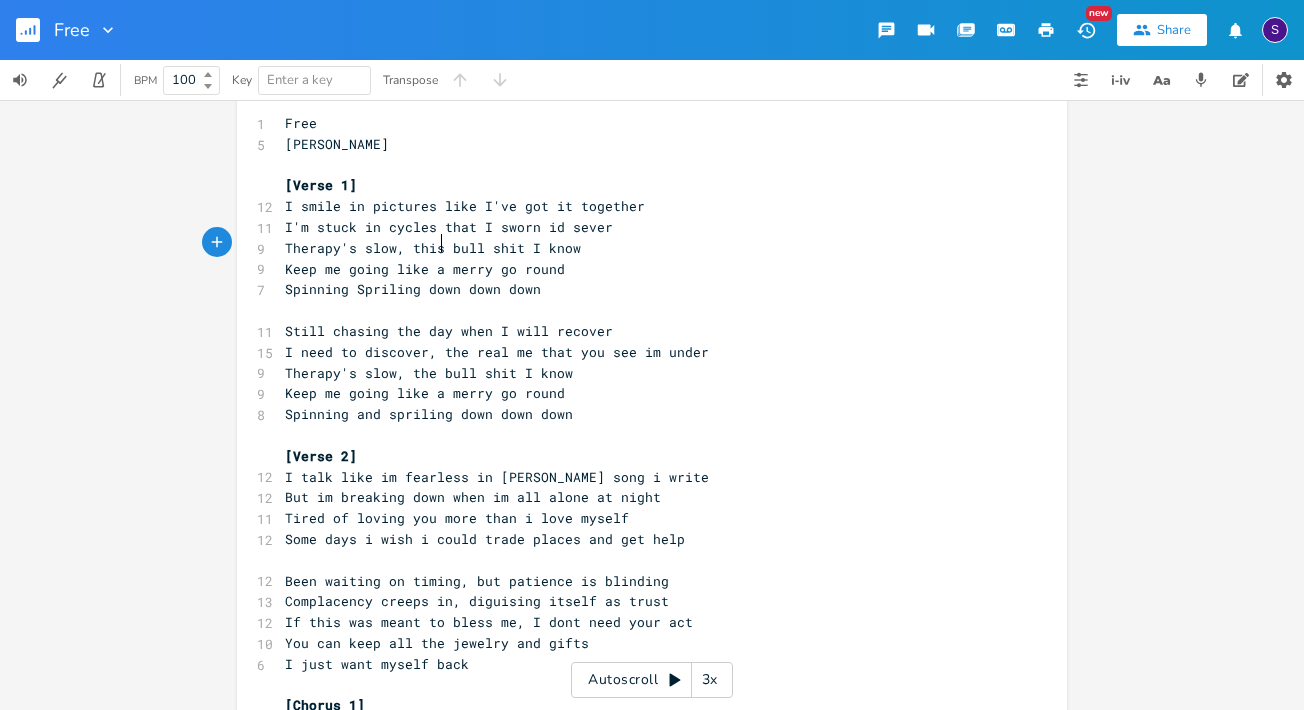 scroll, scrollTop: 0, scrollLeft: 8, axis: horizontal 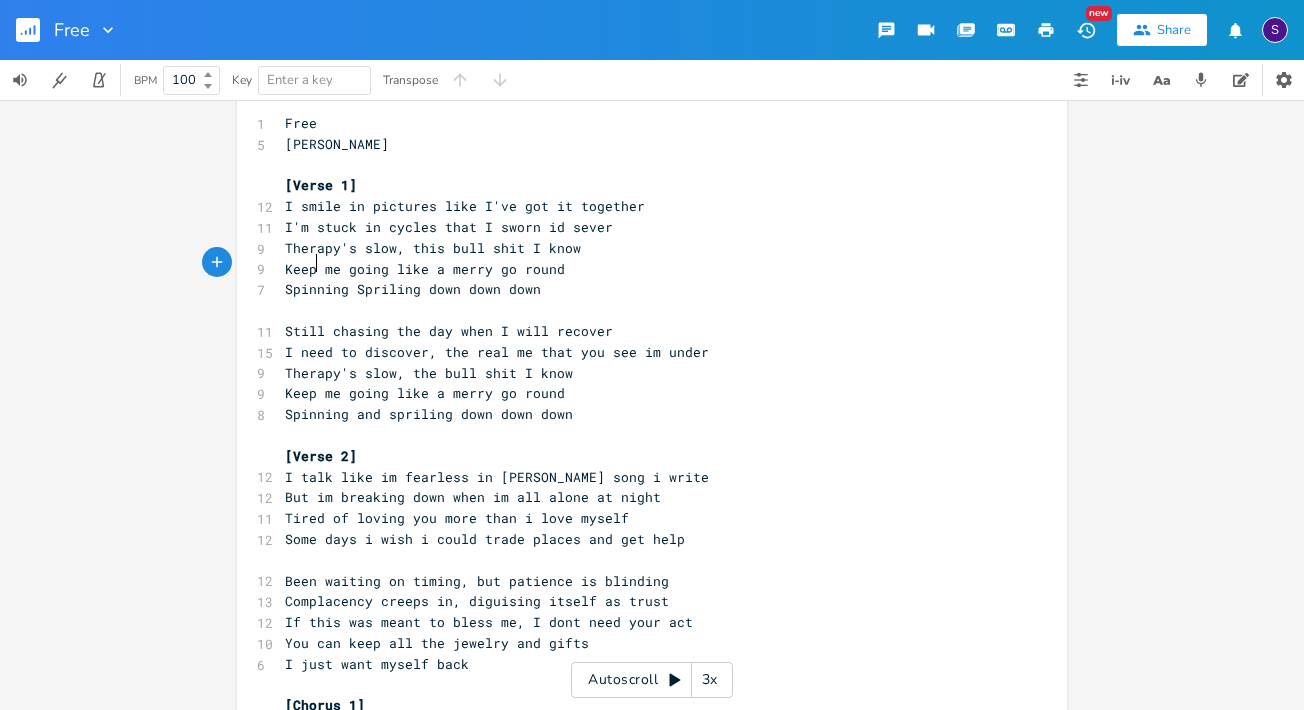 click on "Keep me going like a merry go round" at bounding box center (425, 269) 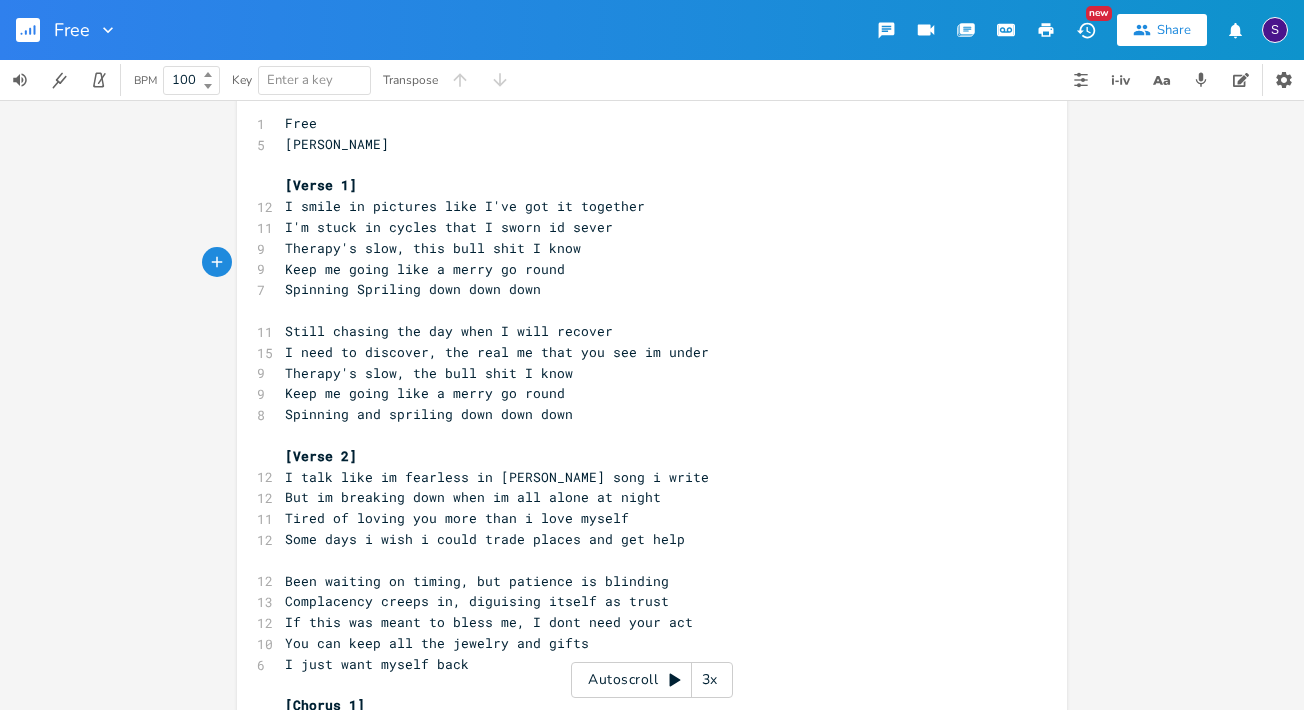 type on "s" 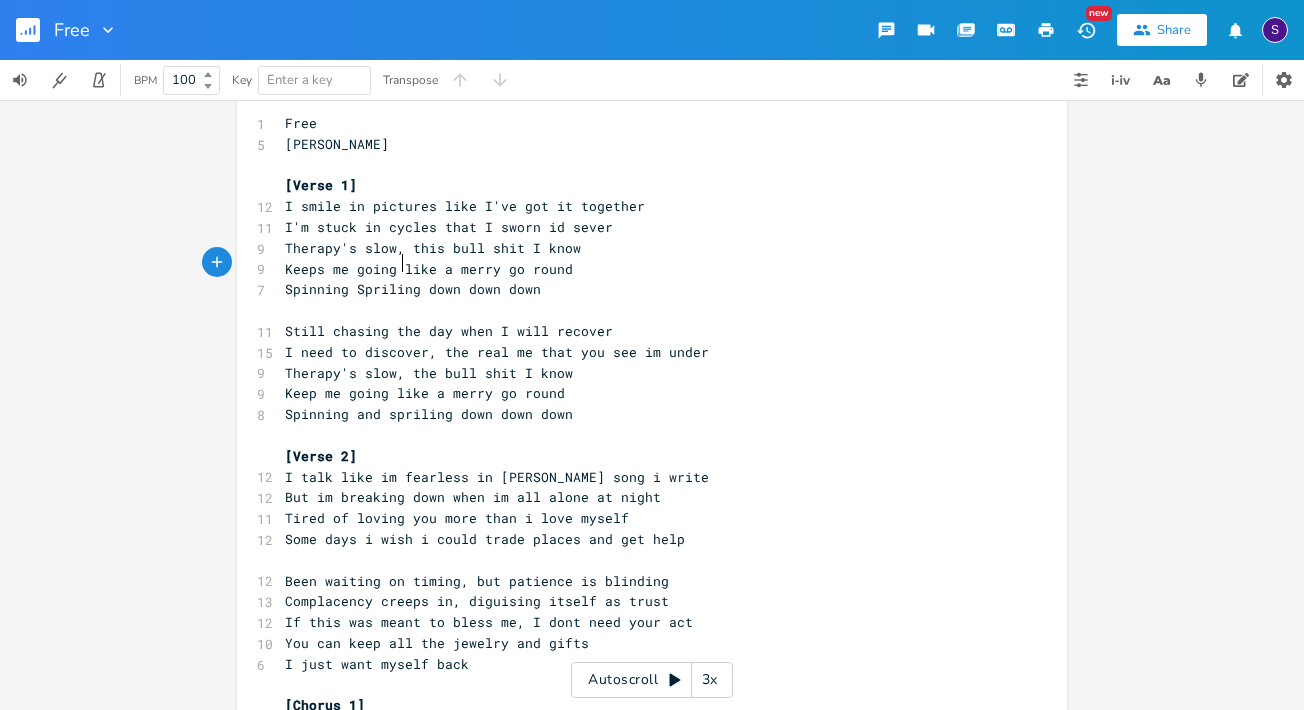 click on "Keeps me going like a merry go round" at bounding box center (429, 269) 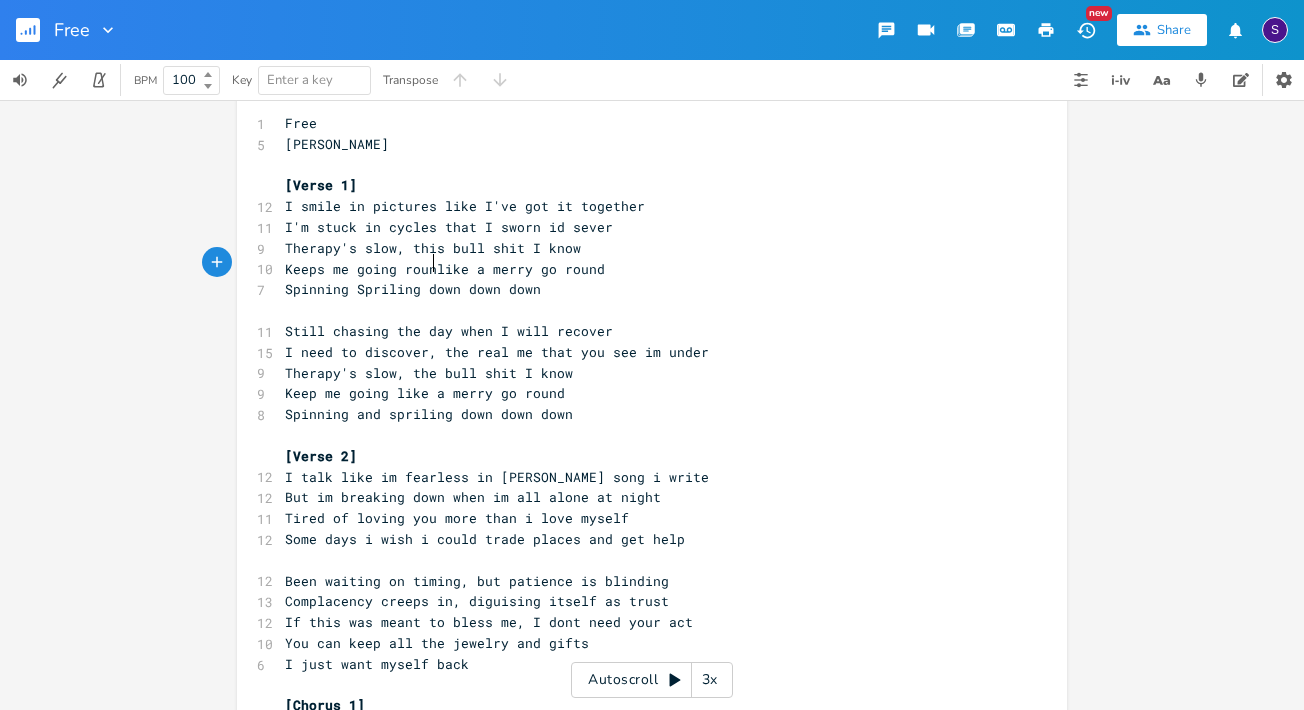 type on "round" 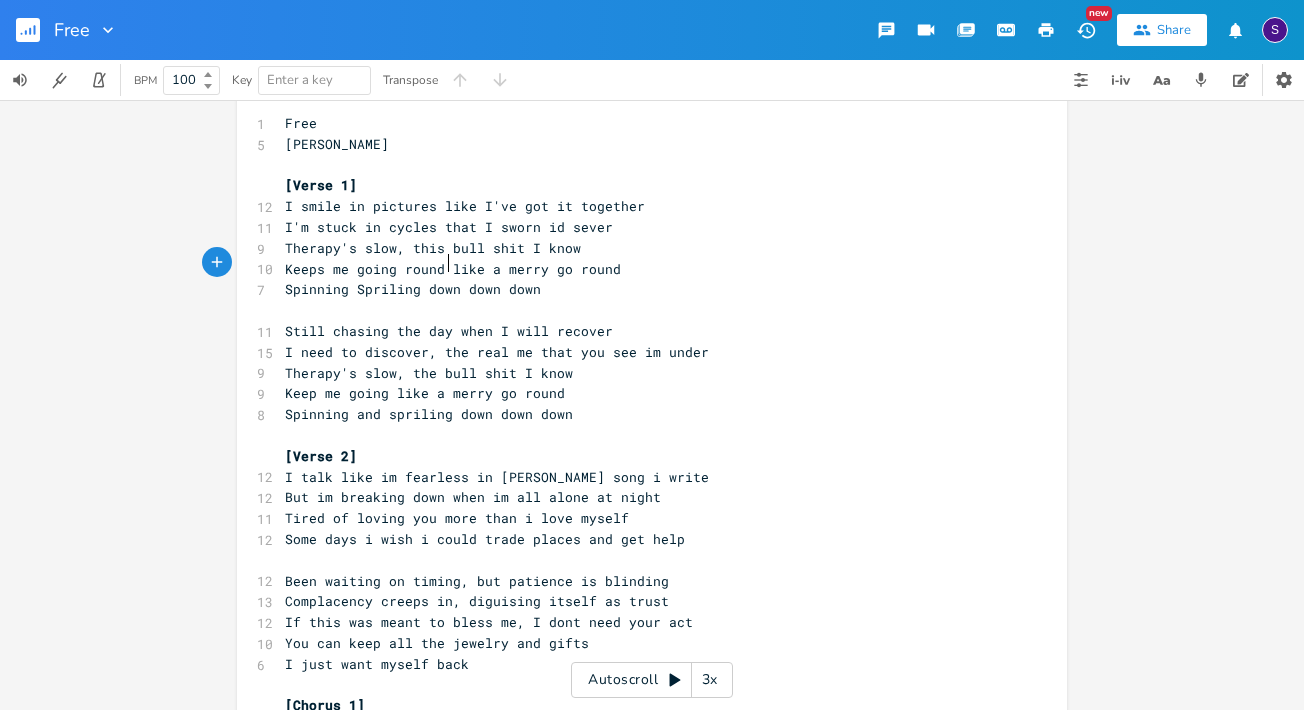 scroll, scrollTop: 0, scrollLeft: 32, axis: horizontal 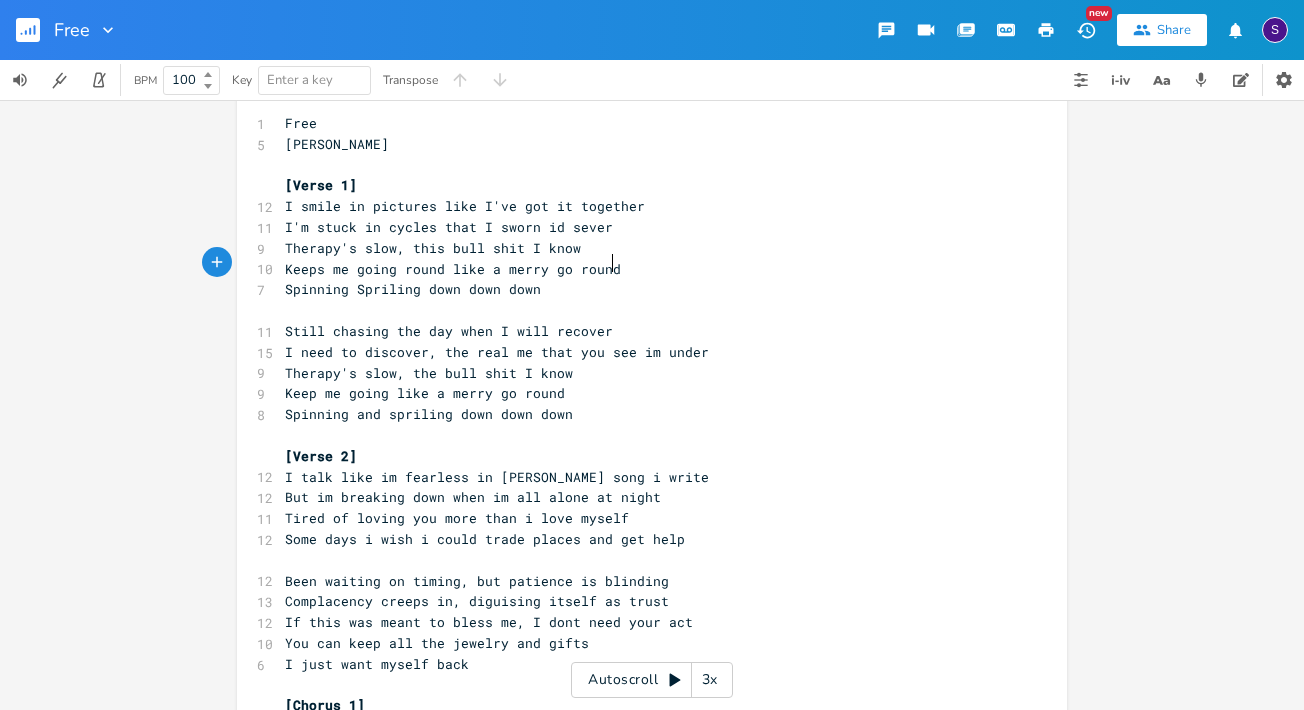 click on "Keeps me going round like a merry go round" at bounding box center (453, 269) 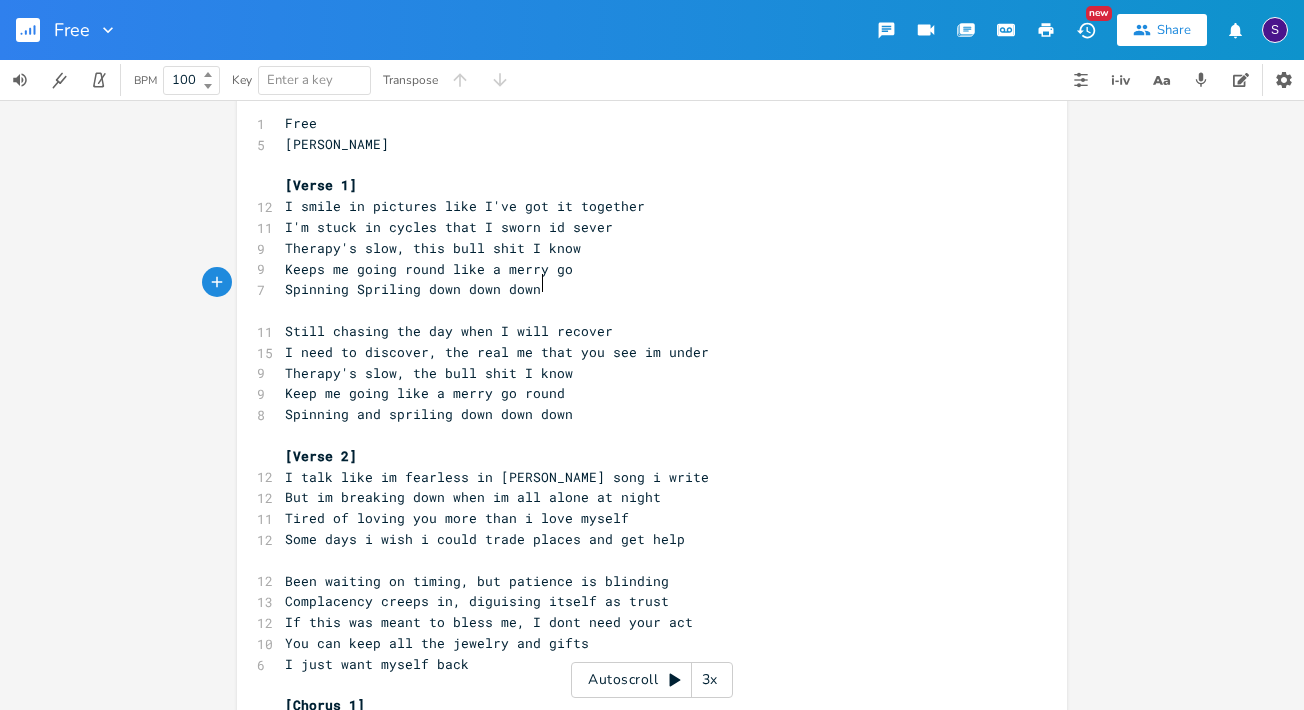 click on "Spinning Spriling down down down" at bounding box center (642, 289) 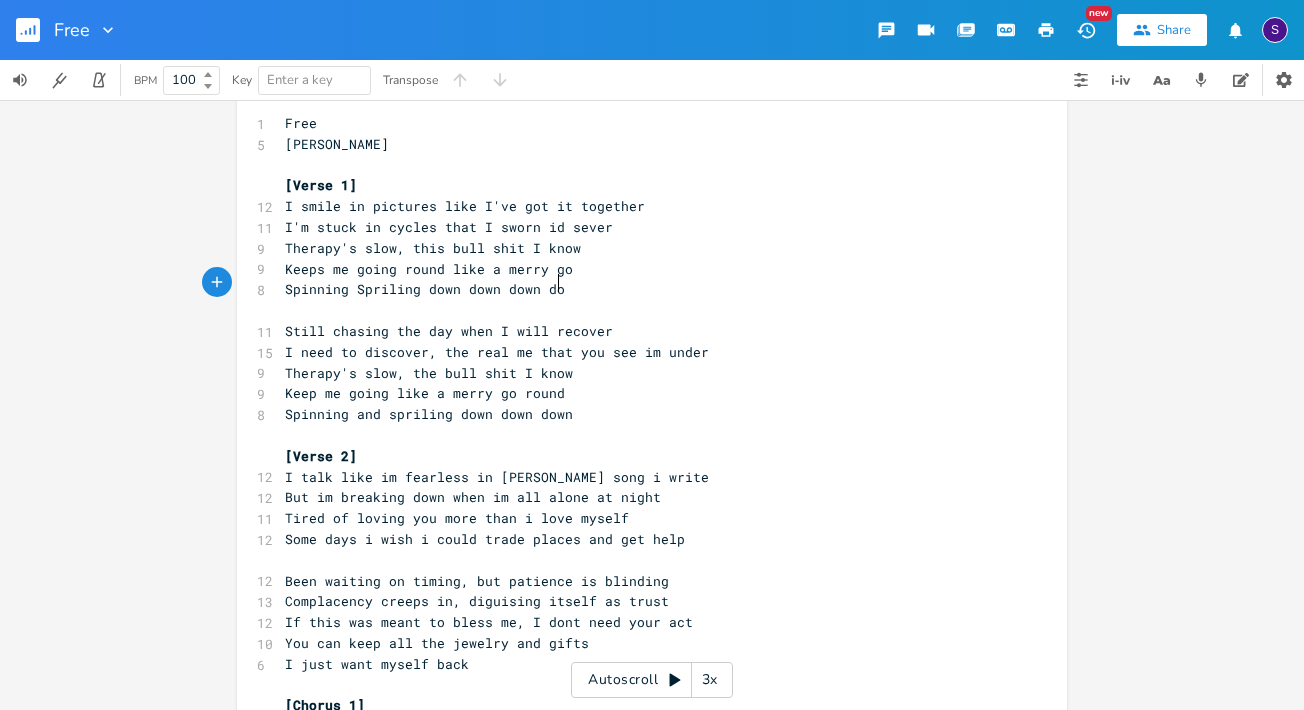 type on "down" 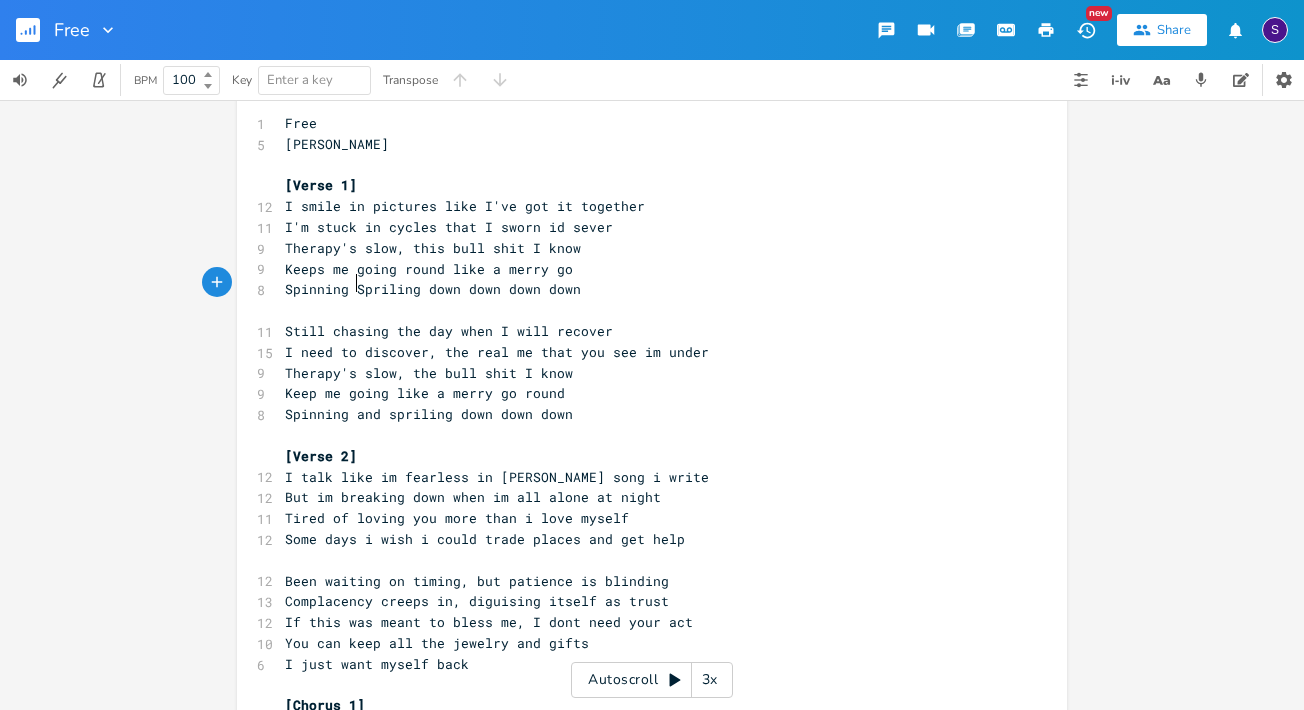click on "Spinning Spriling down down down down" at bounding box center [433, 289] 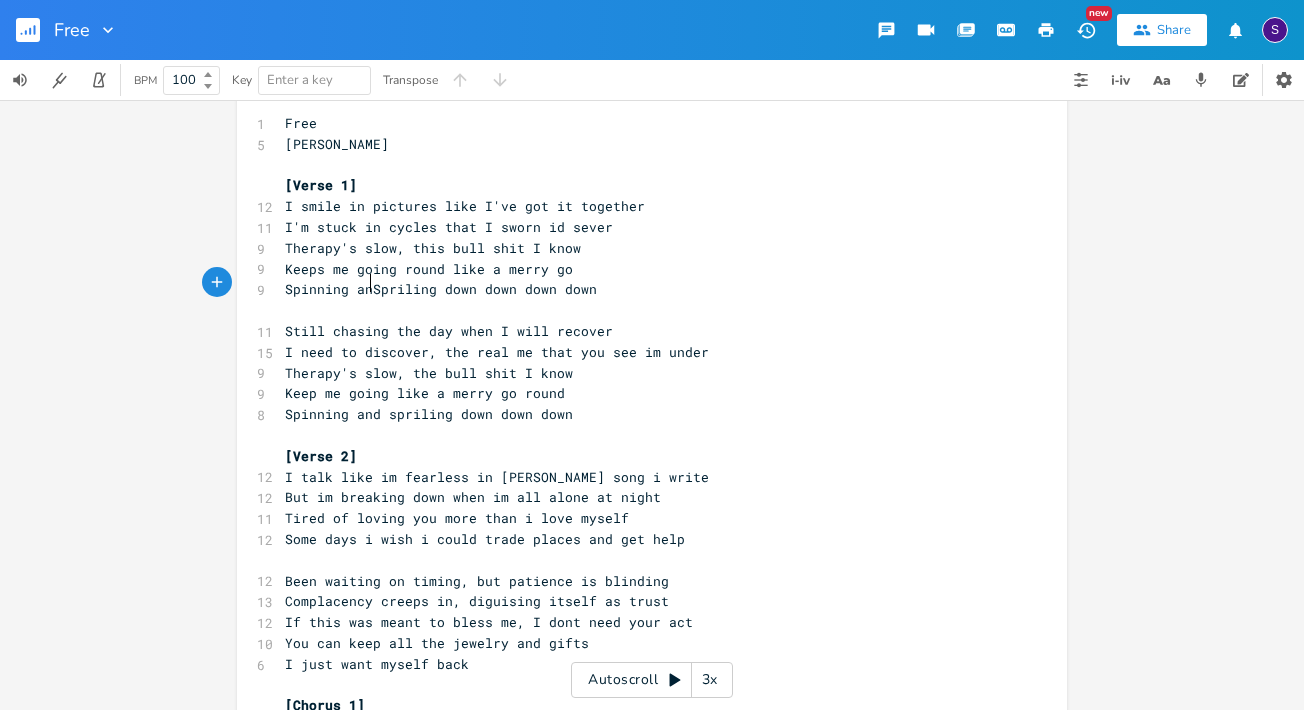 type on "an" 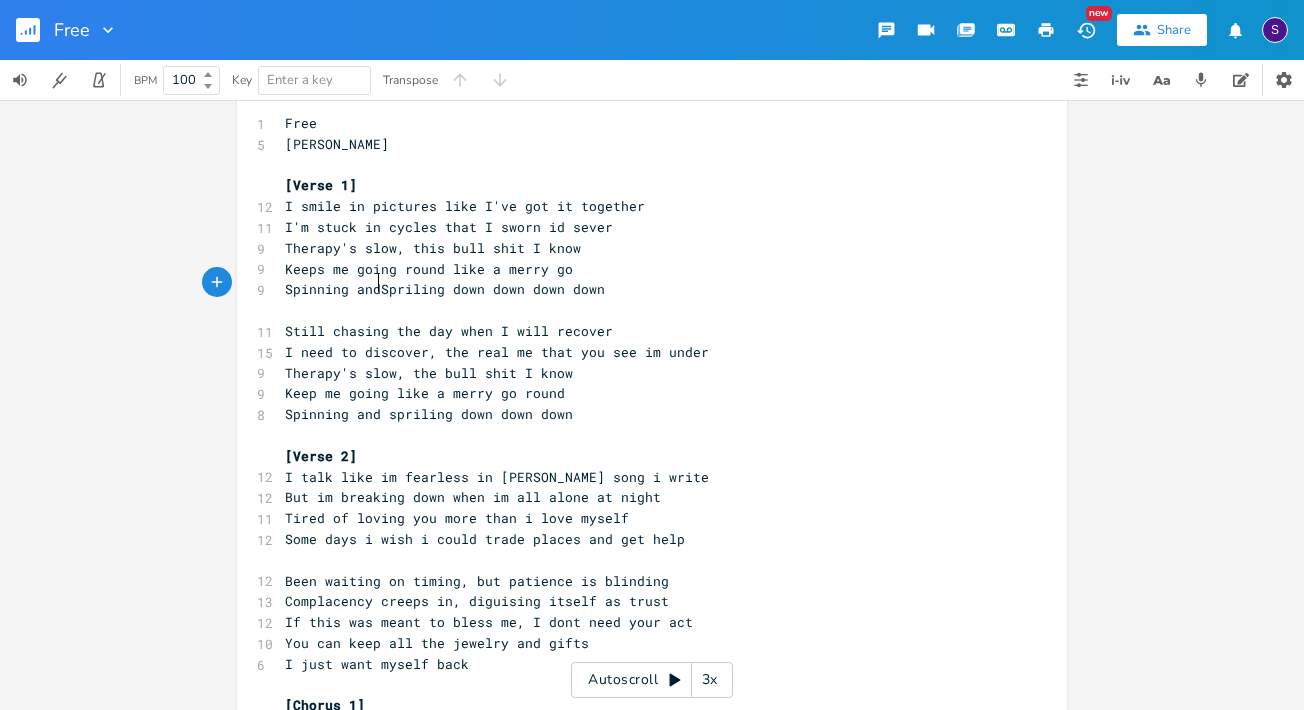 type on "d" 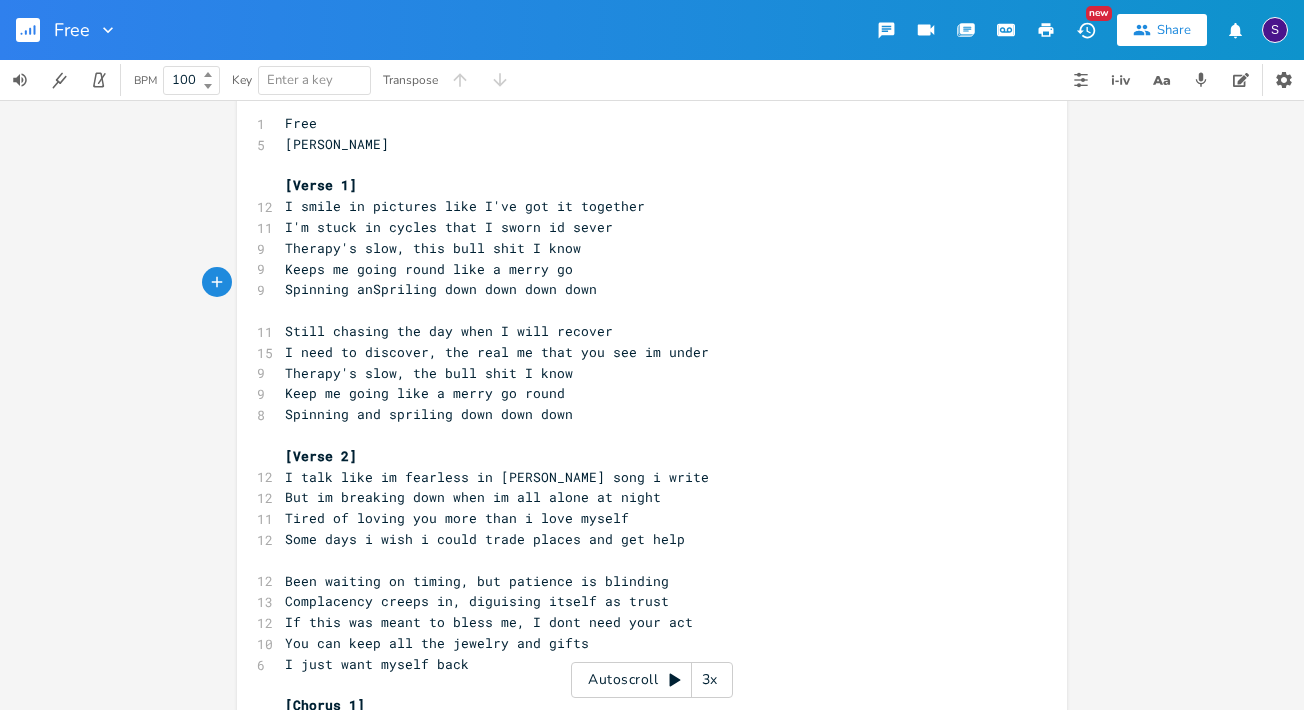scroll, scrollTop: 0, scrollLeft: 2, axis: horizontal 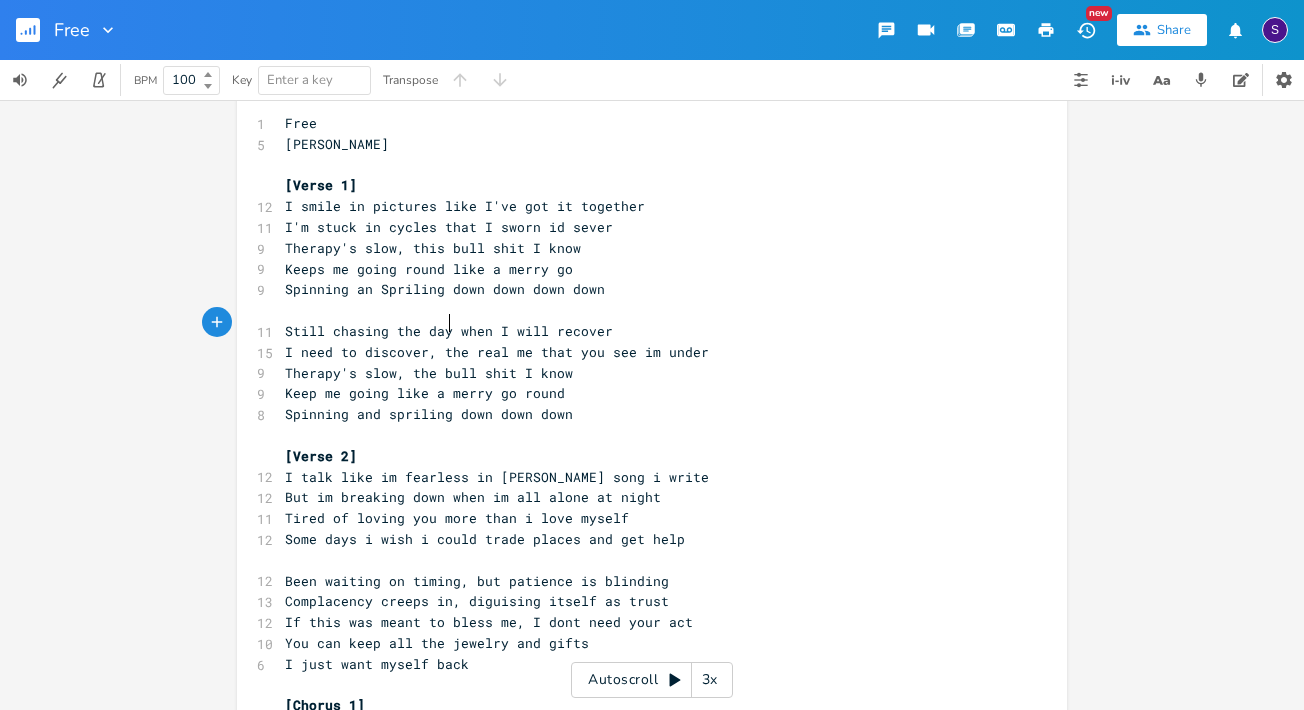 click on "Still chasing the day when I will recover" at bounding box center (449, 331) 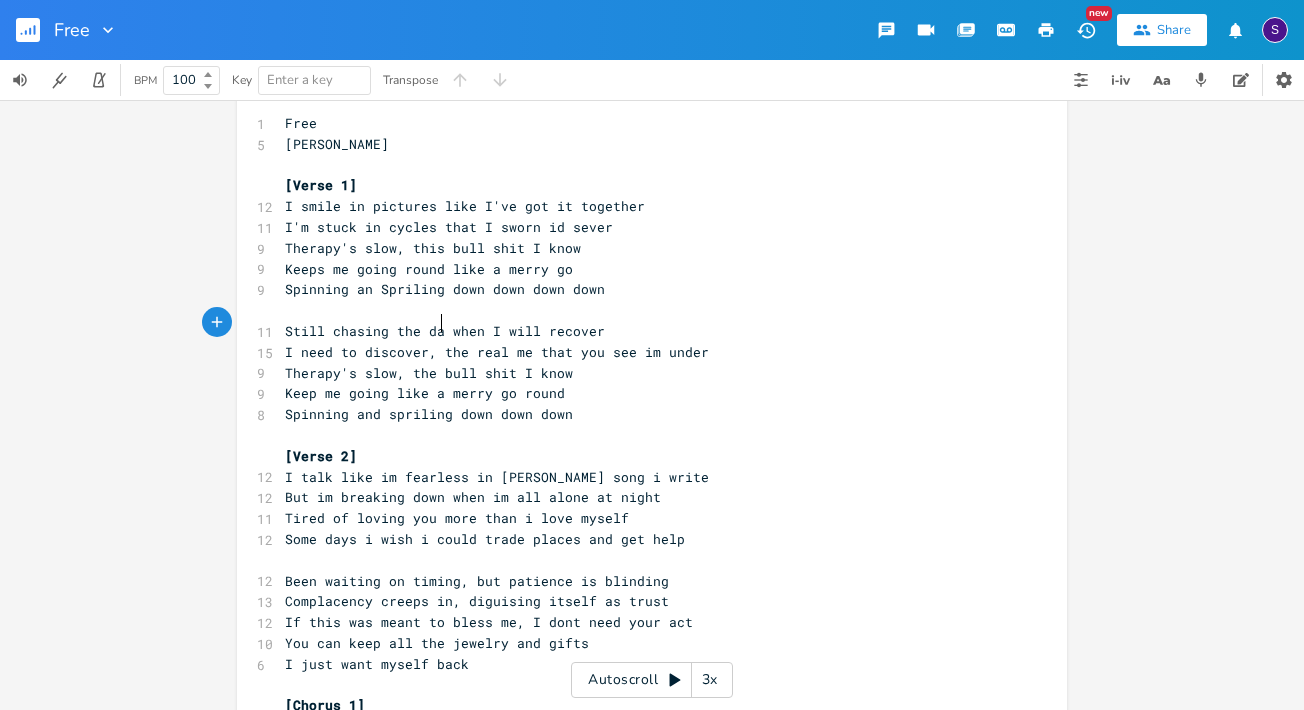type on "day" 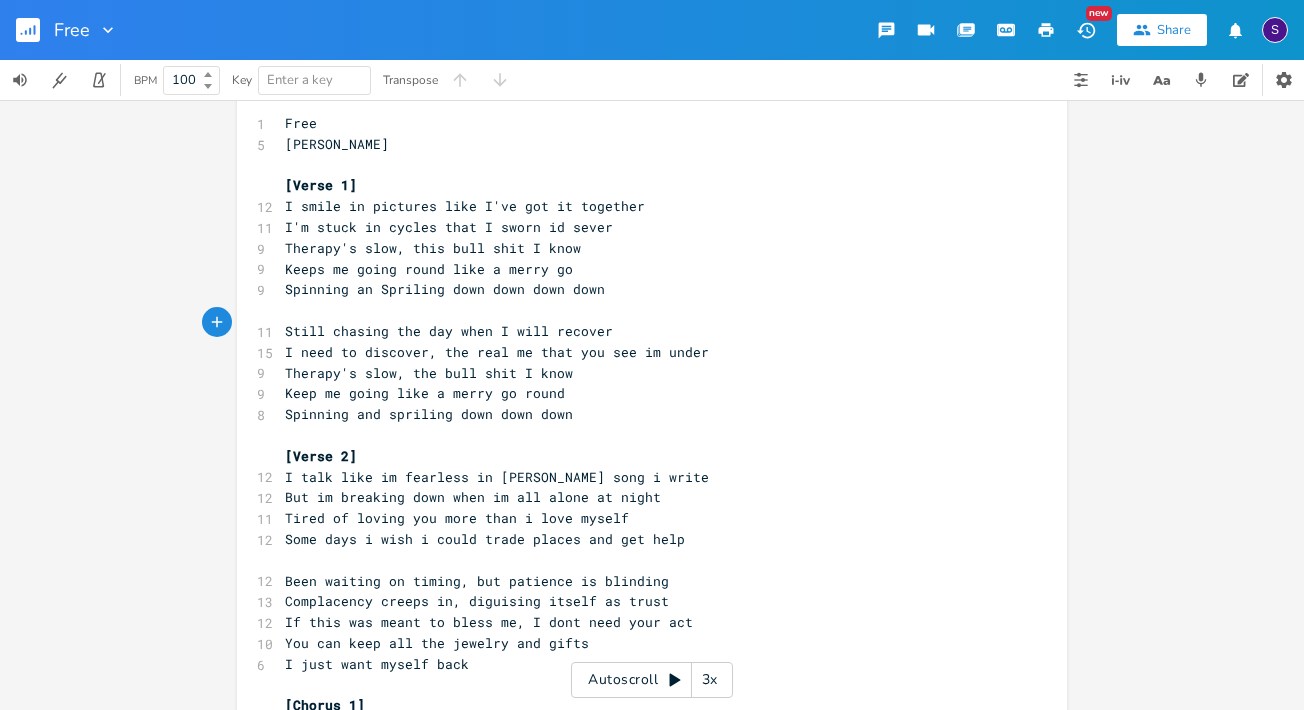 click on "Still chasing the day when I will recover" at bounding box center (449, 331) 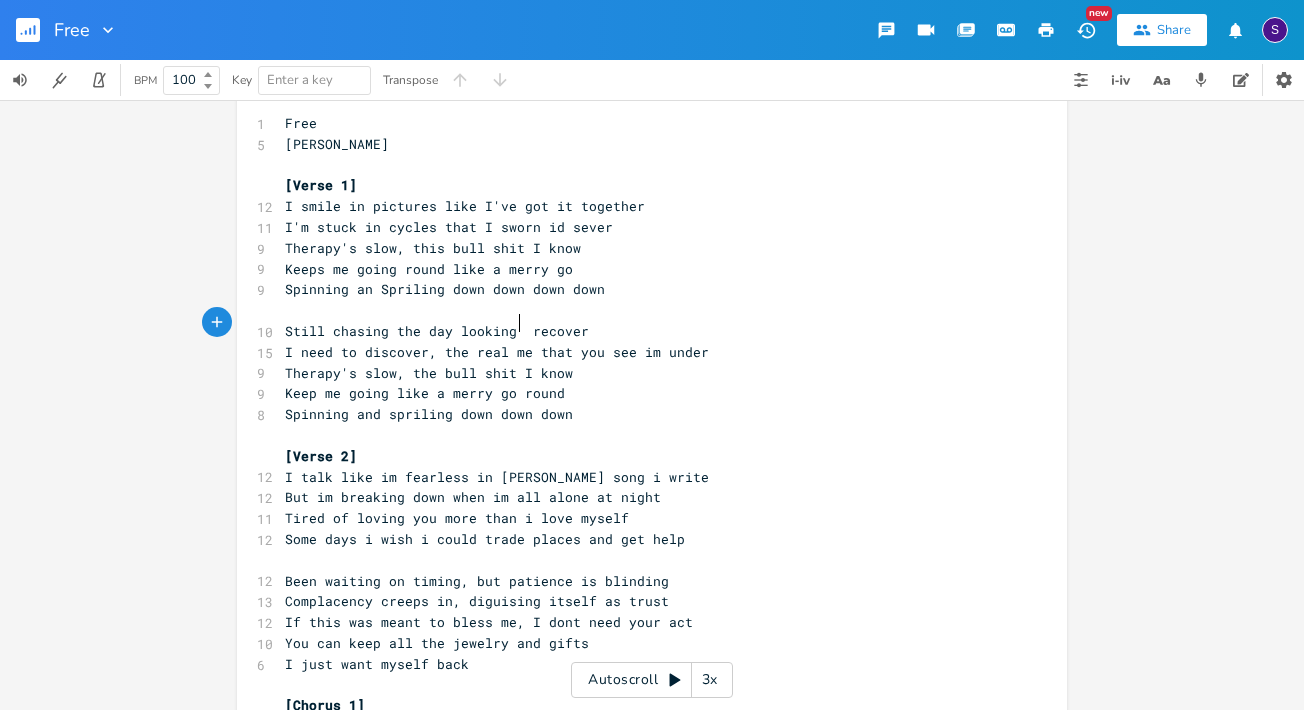 type on "looking to" 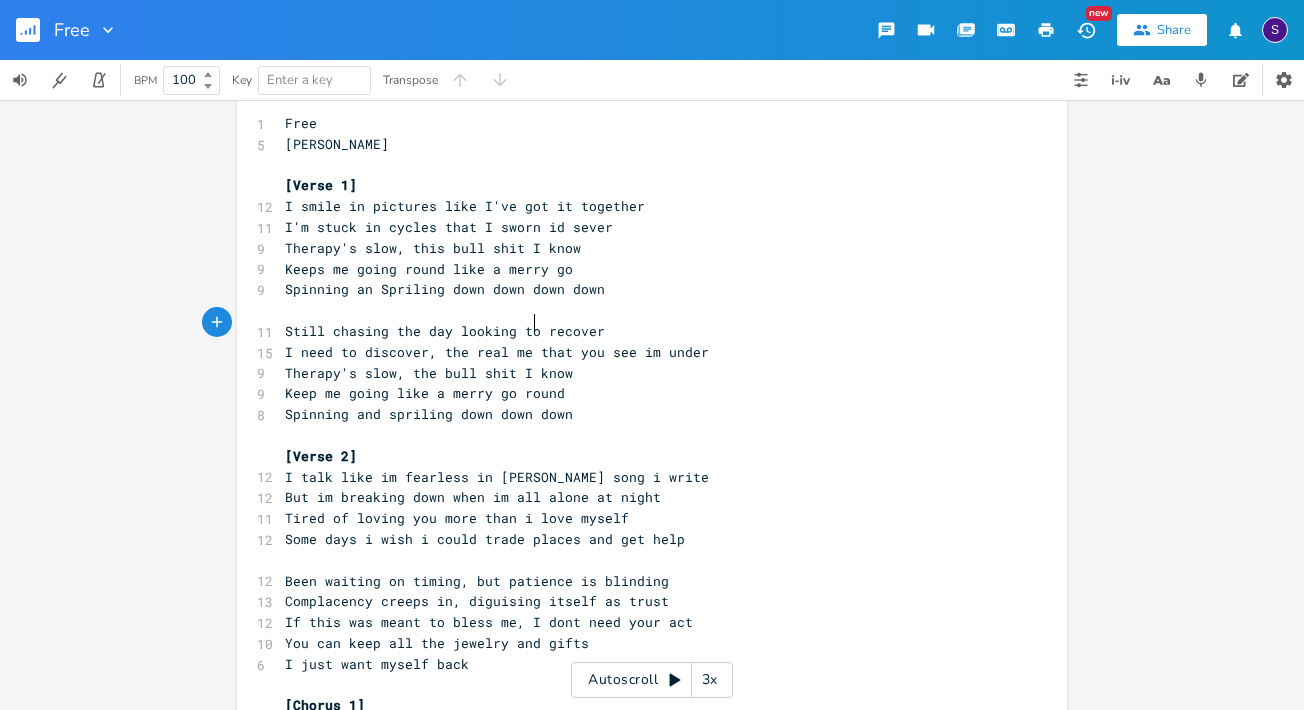 scroll, scrollTop: 0, scrollLeft: 49, axis: horizontal 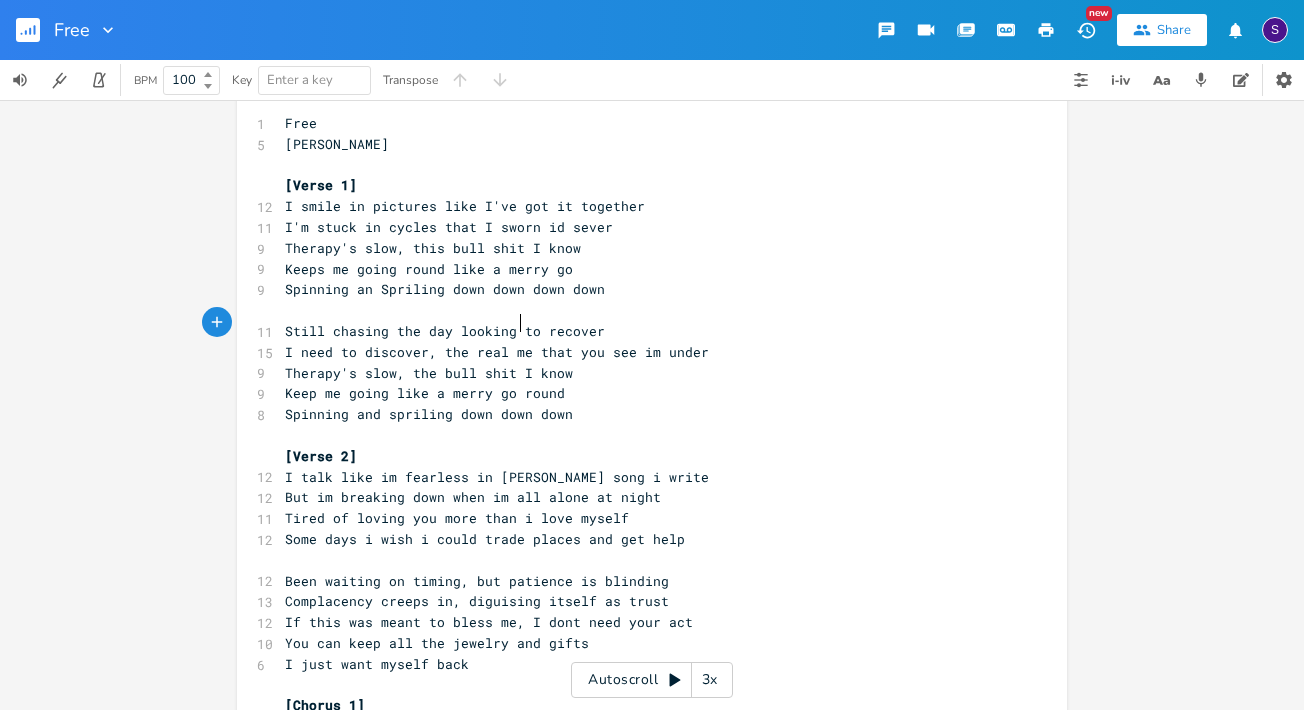 click on "Still chasing the day looking to recover" at bounding box center (445, 331) 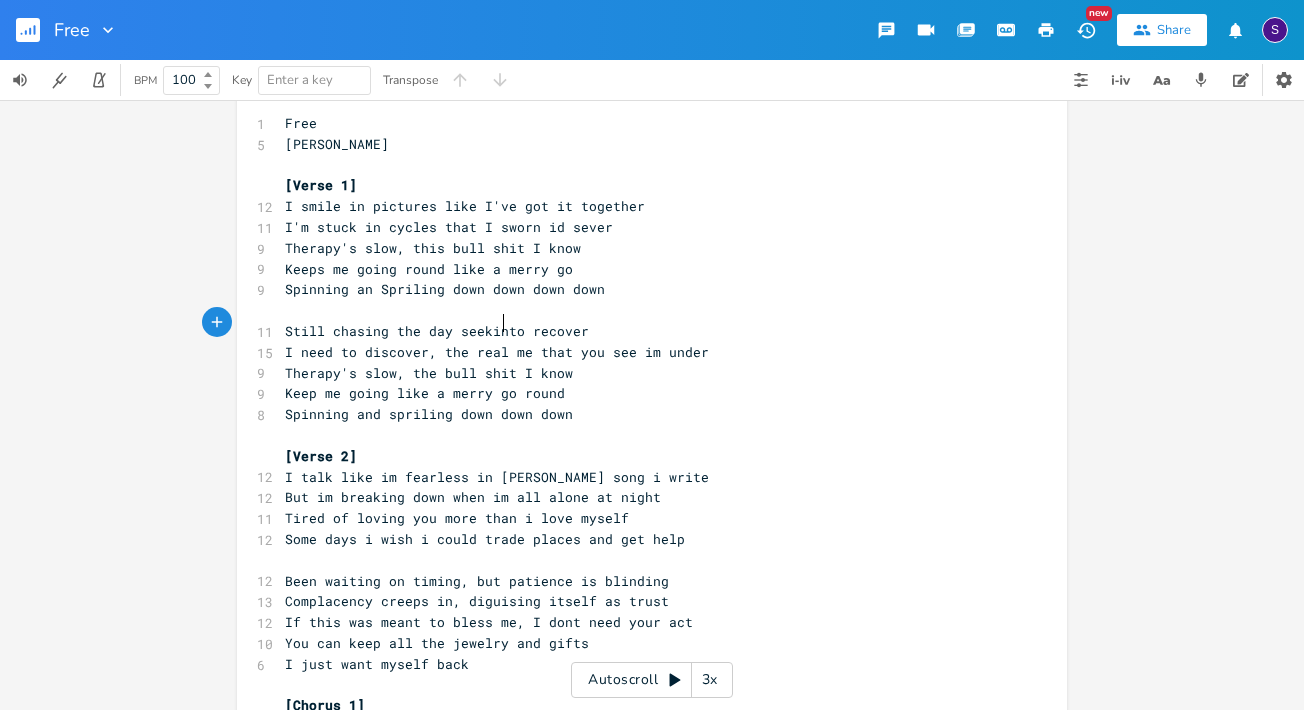 scroll, scrollTop: 0, scrollLeft: 38, axis: horizontal 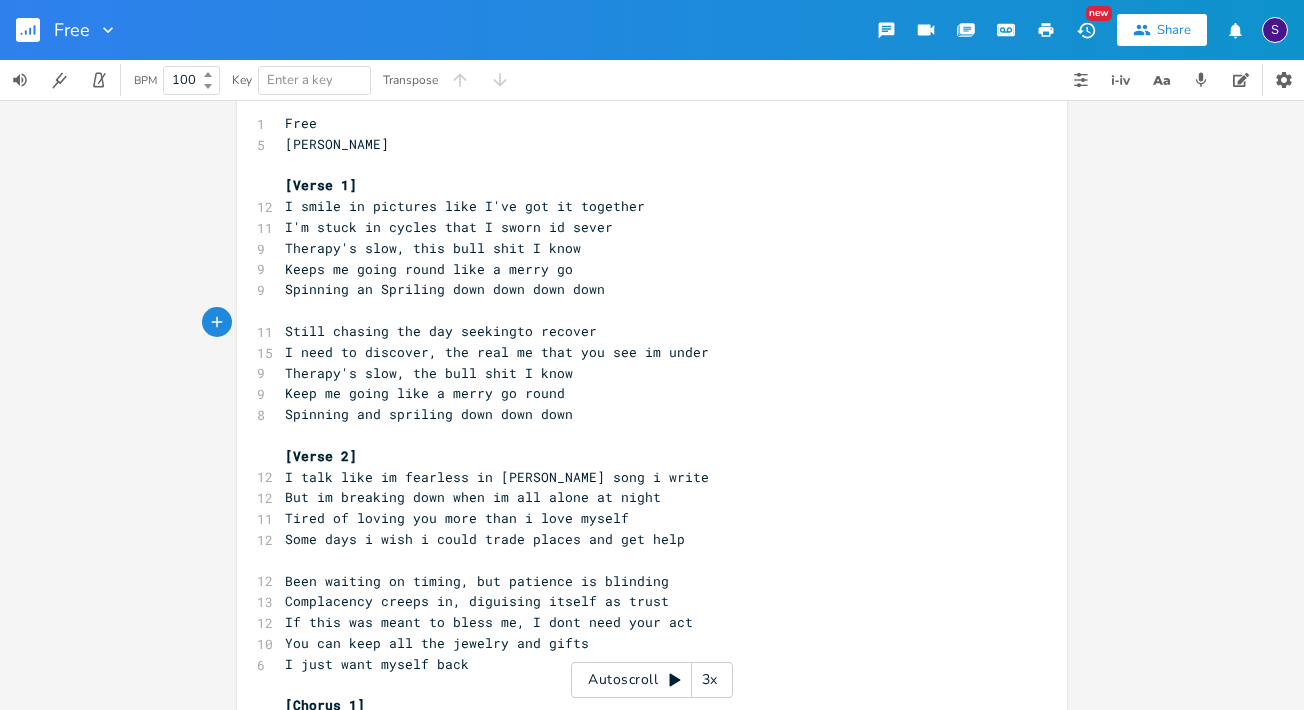 type on "seeking" 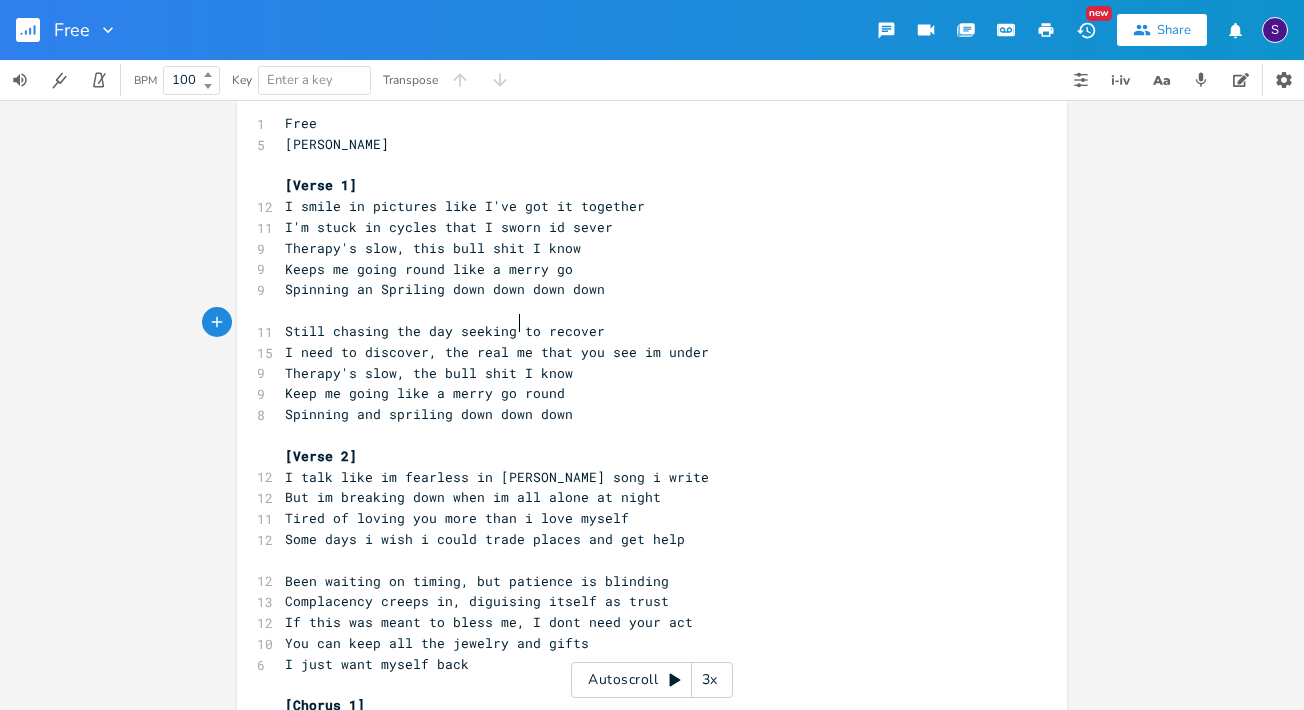 scroll, scrollTop: 0, scrollLeft: 41, axis: horizontal 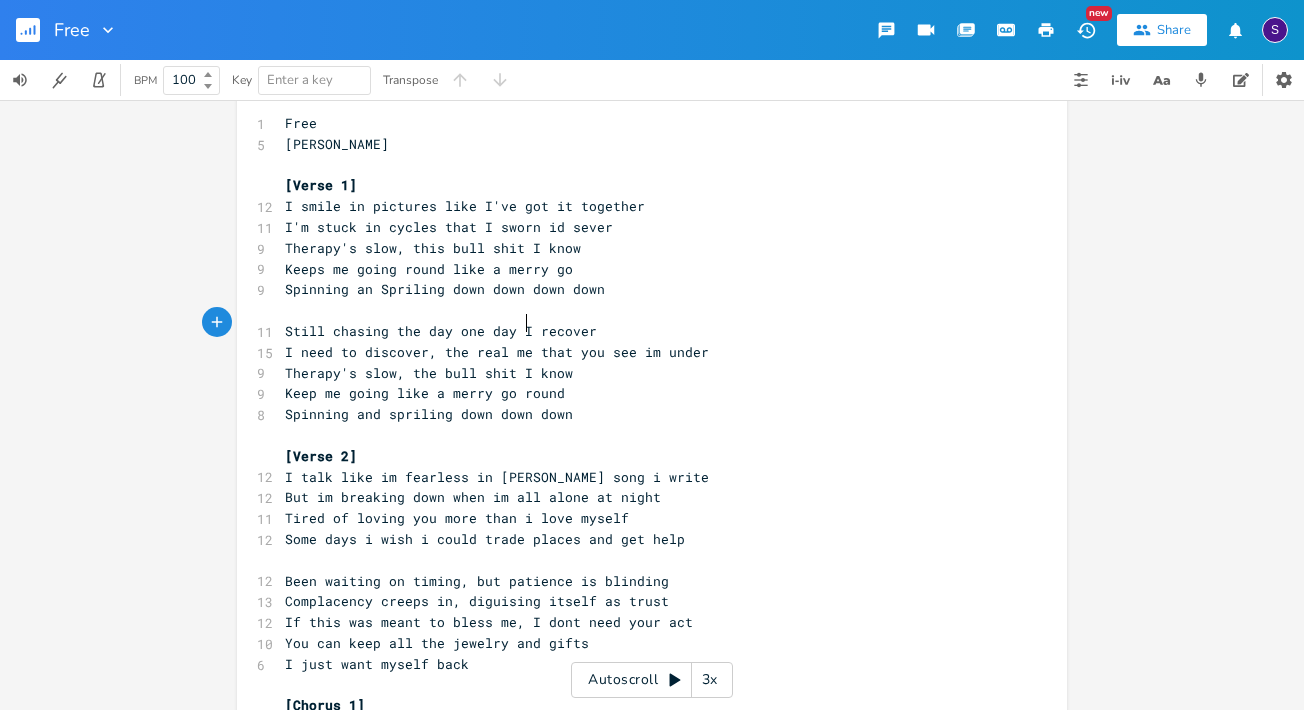 type on "one day Ill" 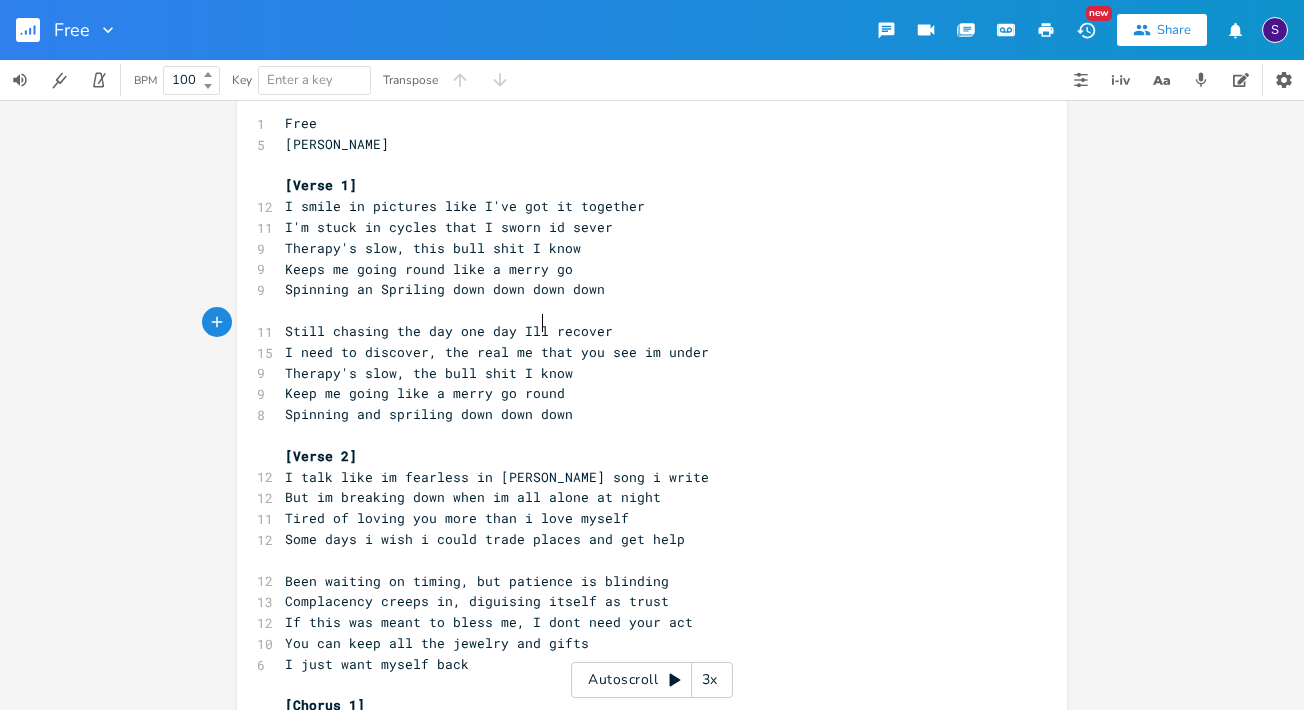 scroll, scrollTop: 0, scrollLeft: 51, axis: horizontal 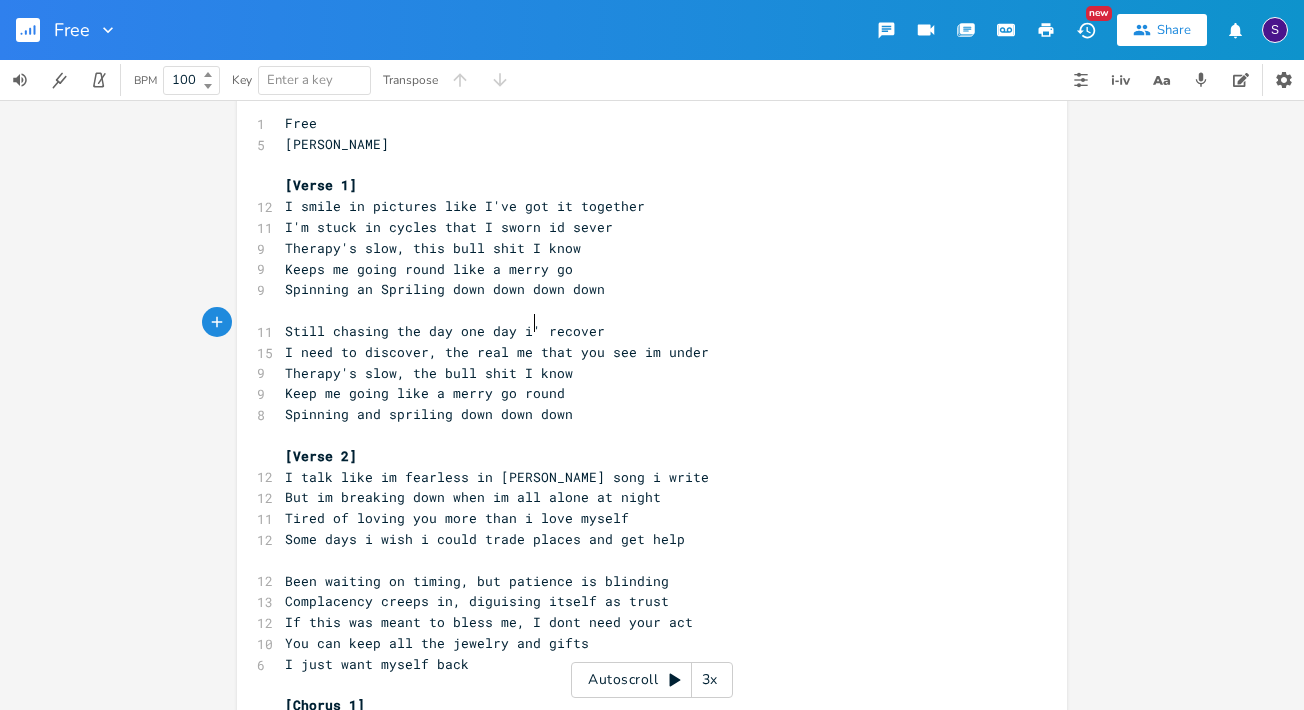 type on "i'll" 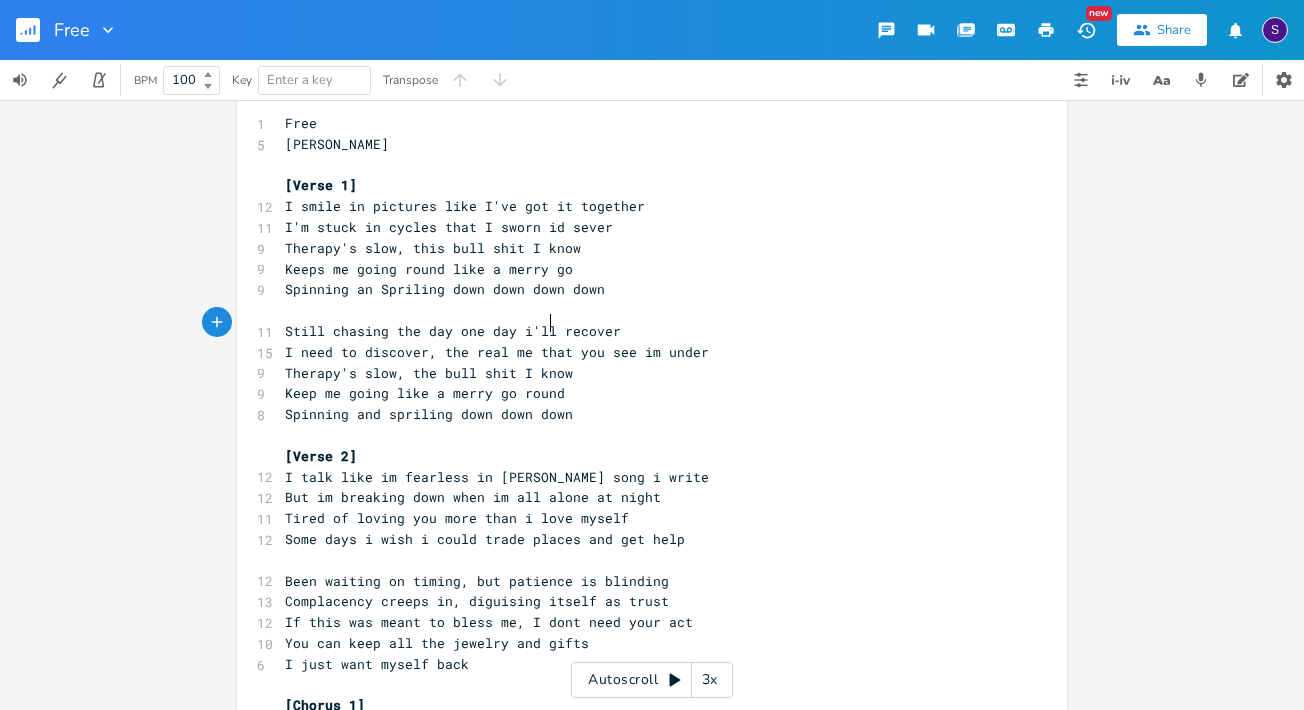 scroll, scrollTop: 0, scrollLeft: 12, axis: horizontal 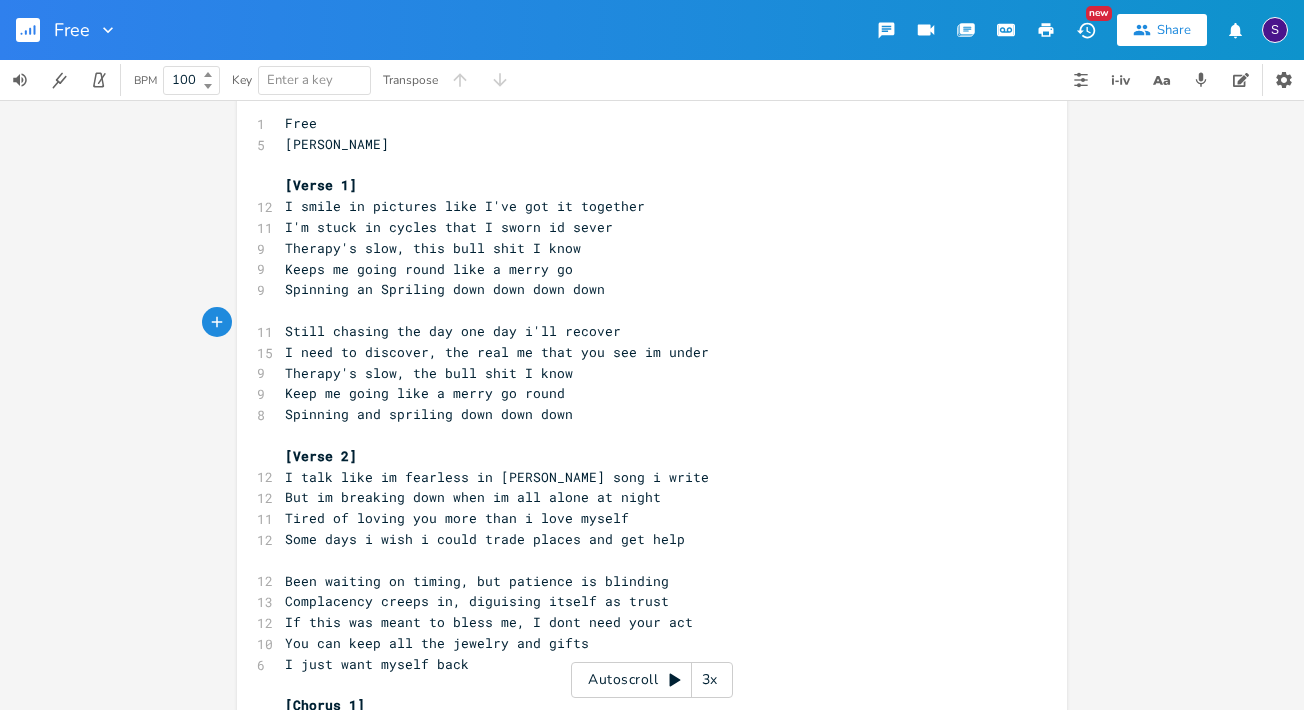click on "Still chasing the day one day i'll recover" at bounding box center (453, 331) 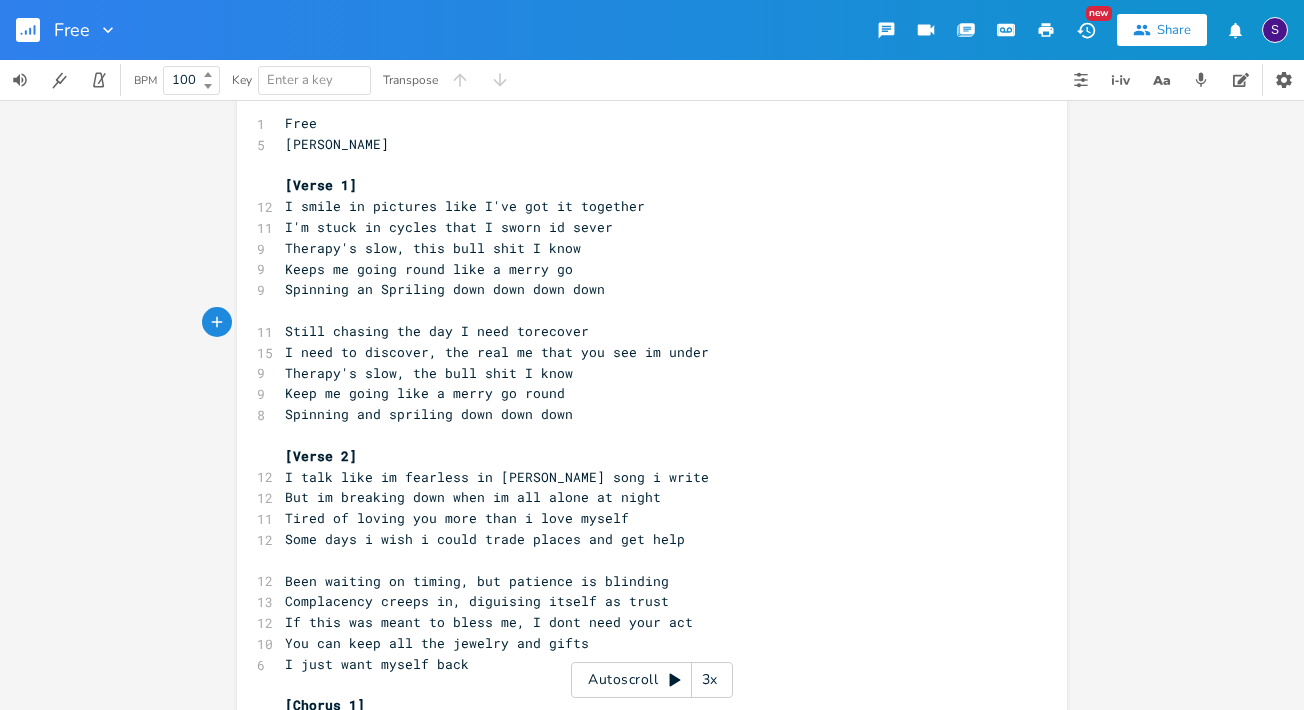 type on "I need to" 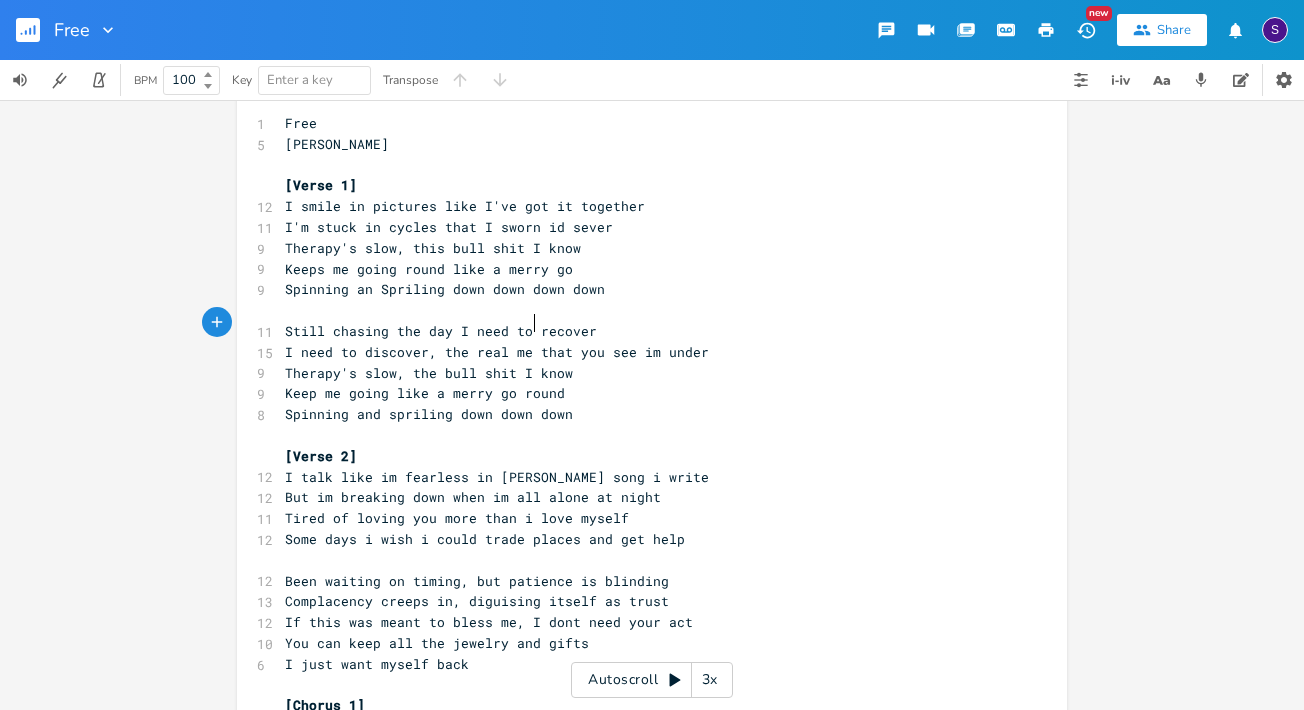scroll, scrollTop: 0, scrollLeft: 46, axis: horizontal 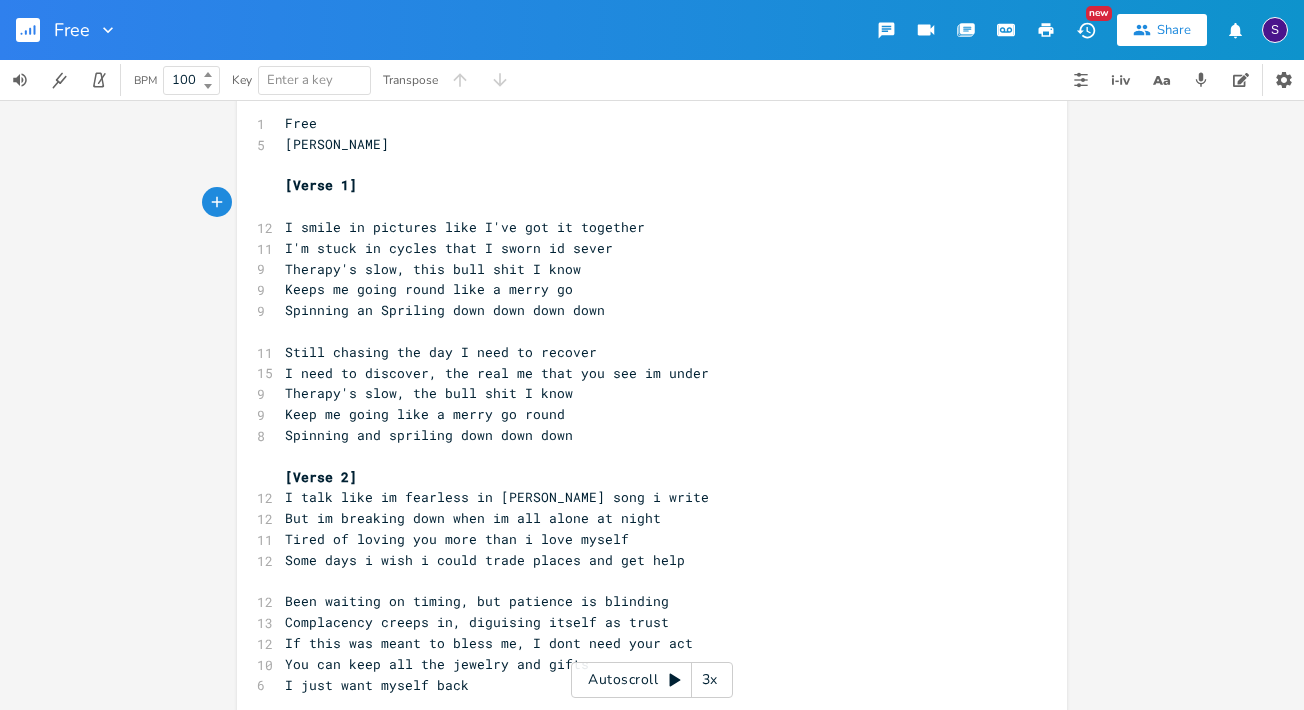click on "I need to discover, the real me that you see im under" at bounding box center [497, 373] 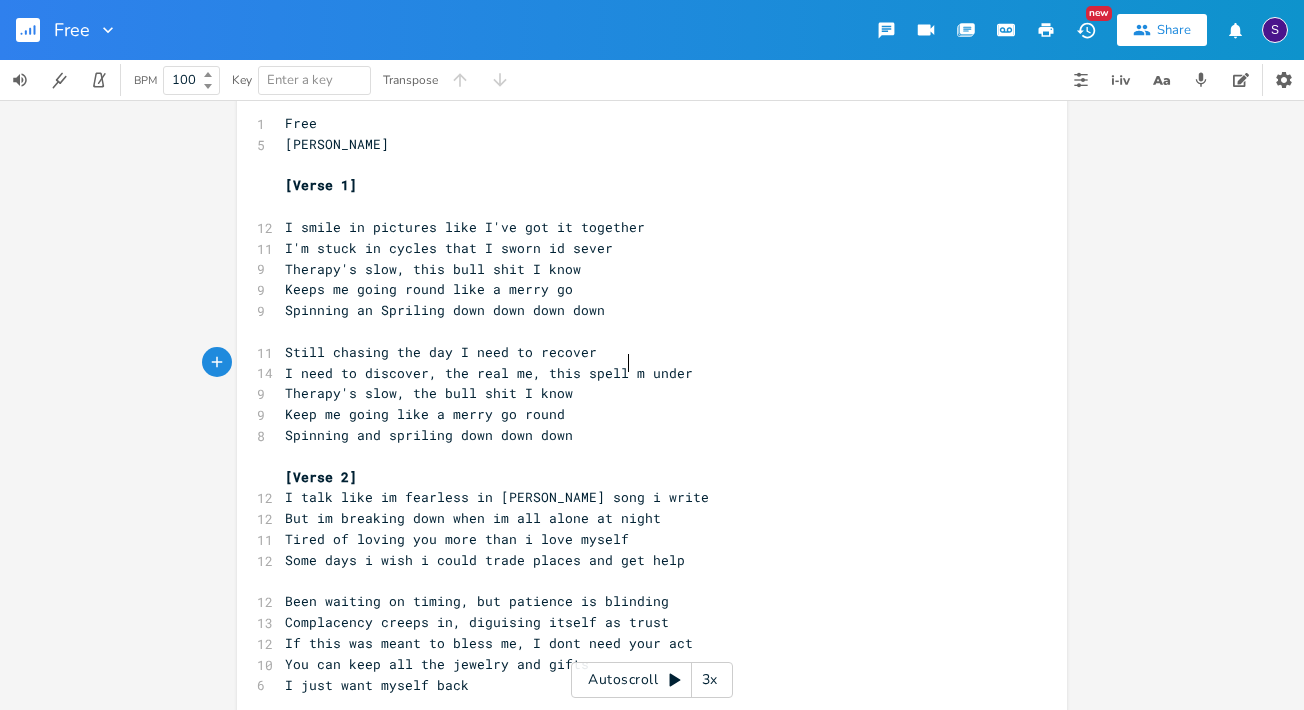 type on ", this spell o" 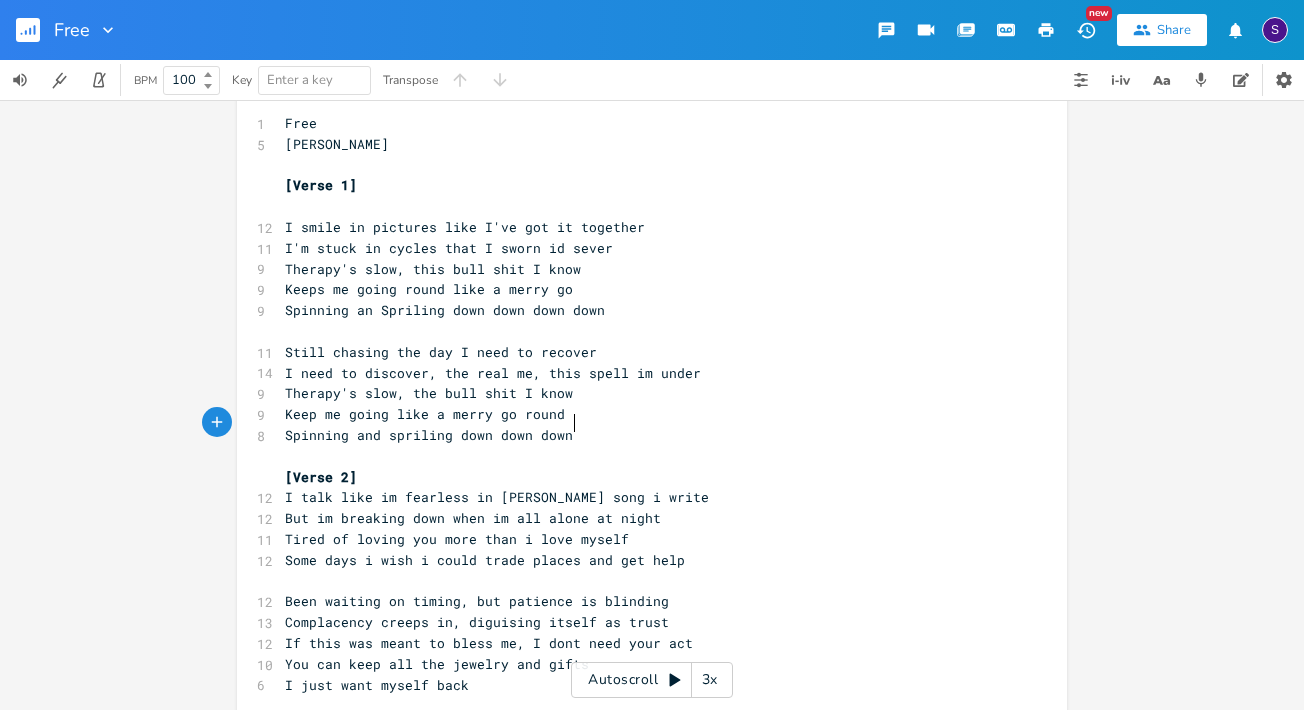 click on "Spinning and spriling down down down" at bounding box center (642, 435) 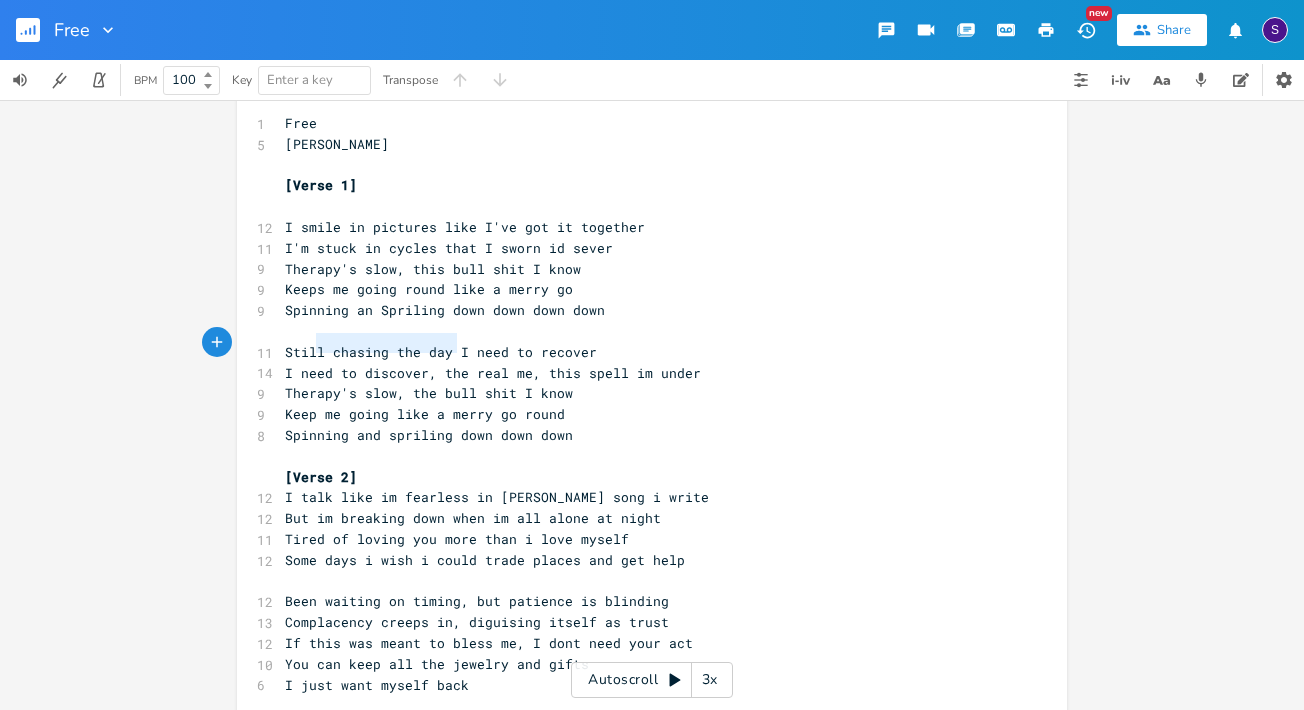 type on "Still chasing the day" 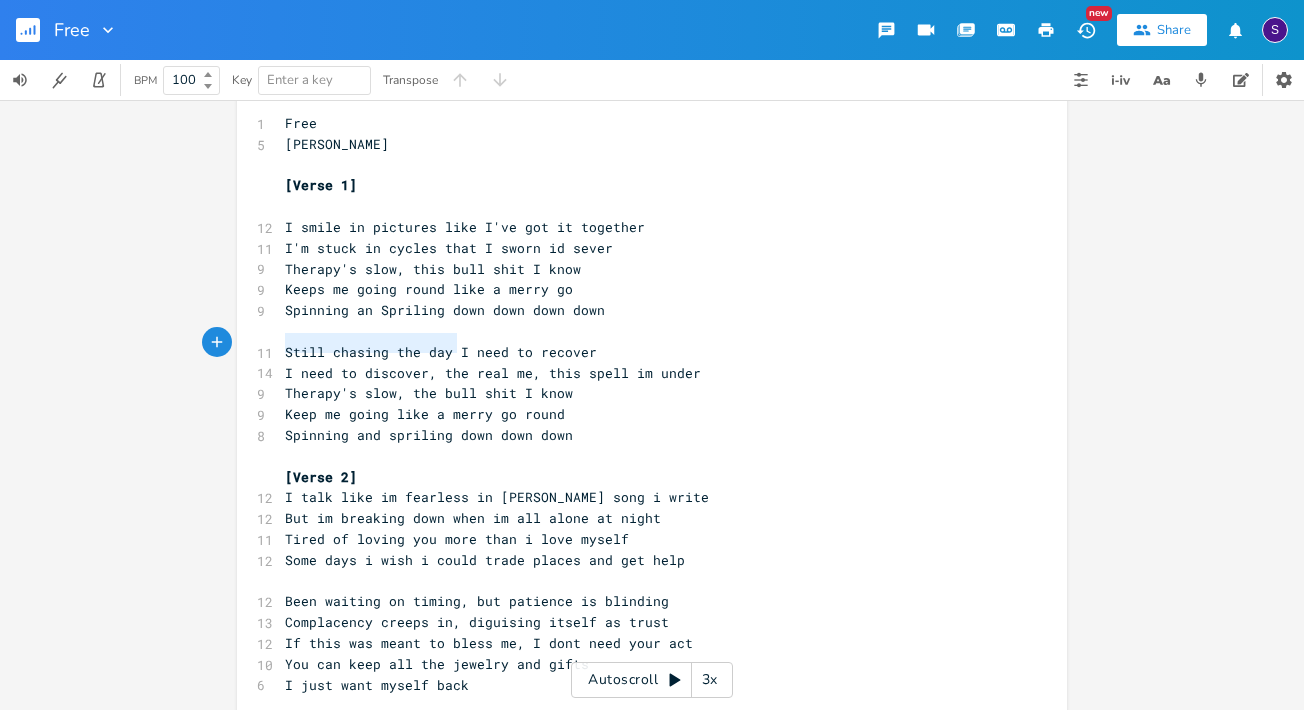 drag, startPoint x: 451, startPoint y: 346, endPoint x: 276, endPoint y: 346, distance: 175 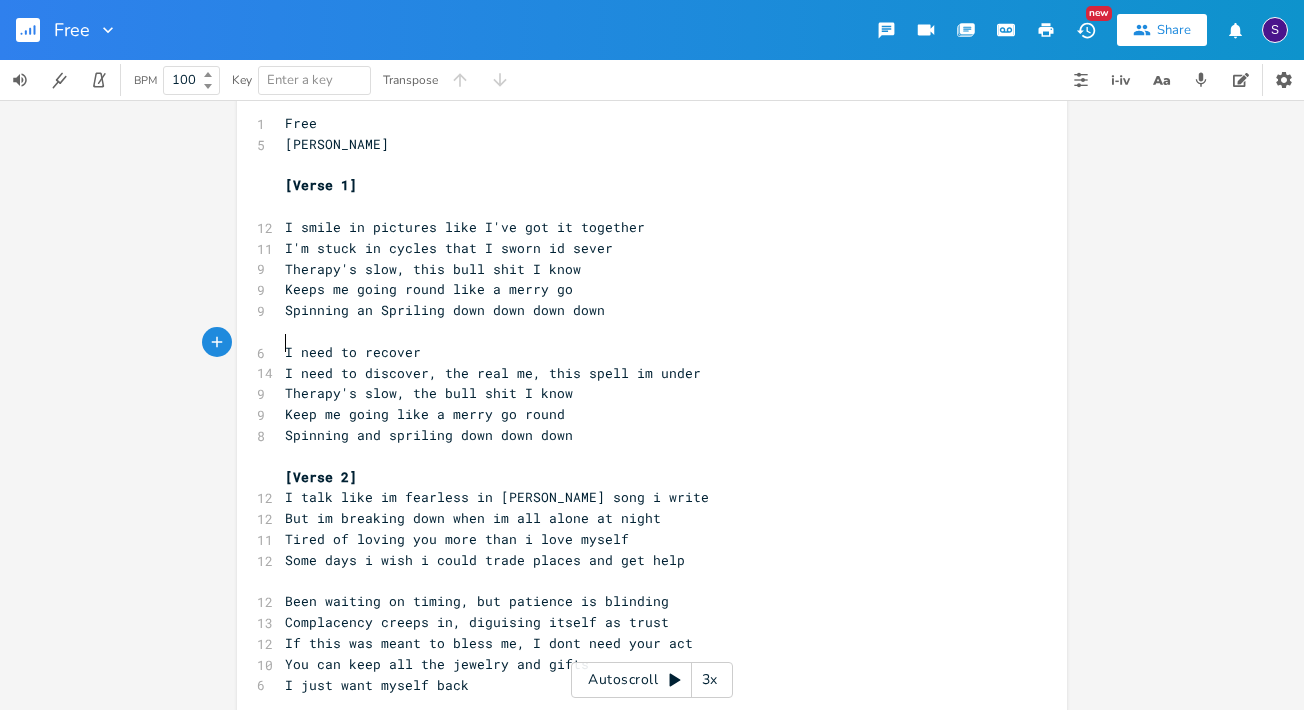 click on "I need to recover" at bounding box center [642, 352] 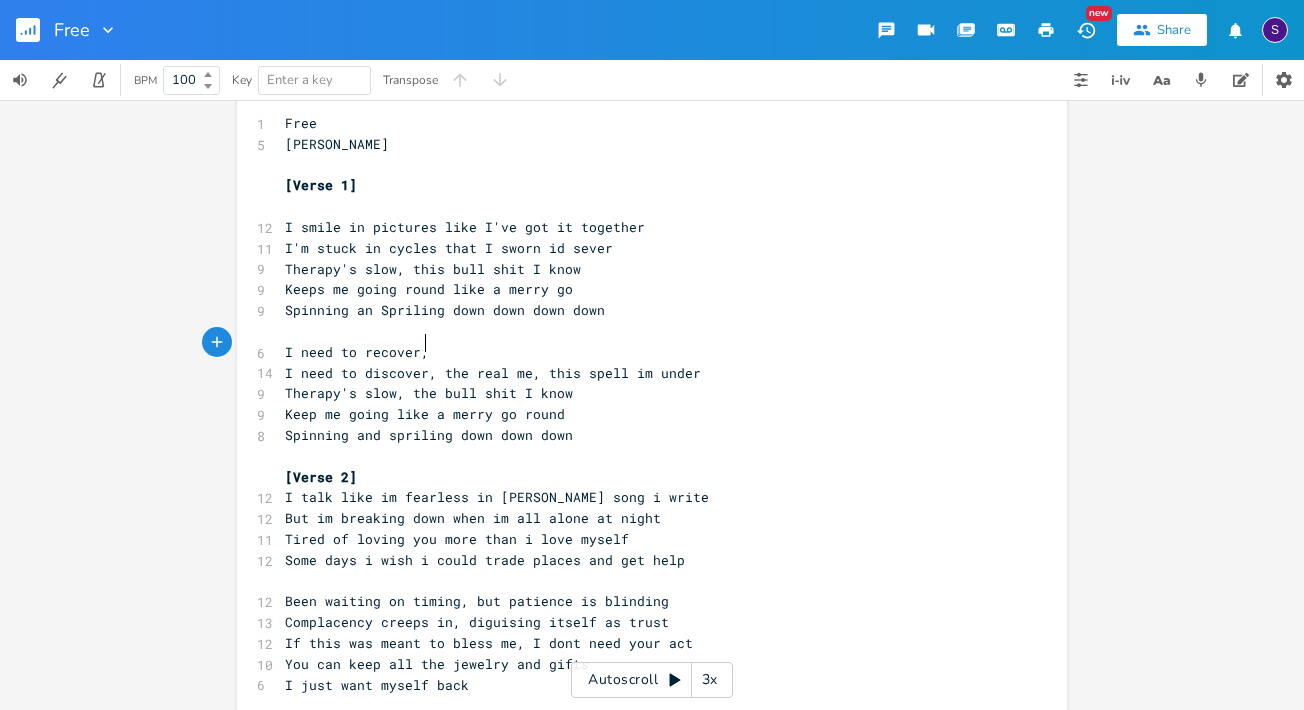 type on "," 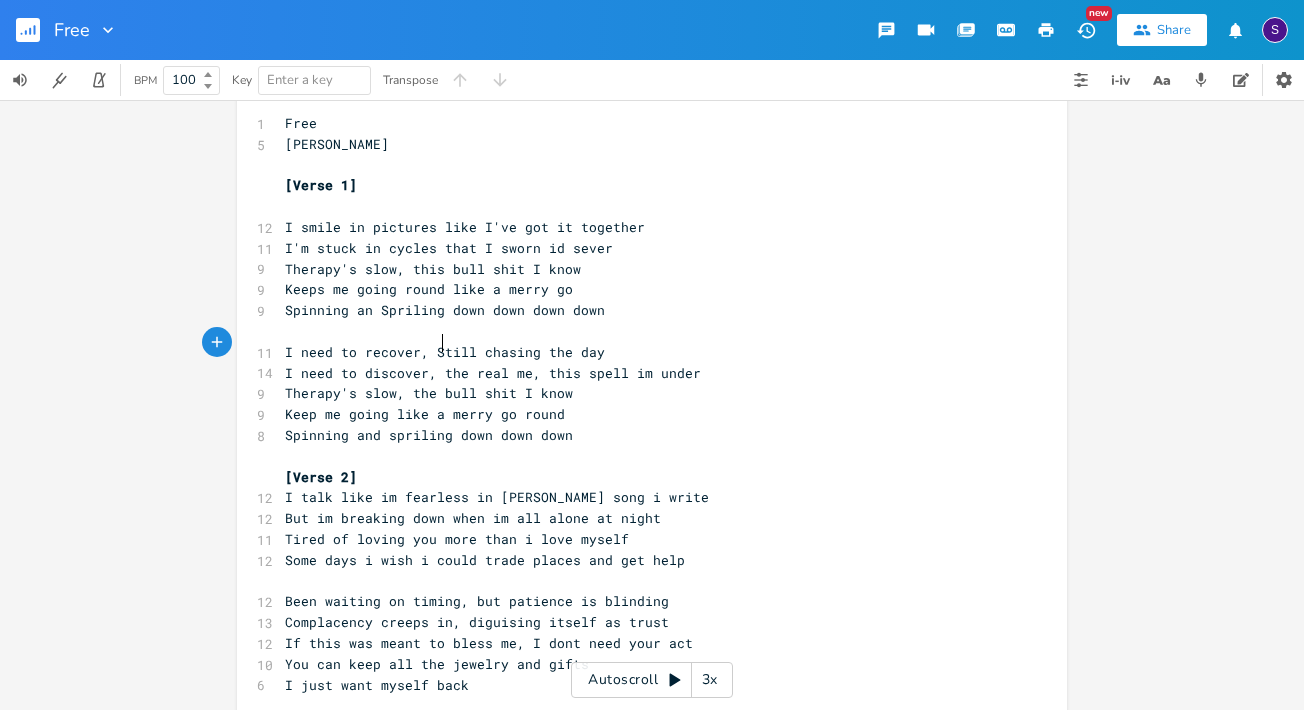 click on "I need to recover, Still chasing the day" at bounding box center [445, 352] 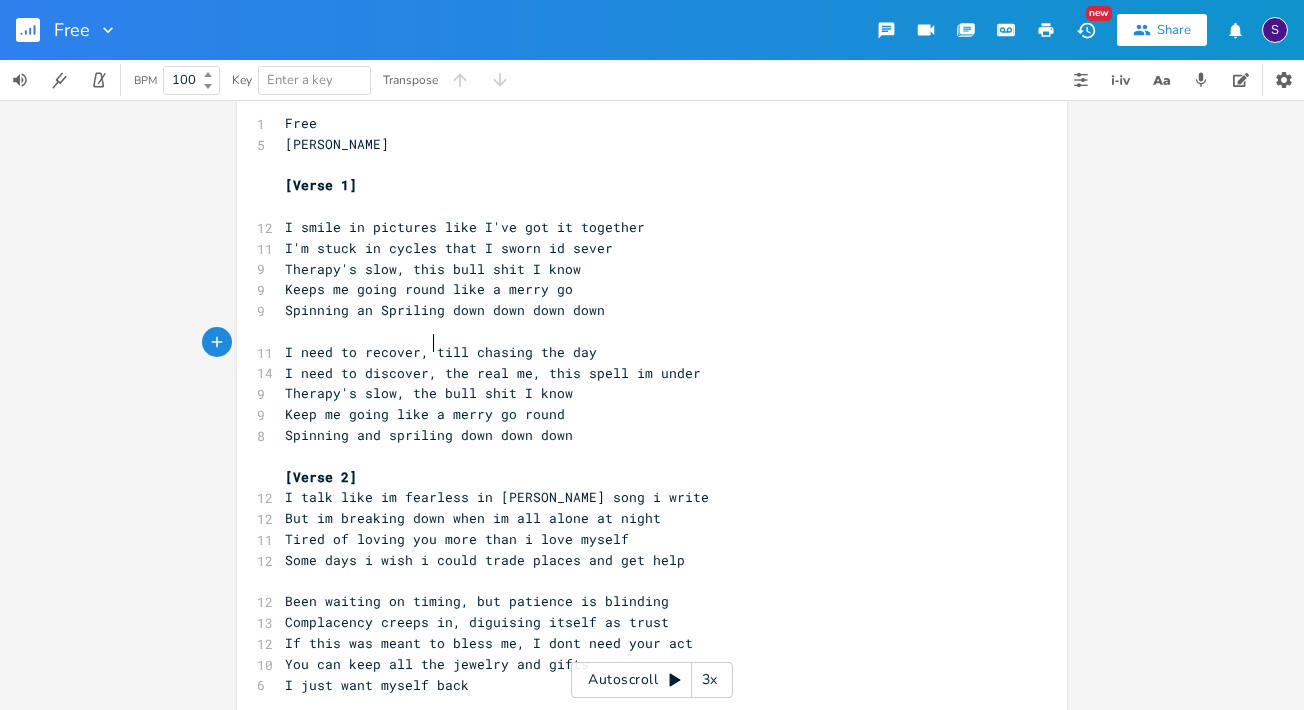 click on "I need to recover, till chasing the day" at bounding box center (441, 352) 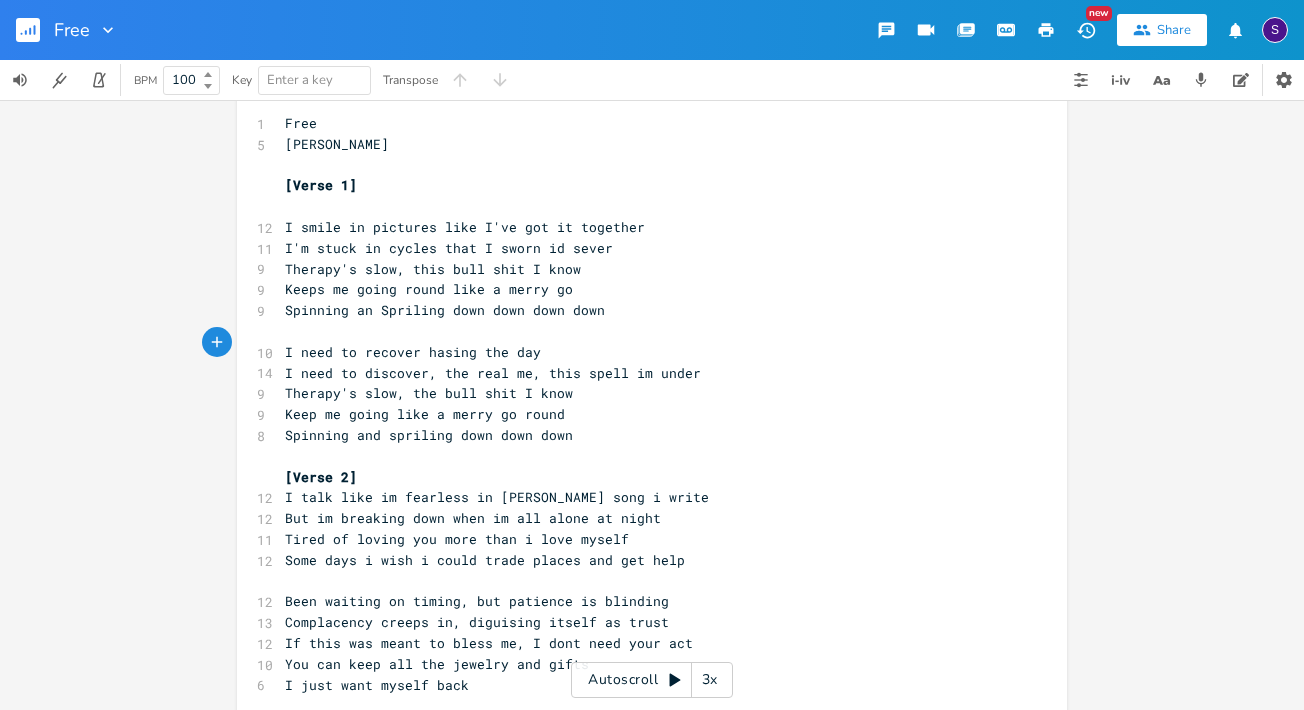 type on "c" 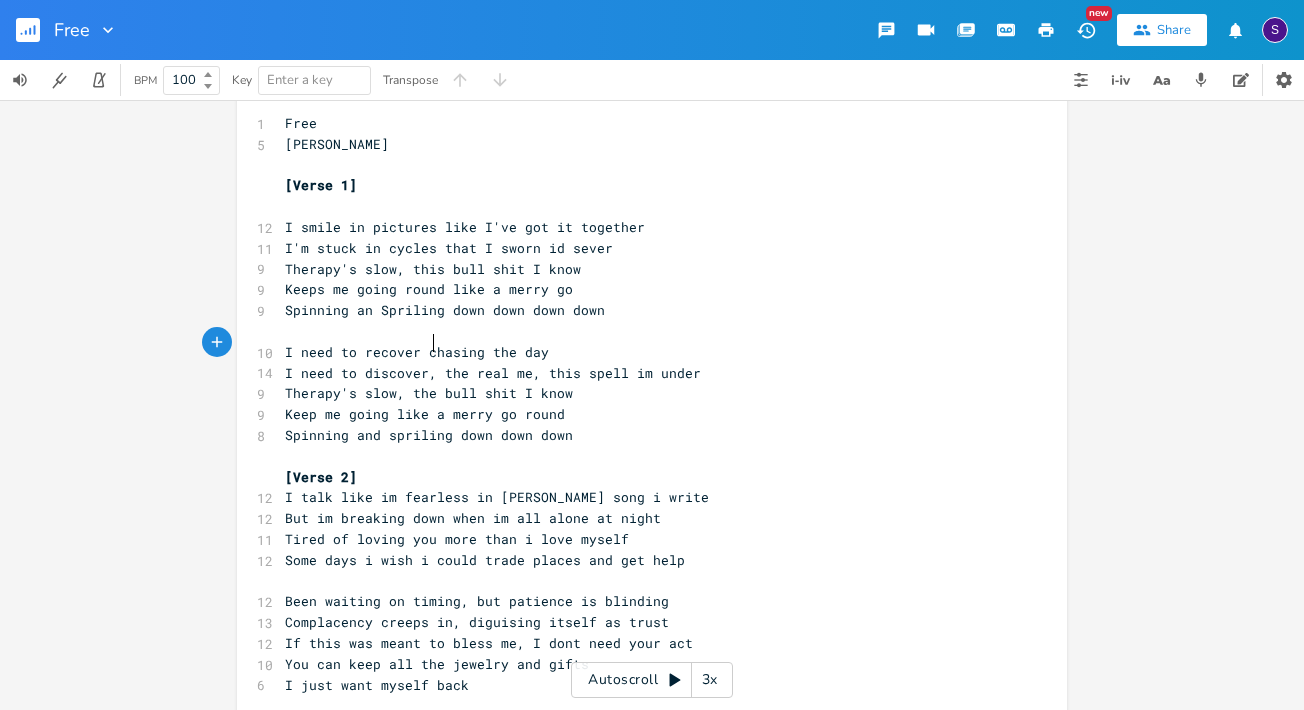 scroll, scrollTop: 0, scrollLeft: 8, axis: horizontal 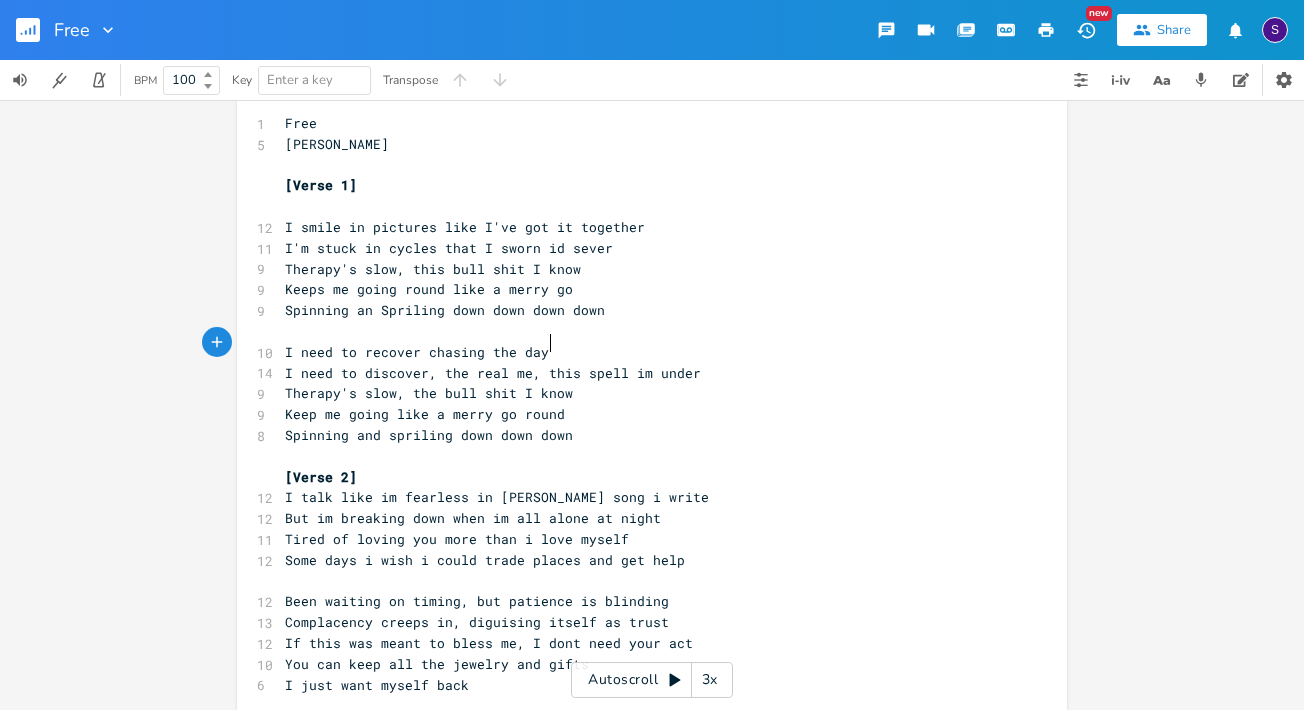 click on "I need to recover chasing the day" at bounding box center [642, 352] 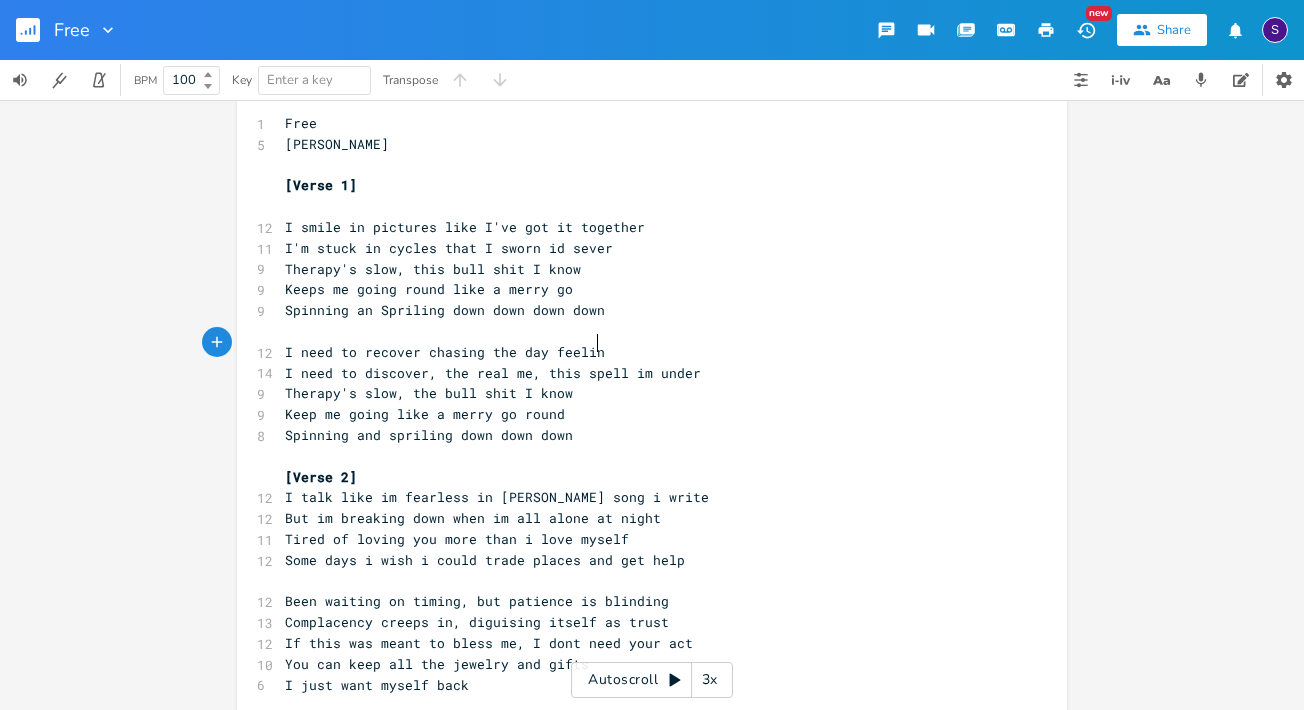 type on "feelin" 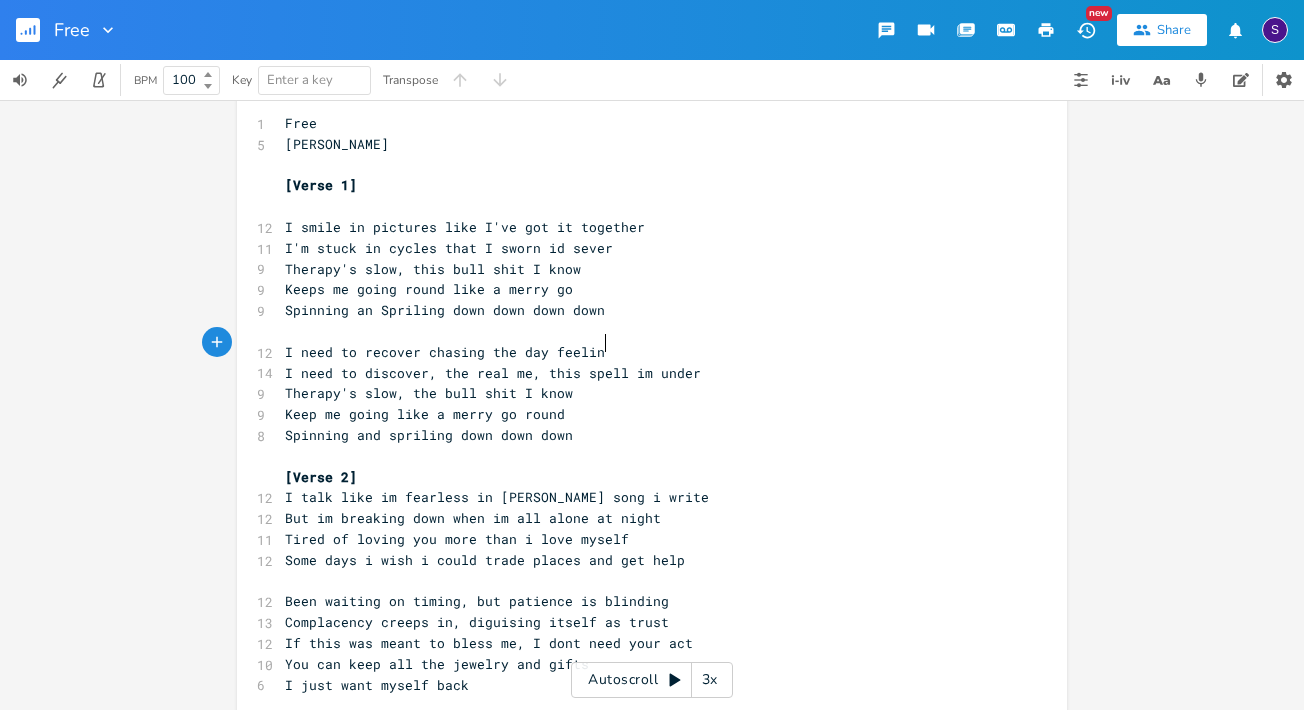 scroll, scrollTop: 0, scrollLeft: 29, axis: horizontal 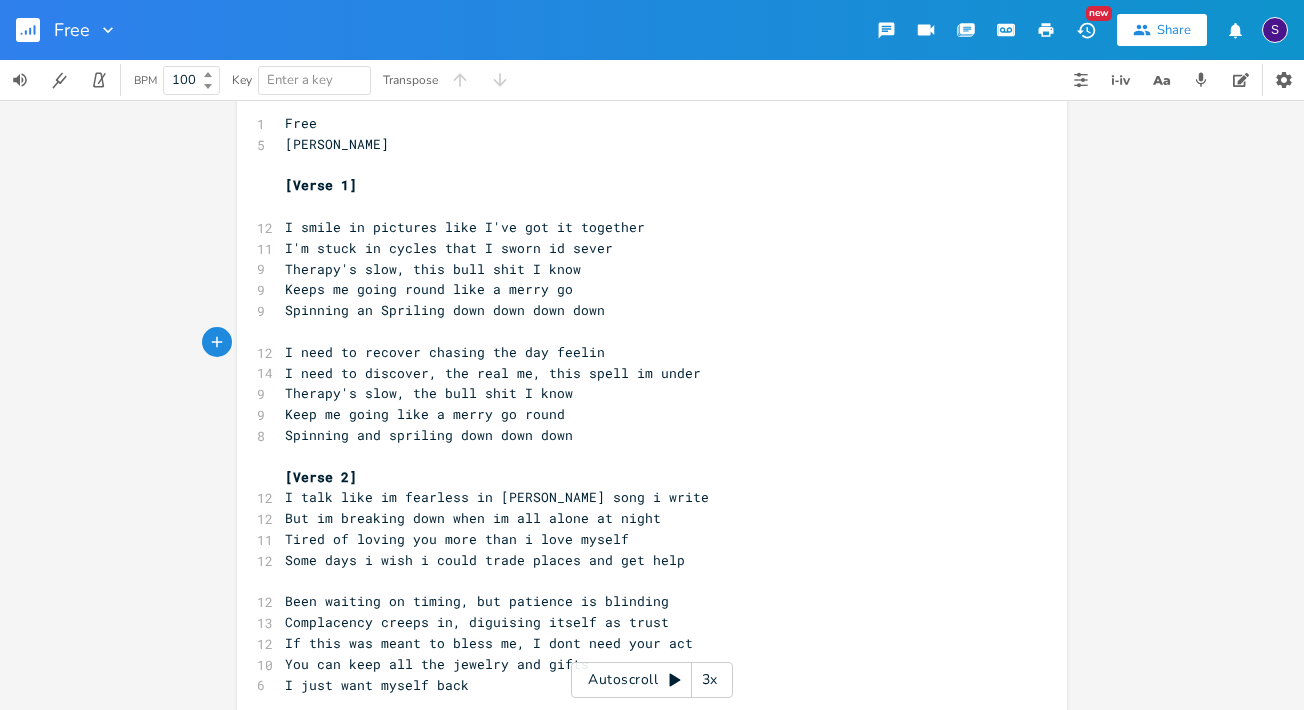 click on "Therapy's slow, this bull shit I know" at bounding box center [433, 269] 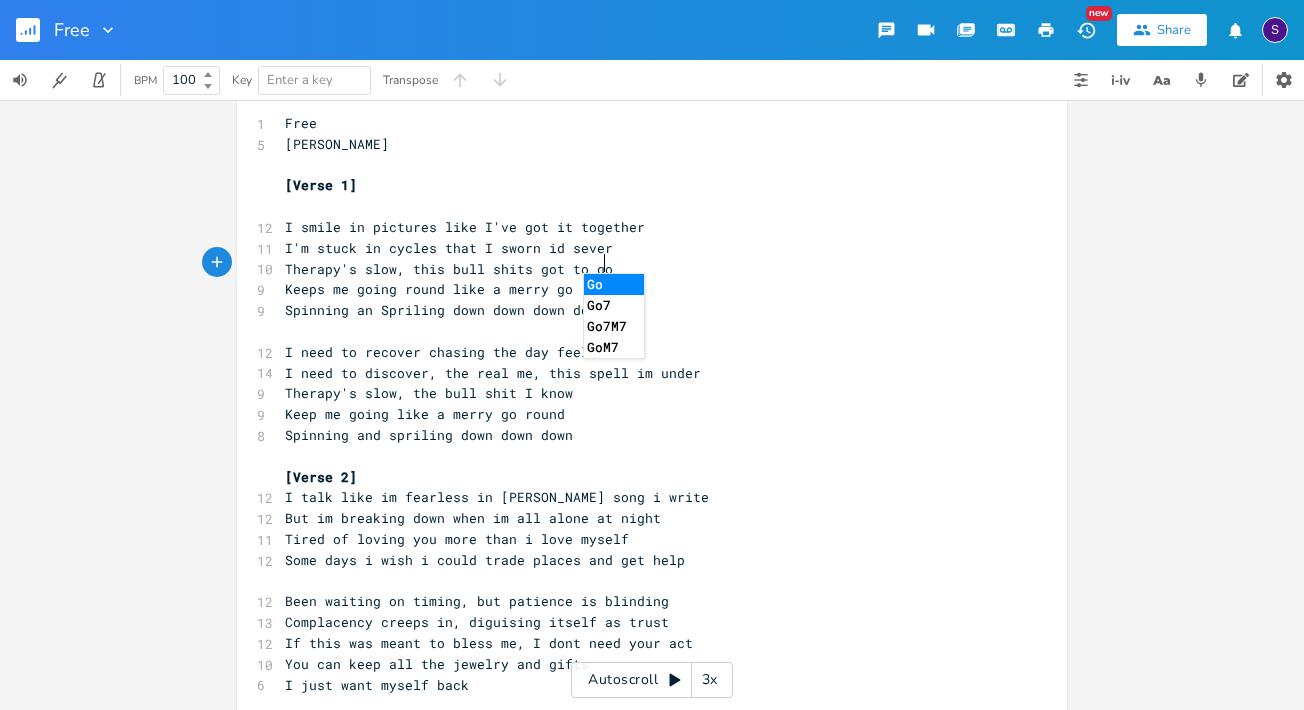 type on "s got to go" 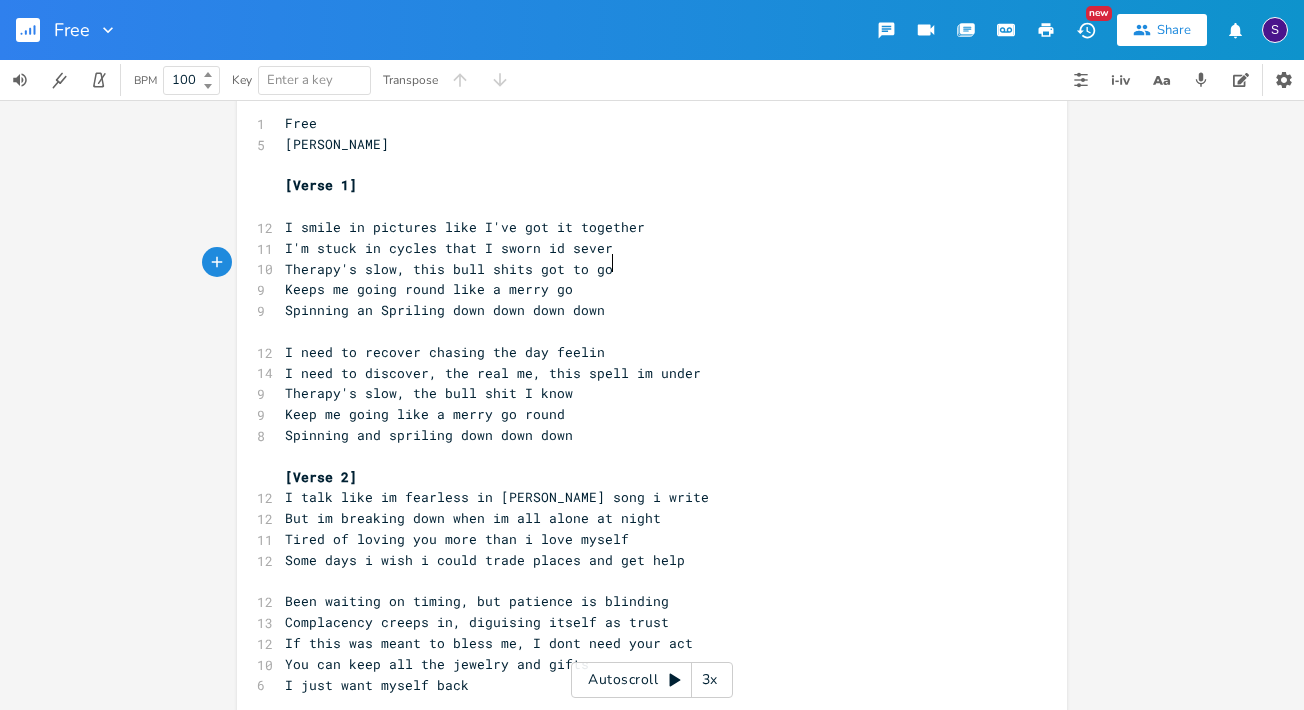 scroll, scrollTop: 0, scrollLeft: 56, axis: horizontal 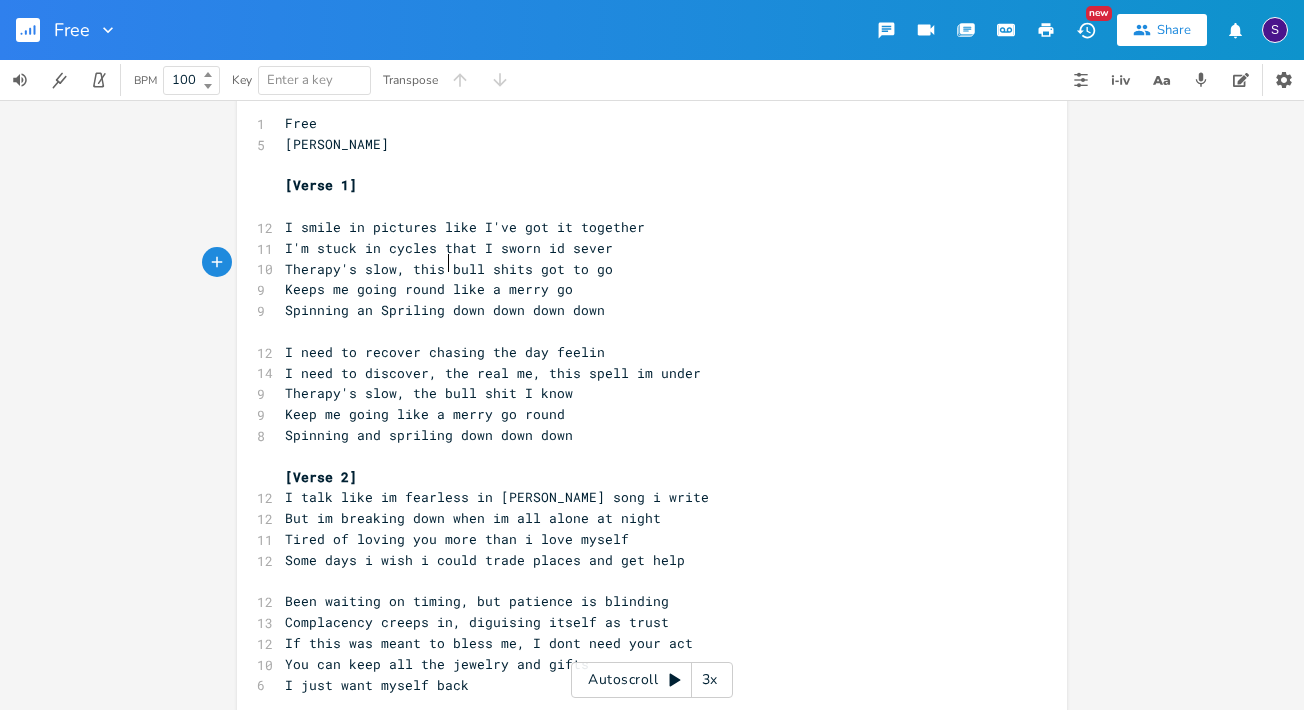 click on "Therapy's slow, this bull shits got to go" at bounding box center [449, 269] 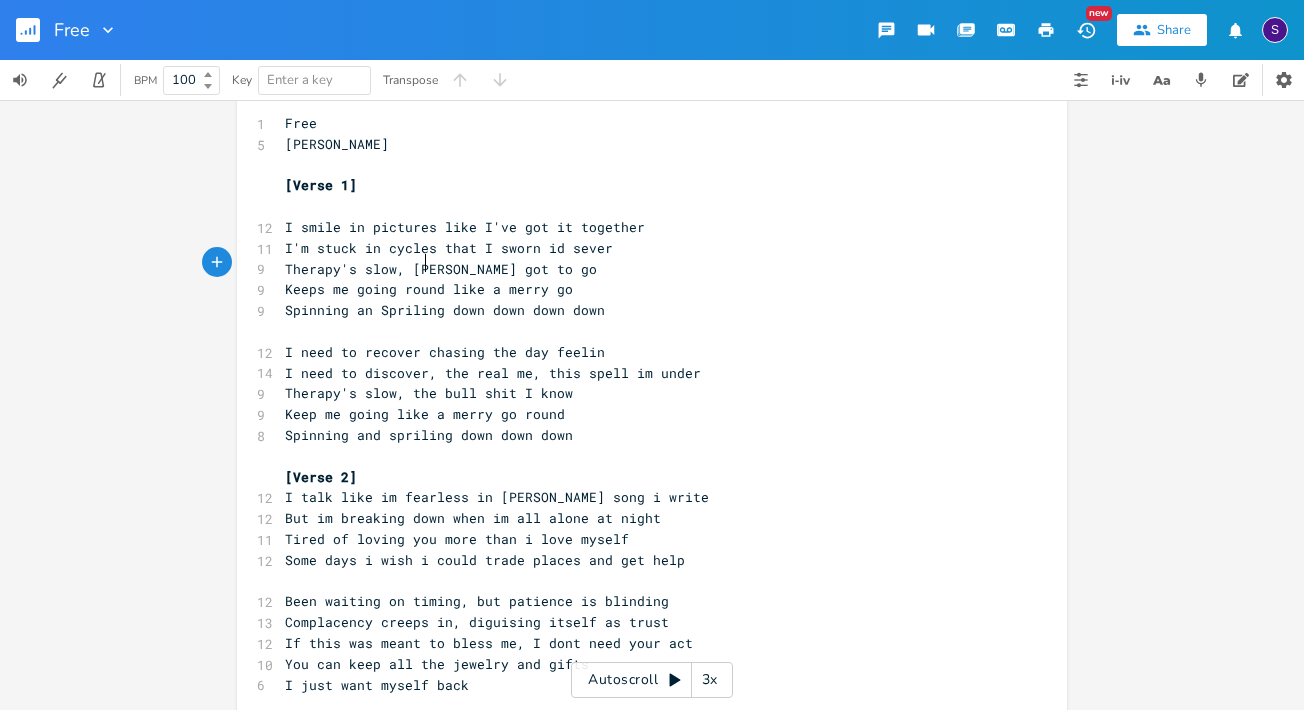 type on "e" 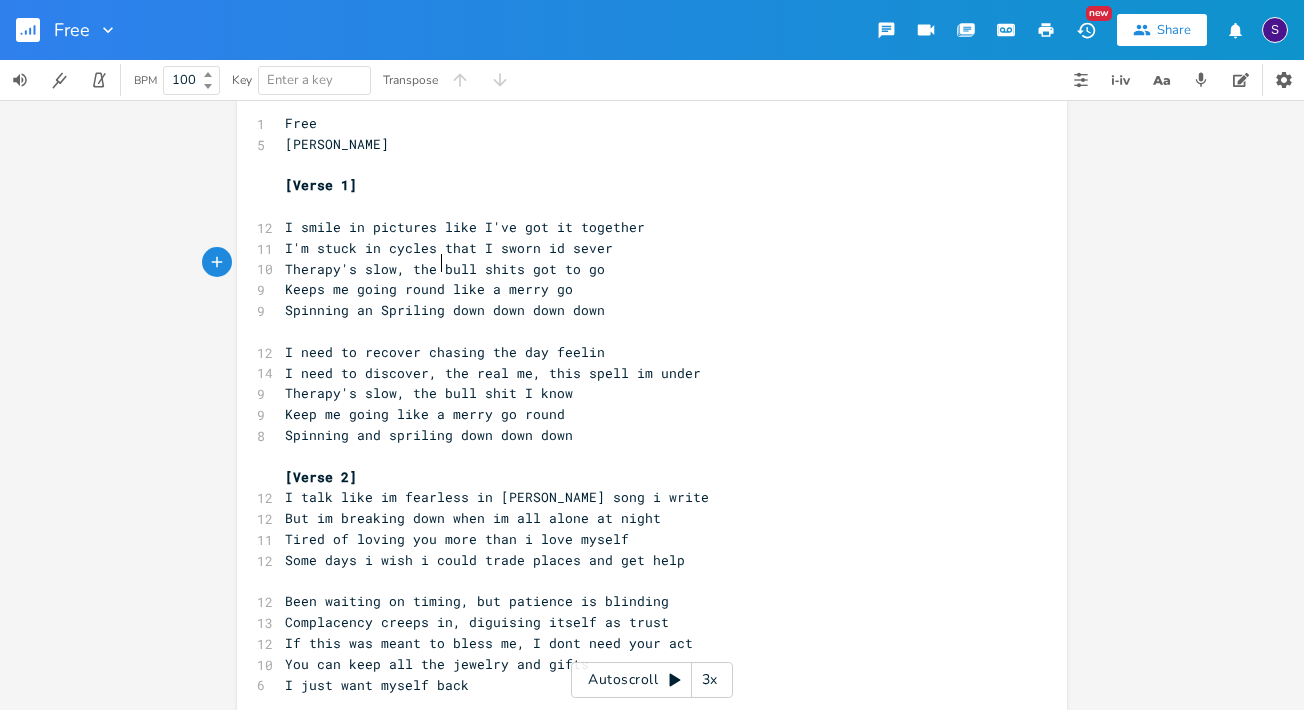 scroll, scrollTop: 0, scrollLeft: 9, axis: horizontal 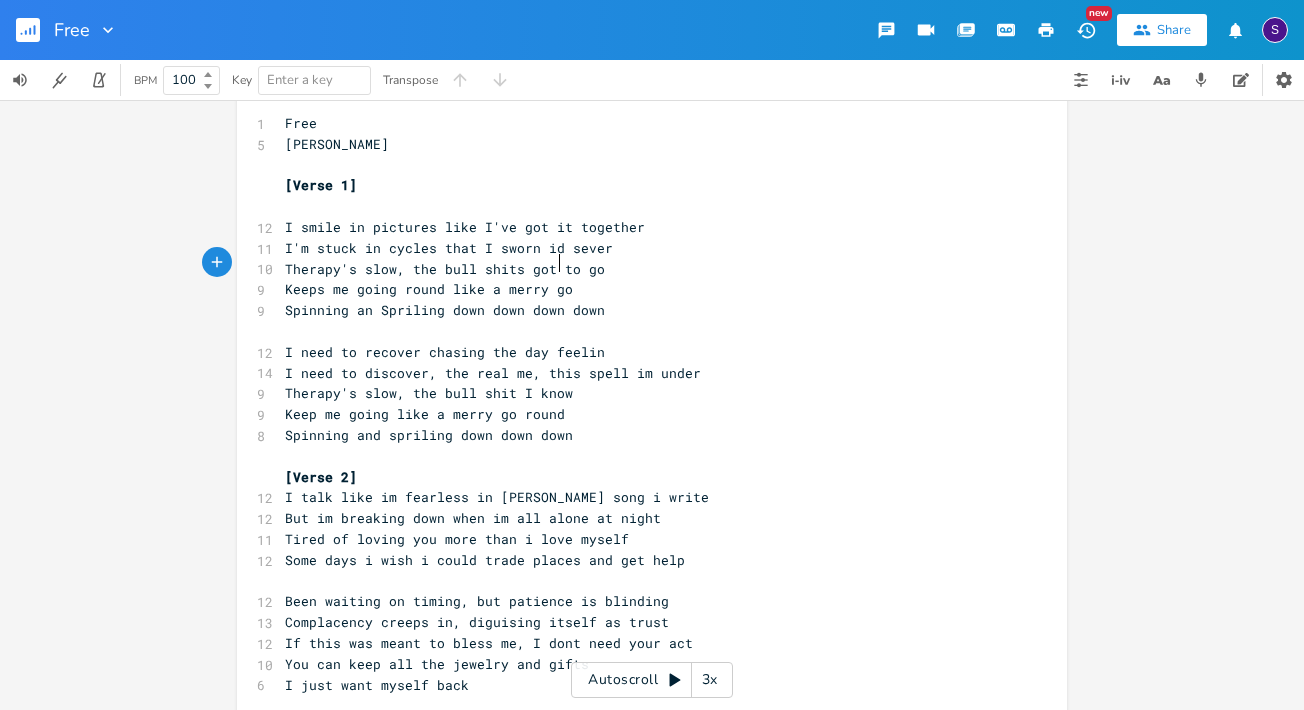click on "Therapy's slow, the bull shits got to go" at bounding box center (445, 269) 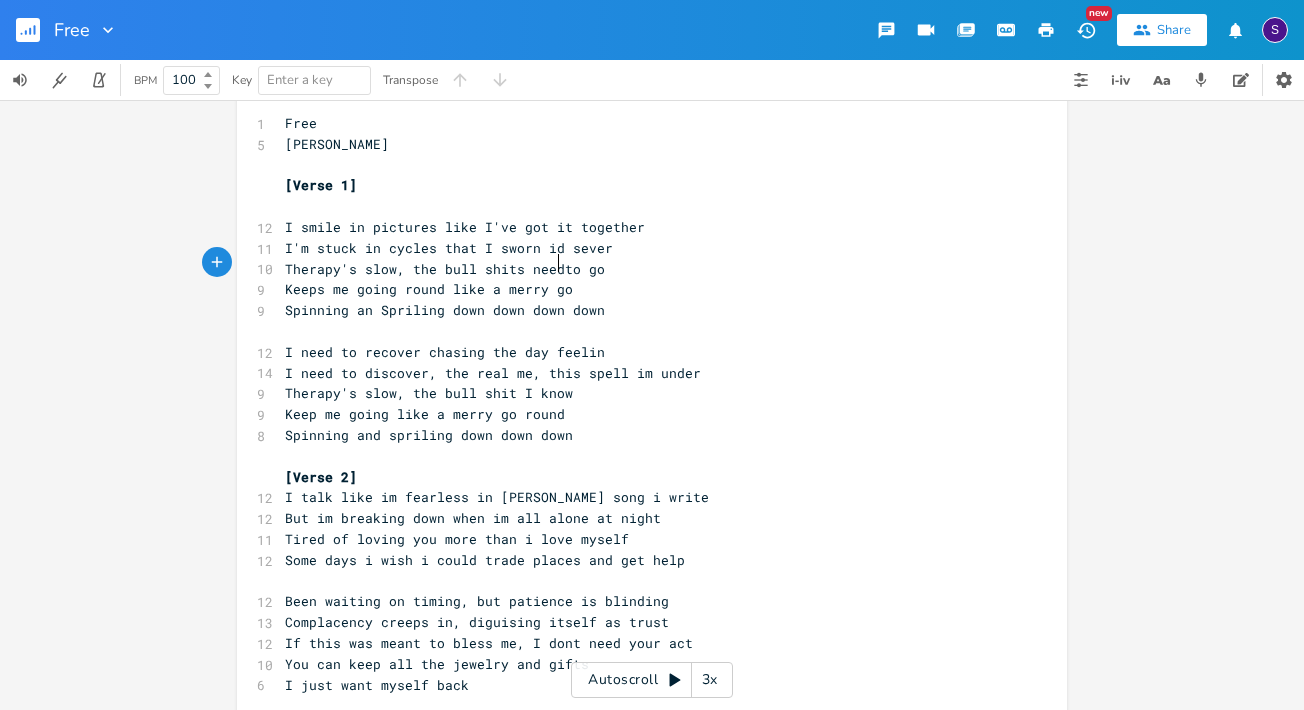 scroll, scrollTop: 0, scrollLeft: 33, axis: horizontal 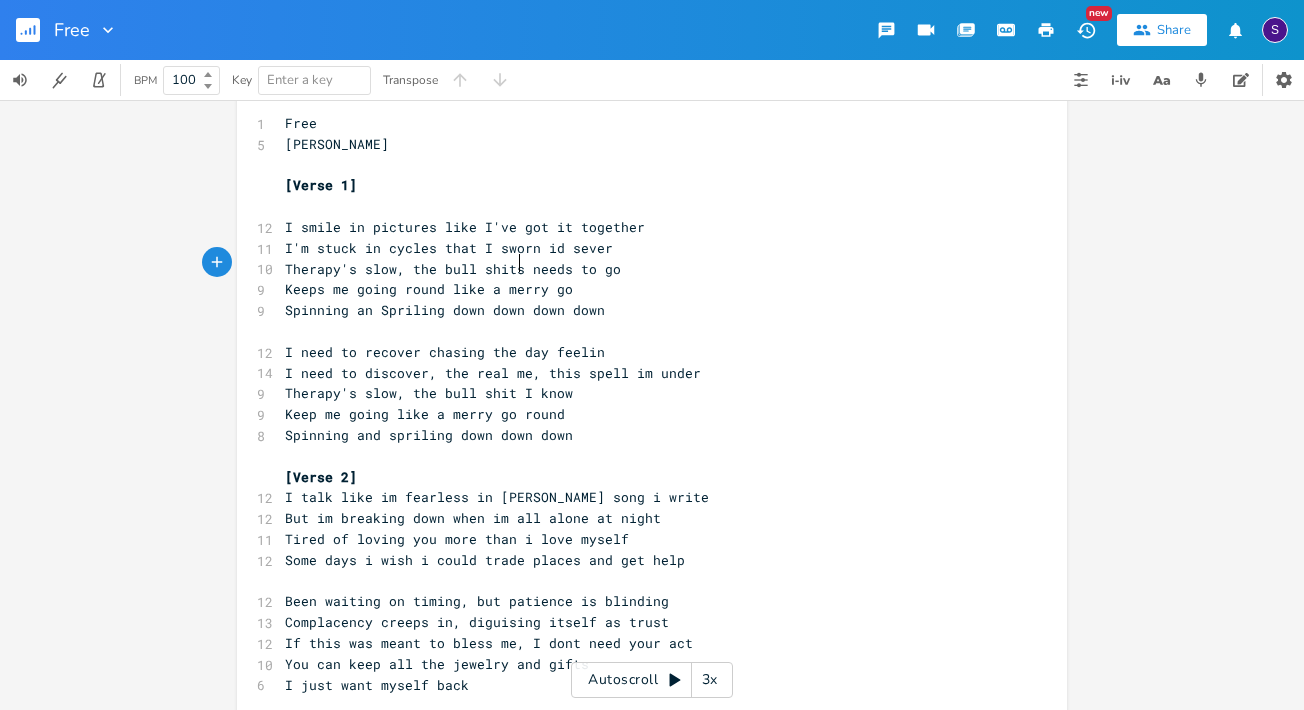 click on "Therapy's slow, the bull shits needs to go" at bounding box center (453, 269) 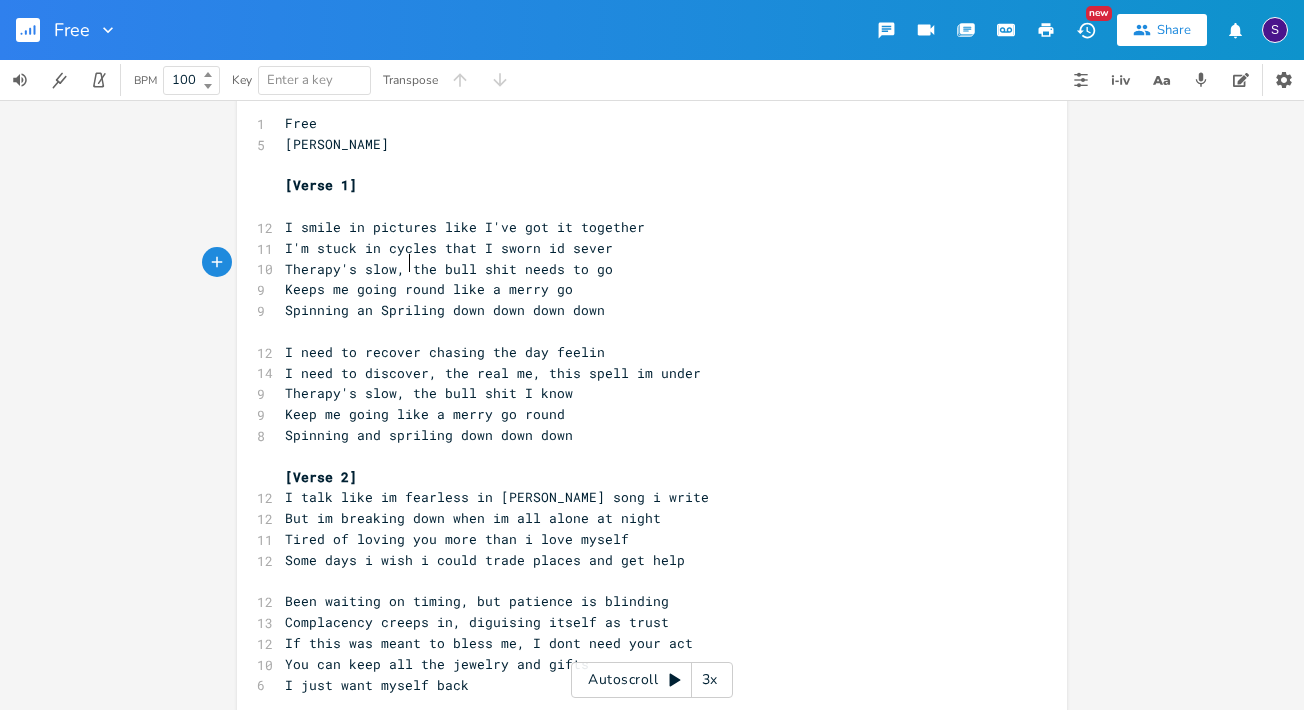 click on "Therapy's slow, the bull shit needs to go" at bounding box center (449, 269) 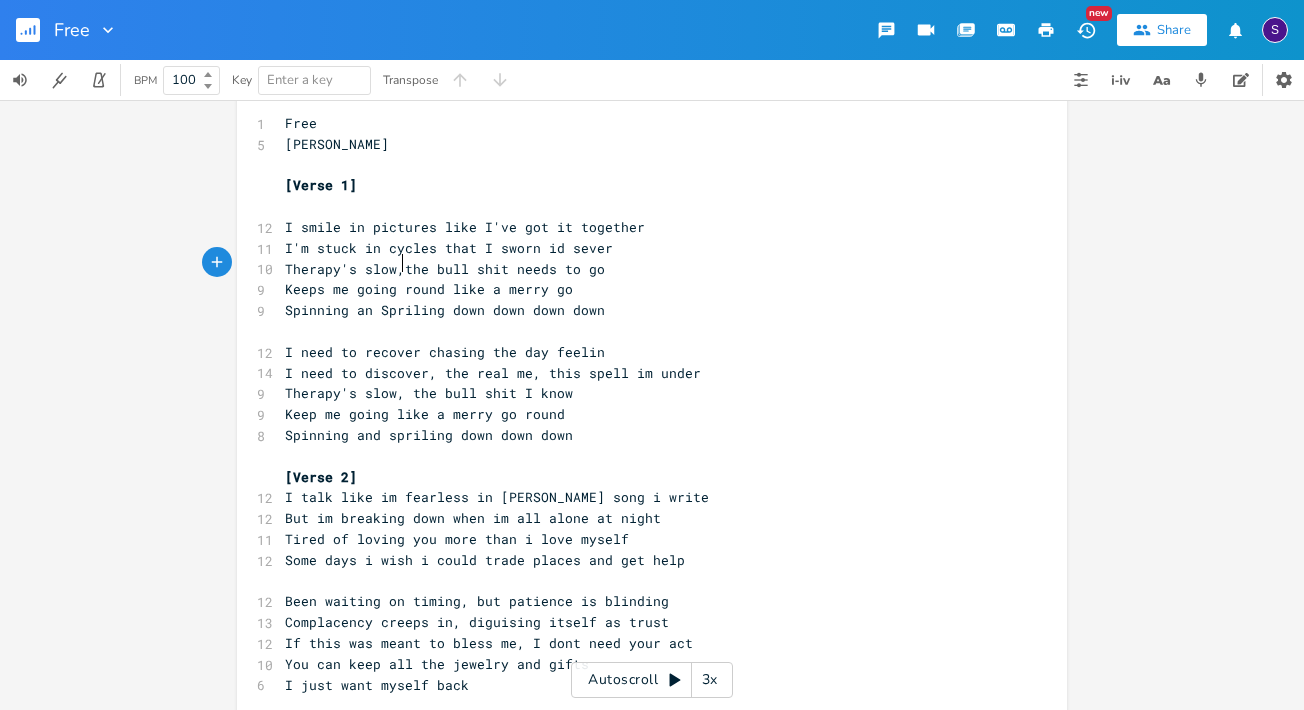 scroll, scrollTop: 0, scrollLeft: 2, axis: horizontal 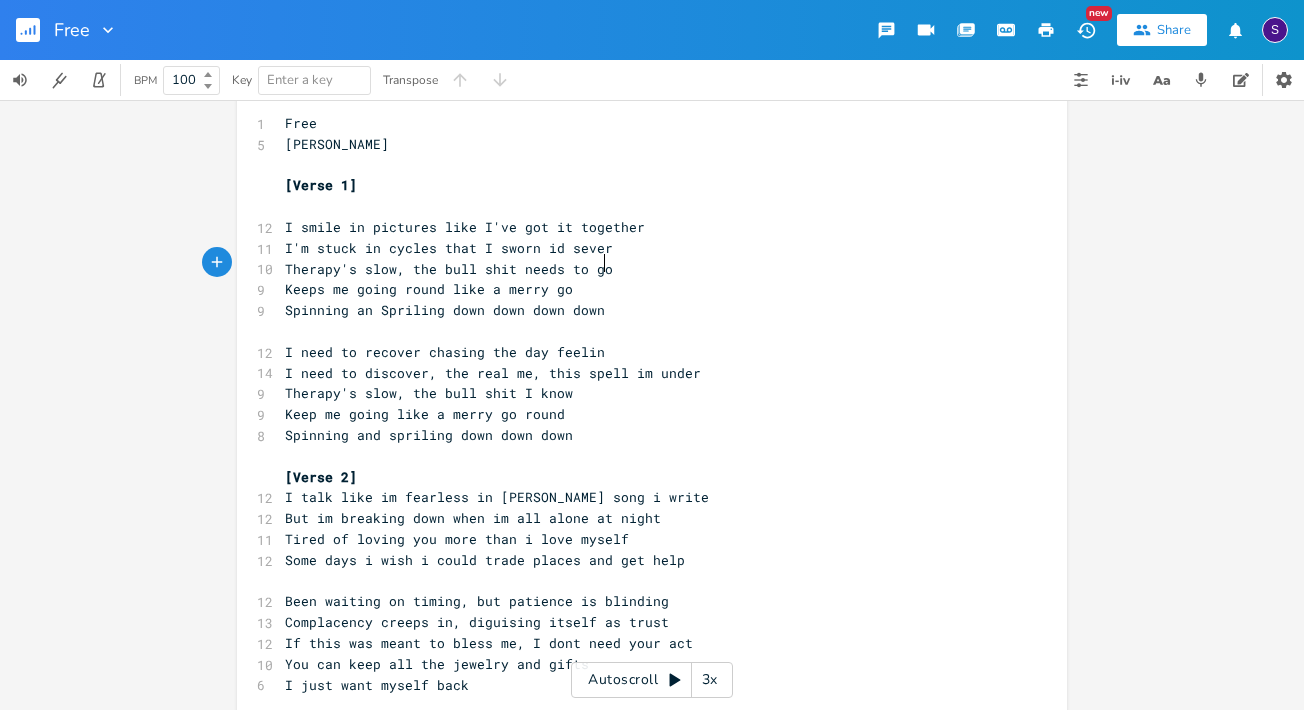 click on "Therapy's slow, the bull shit needs to go" at bounding box center (449, 269) 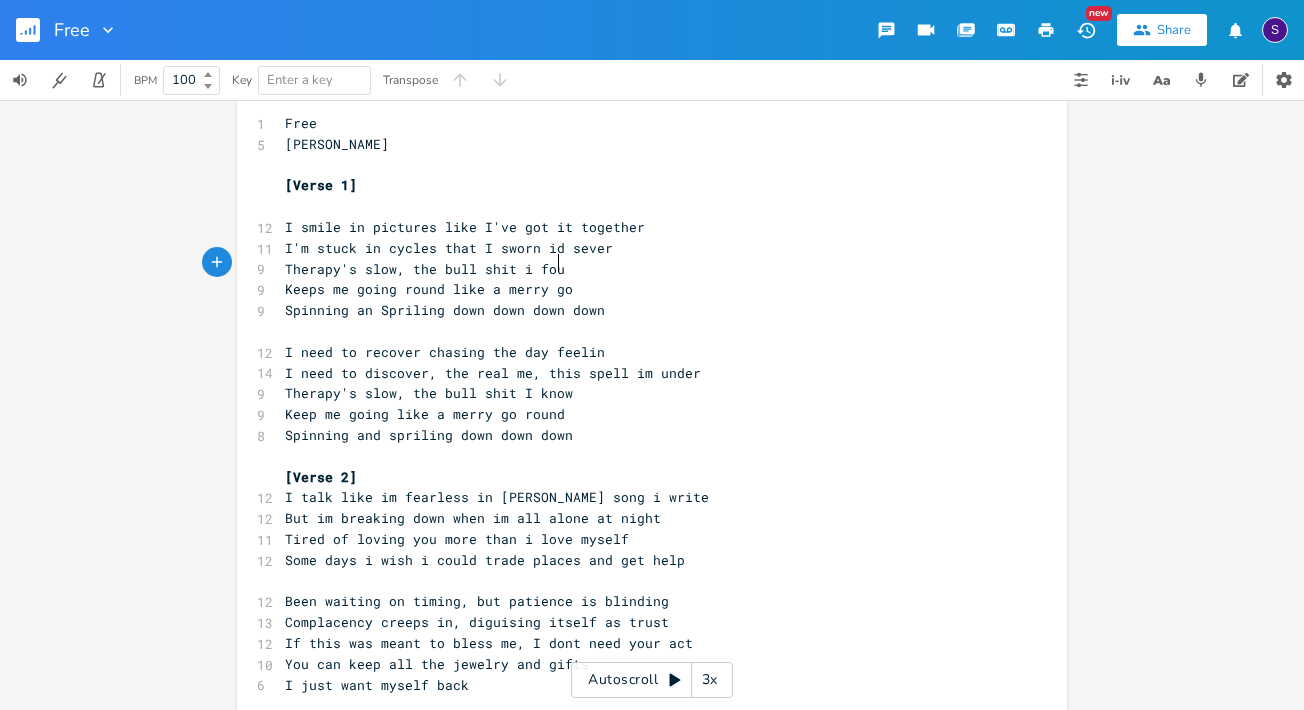 type on "i found" 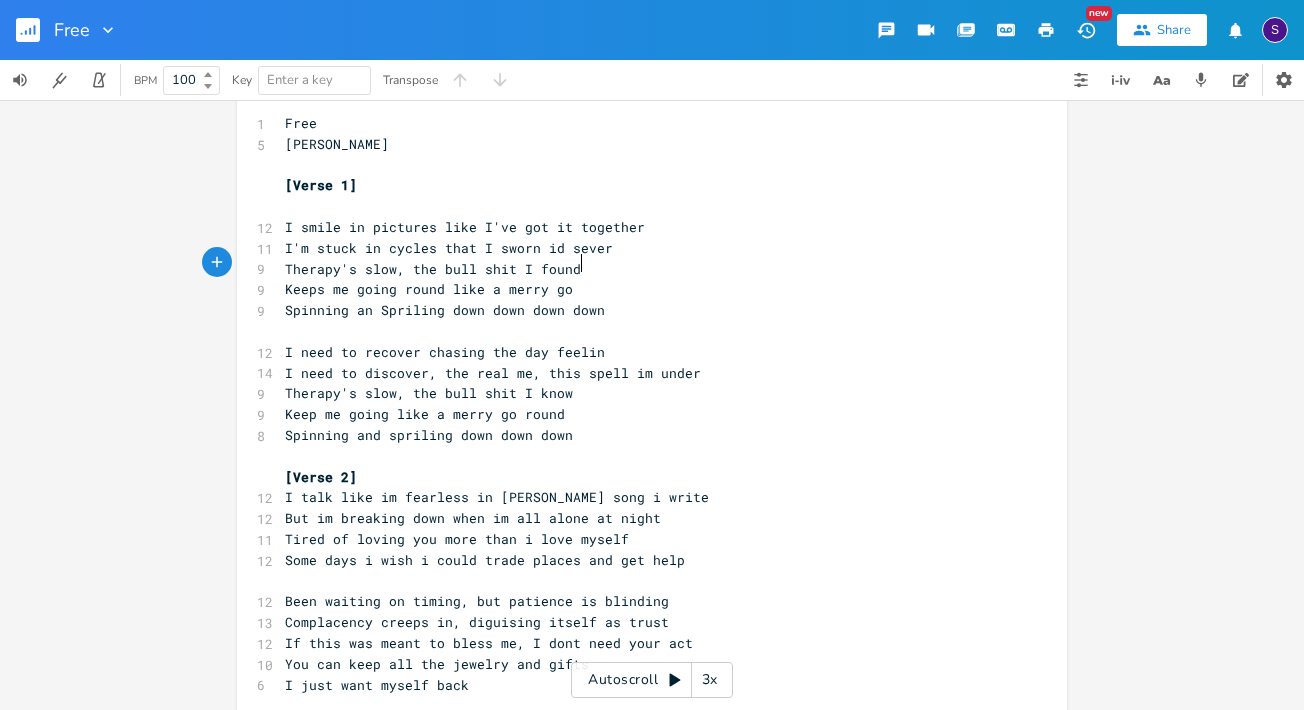 scroll, scrollTop: 0, scrollLeft: 37, axis: horizontal 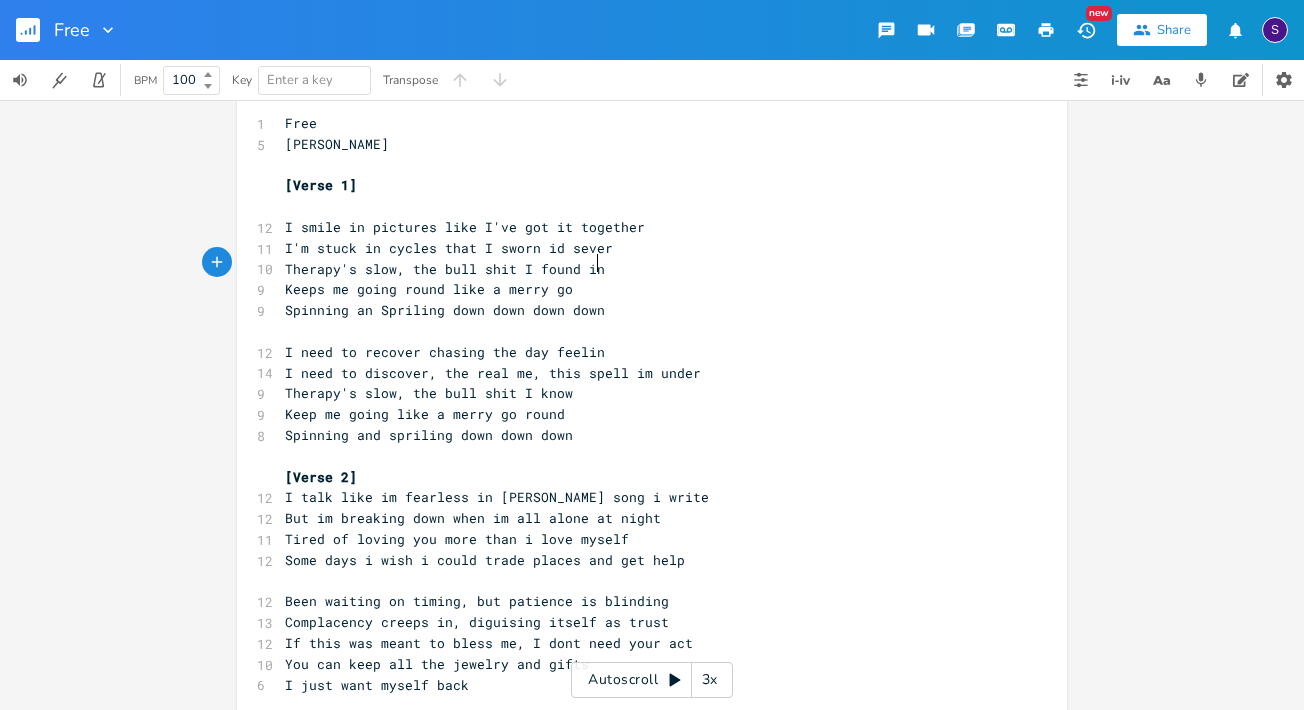 type on "I found in" 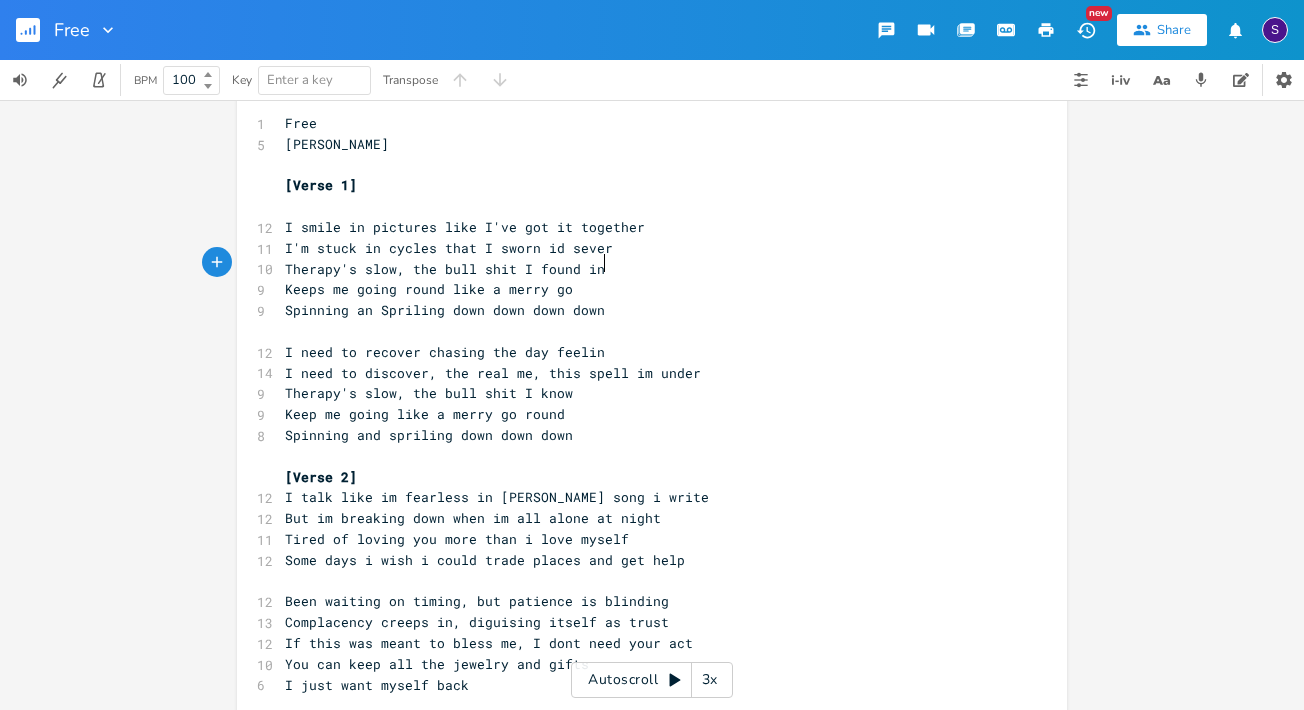 scroll, scrollTop: 0, scrollLeft: 49, axis: horizontal 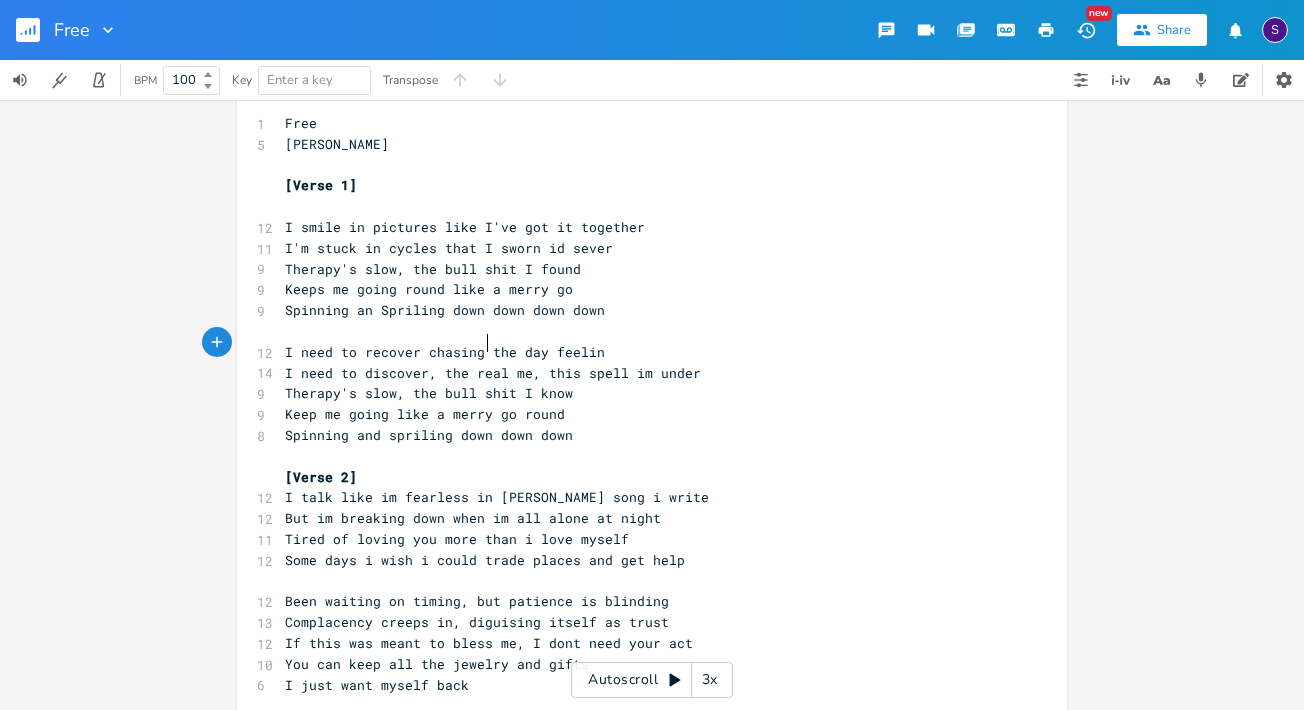 click on "I need to recover chasing the day feelin" at bounding box center (445, 352) 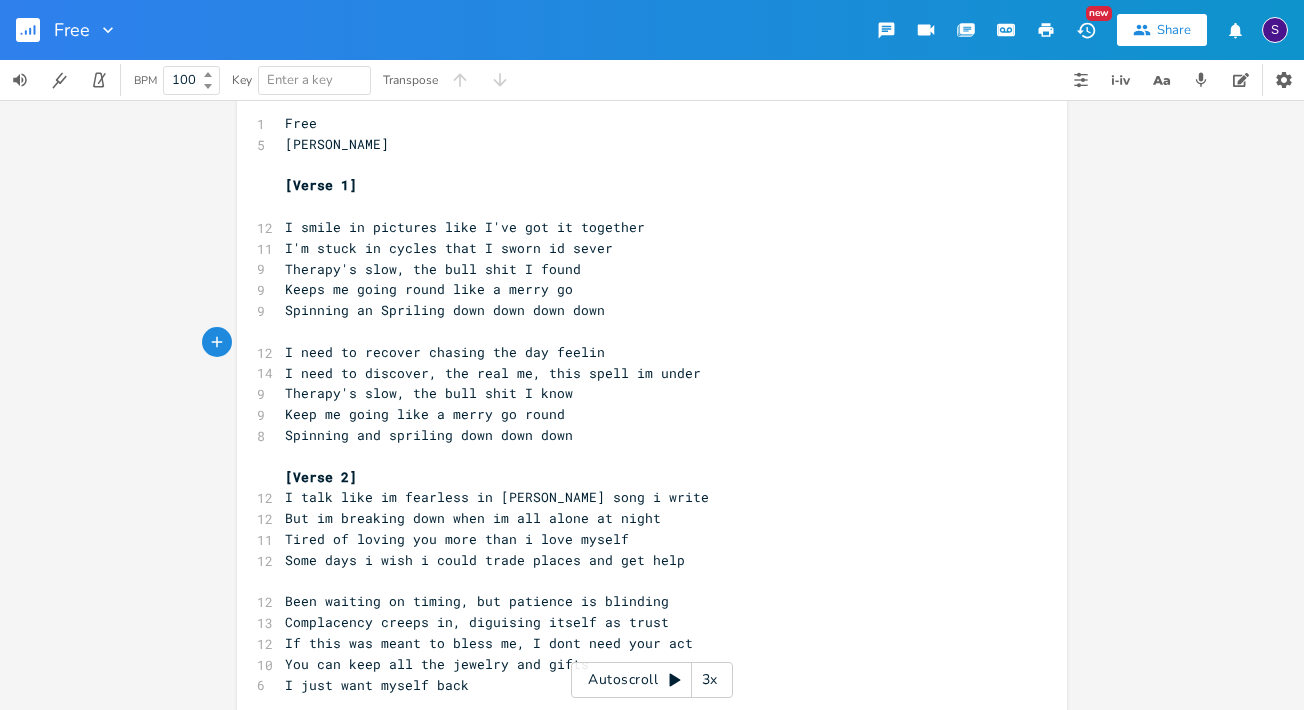 type on "a" 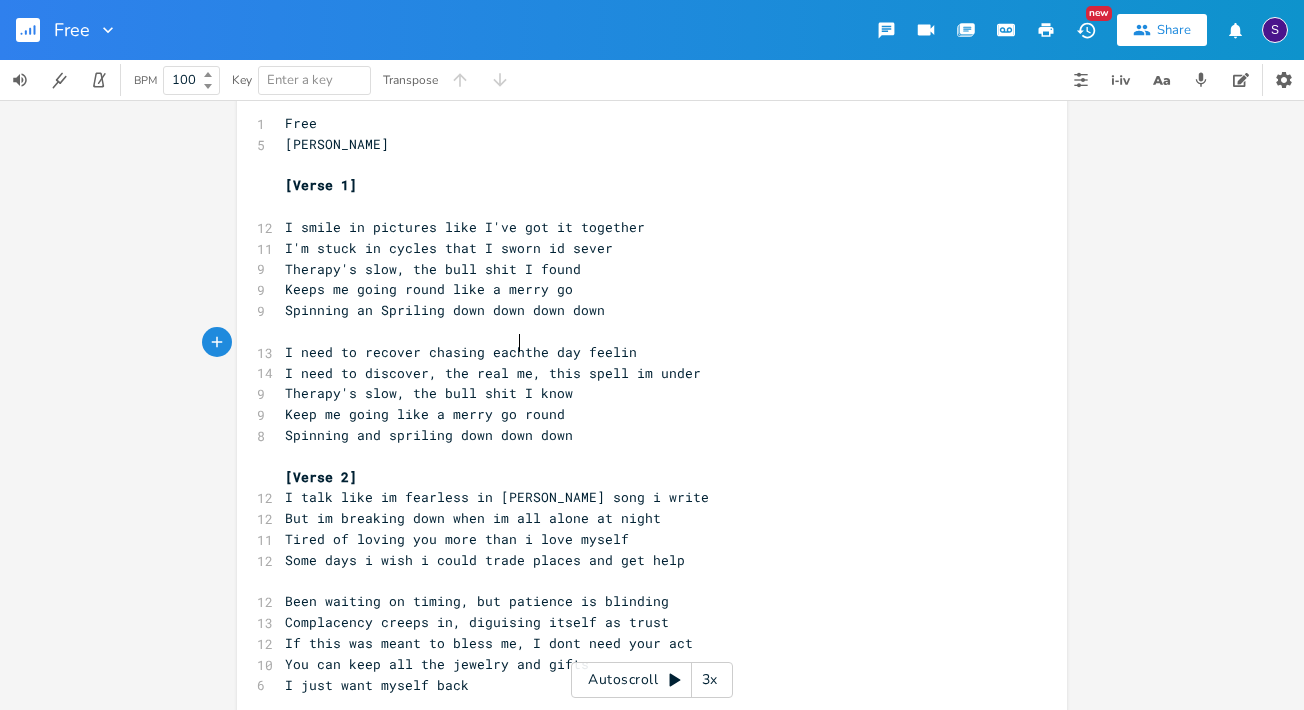 type on "each" 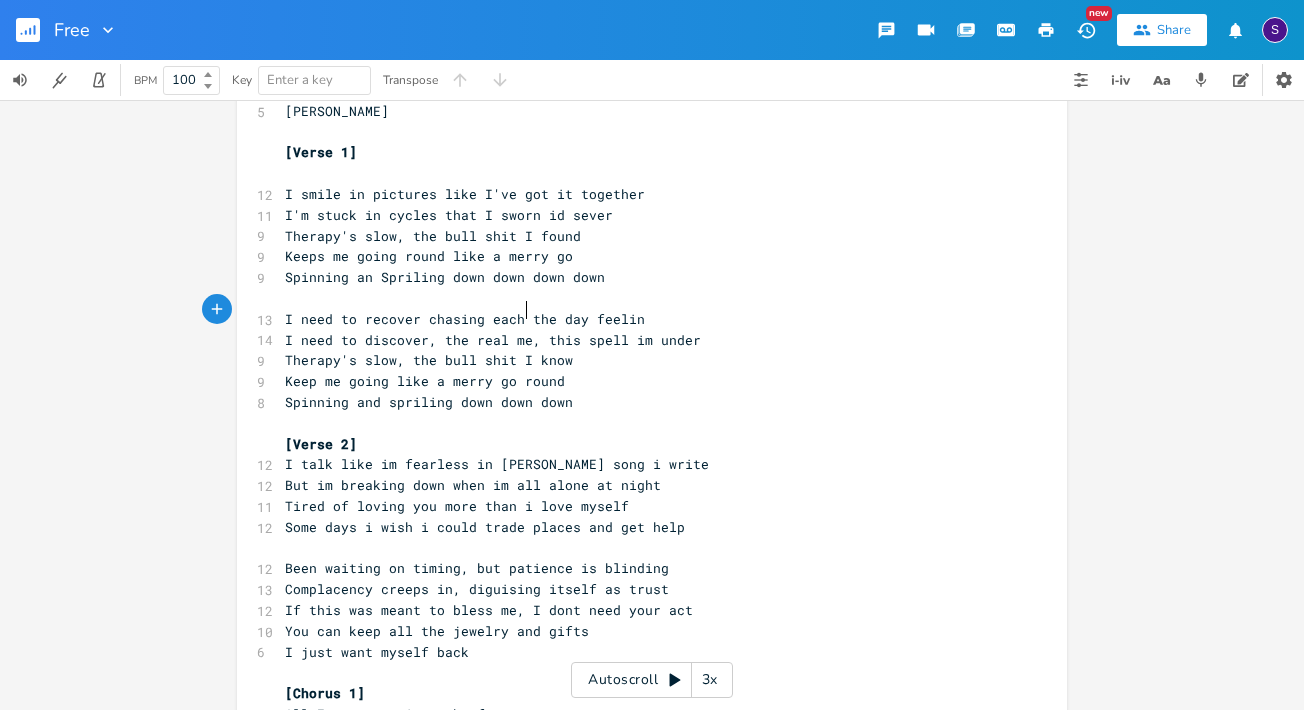 scroll, scrollTop: 82, scrollLeft: 0, axis: vertical 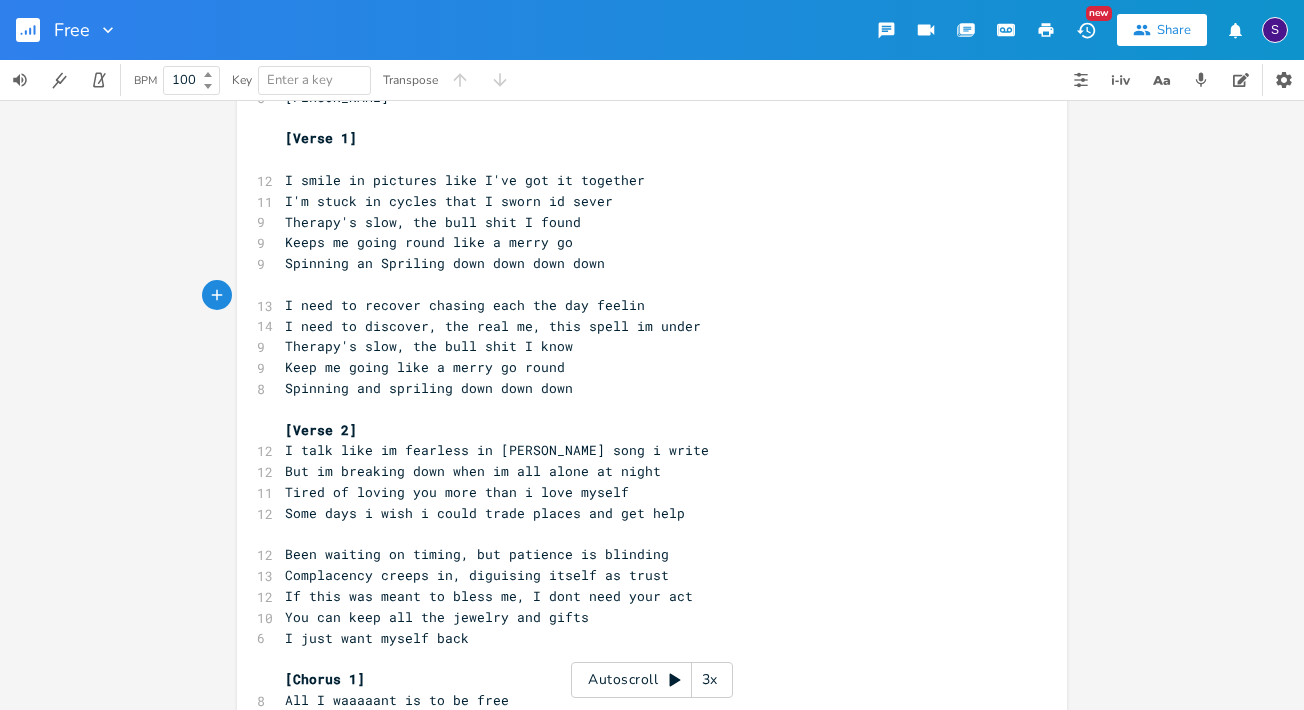 click on "Spinning and spriling down down down" at bounding box center [642, 388] 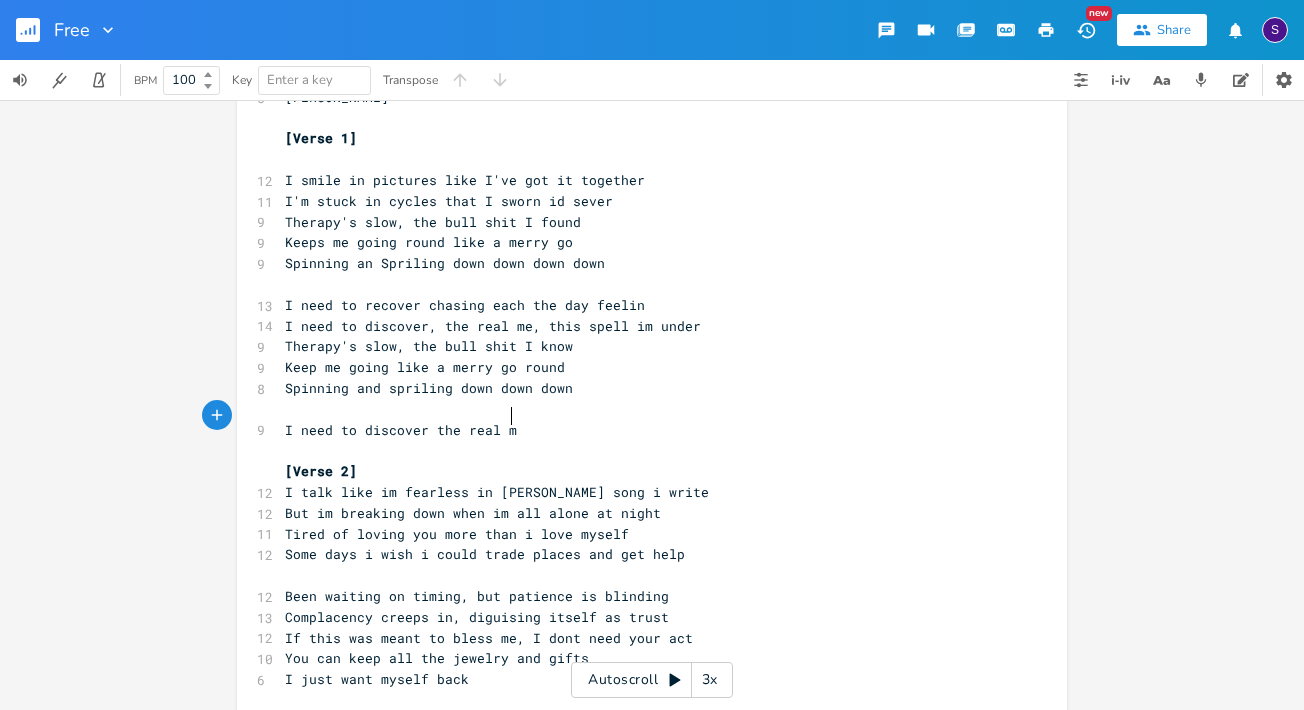 type on "I need to discover the real me" 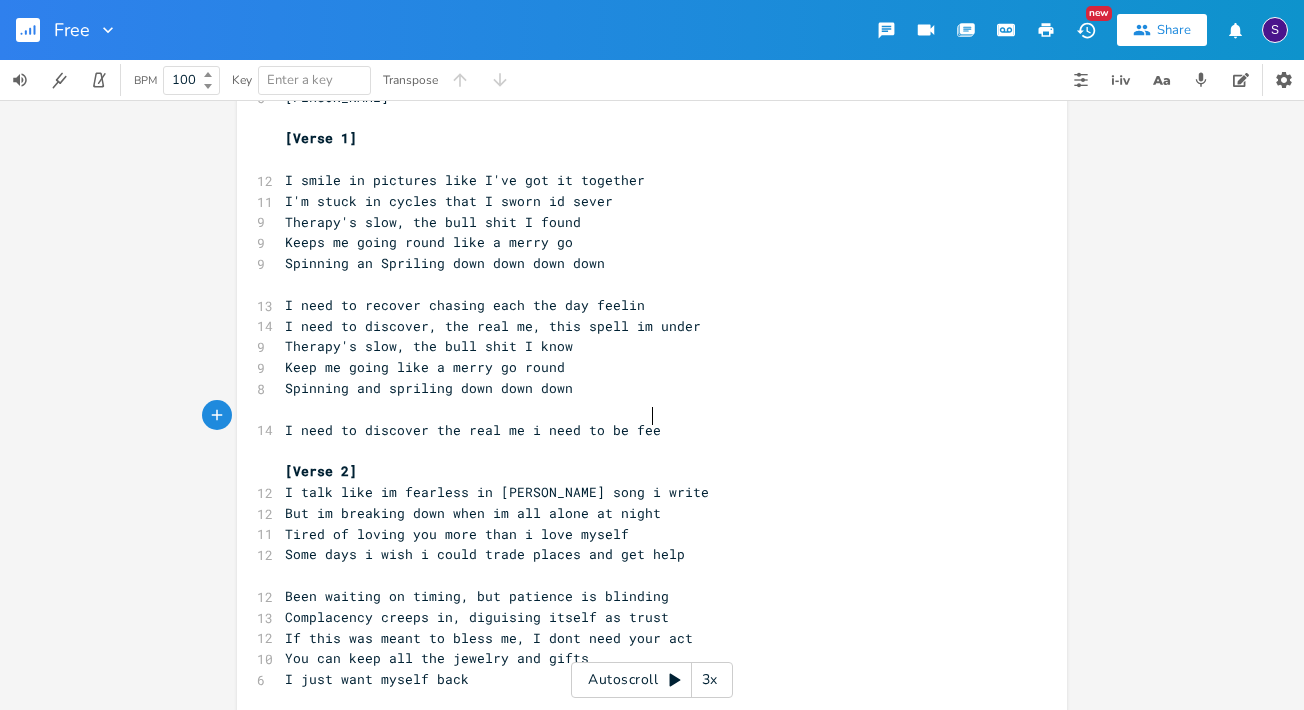 type on "me i need to be feee" 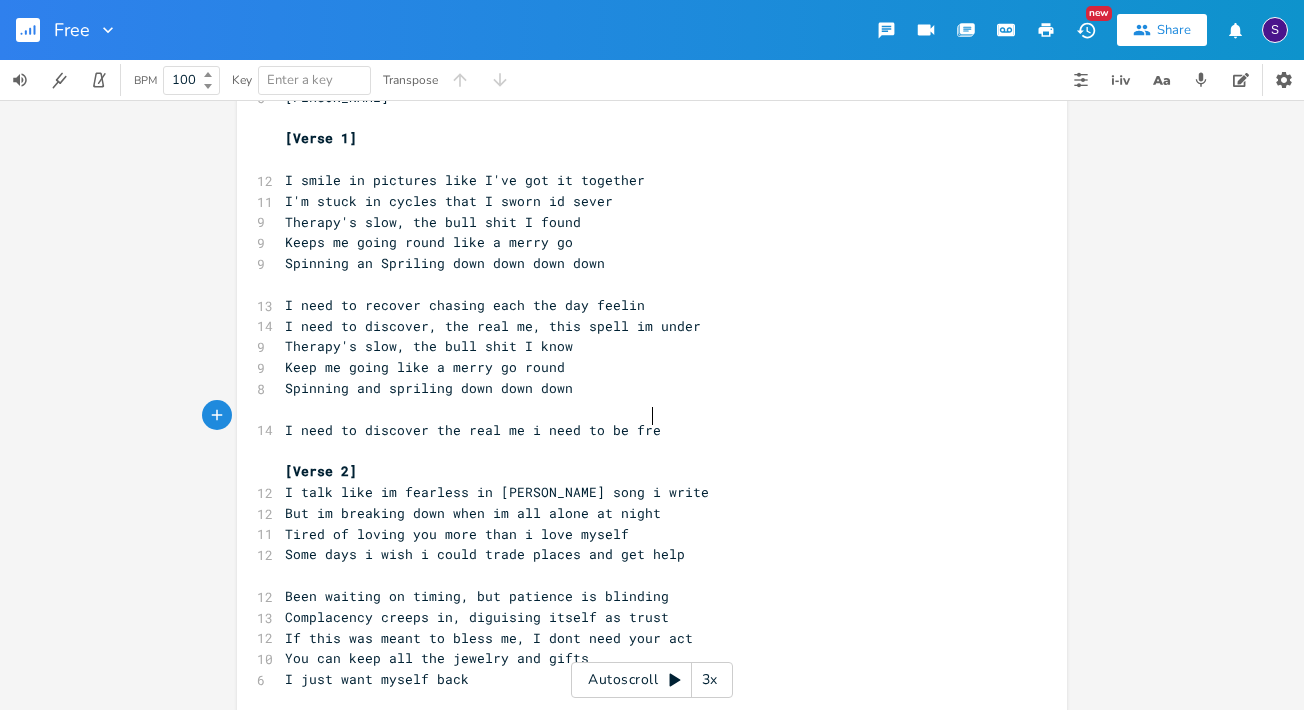 type on "ree" 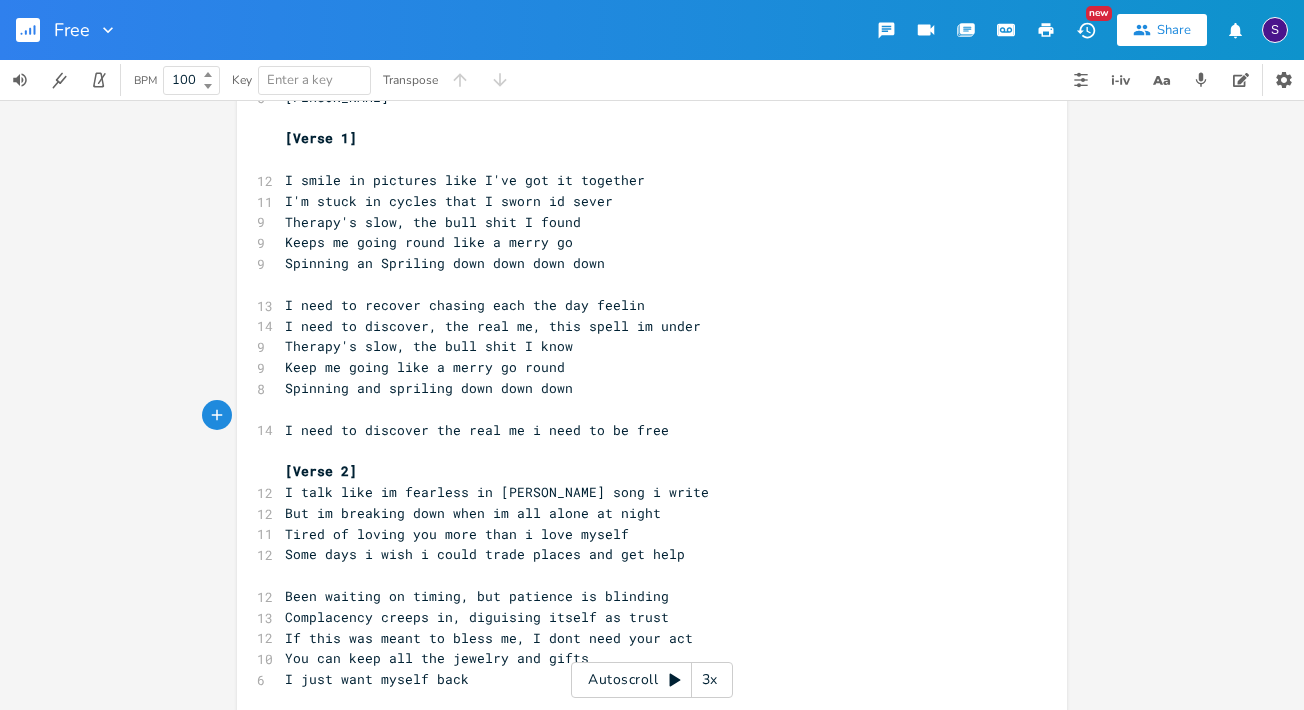 click on "I need to discover the real me i need to be free" at bounding box center [477, 430] 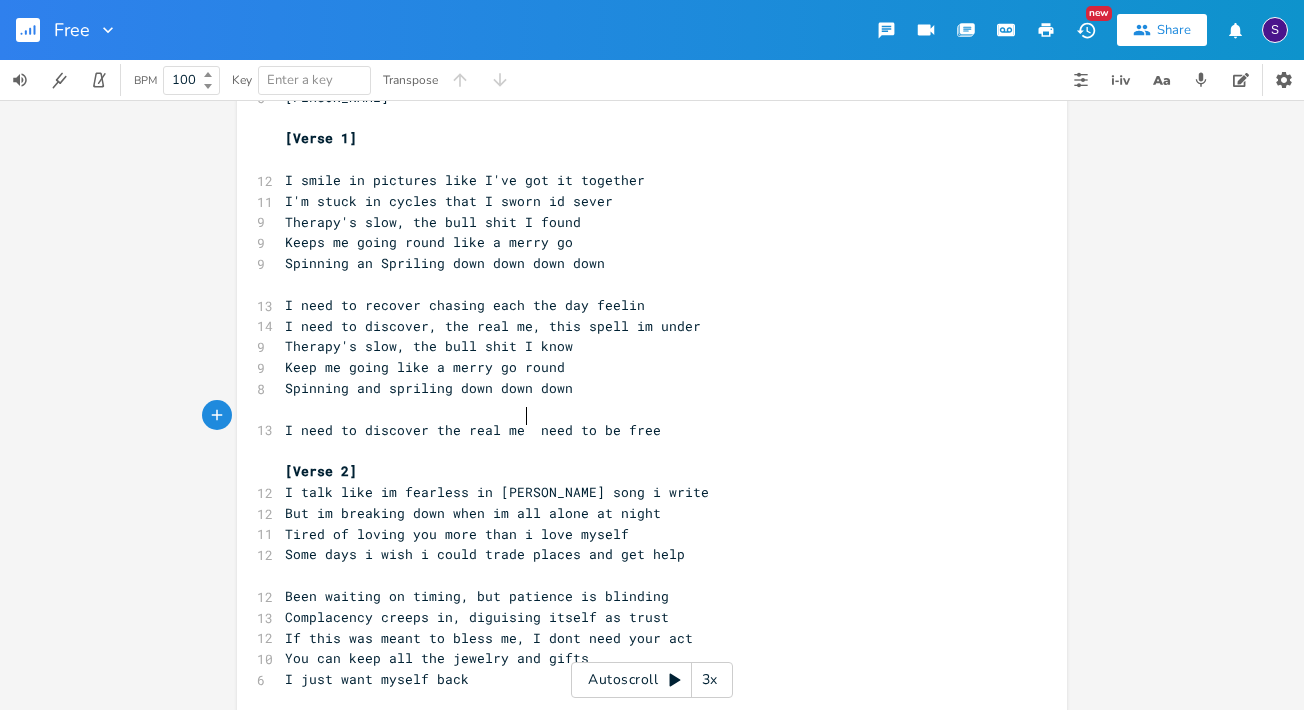 type on "I" 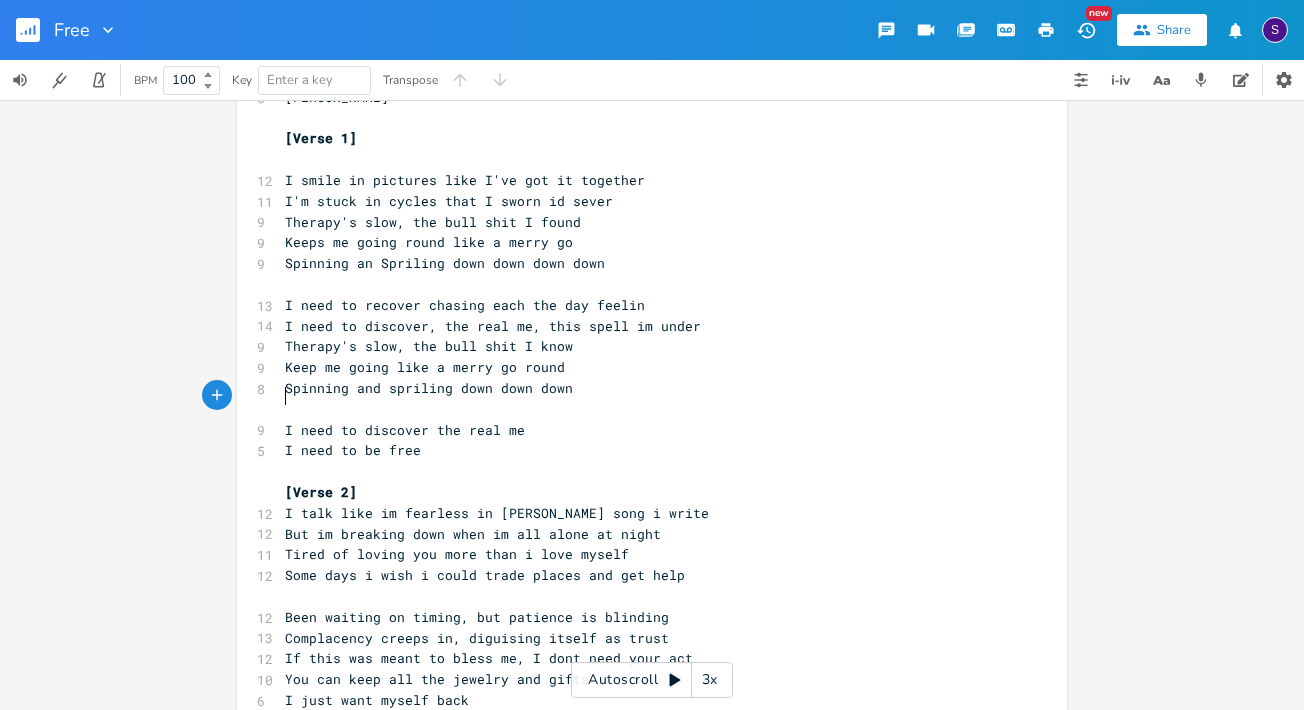 click on "​" at bounding box center [642, 409] 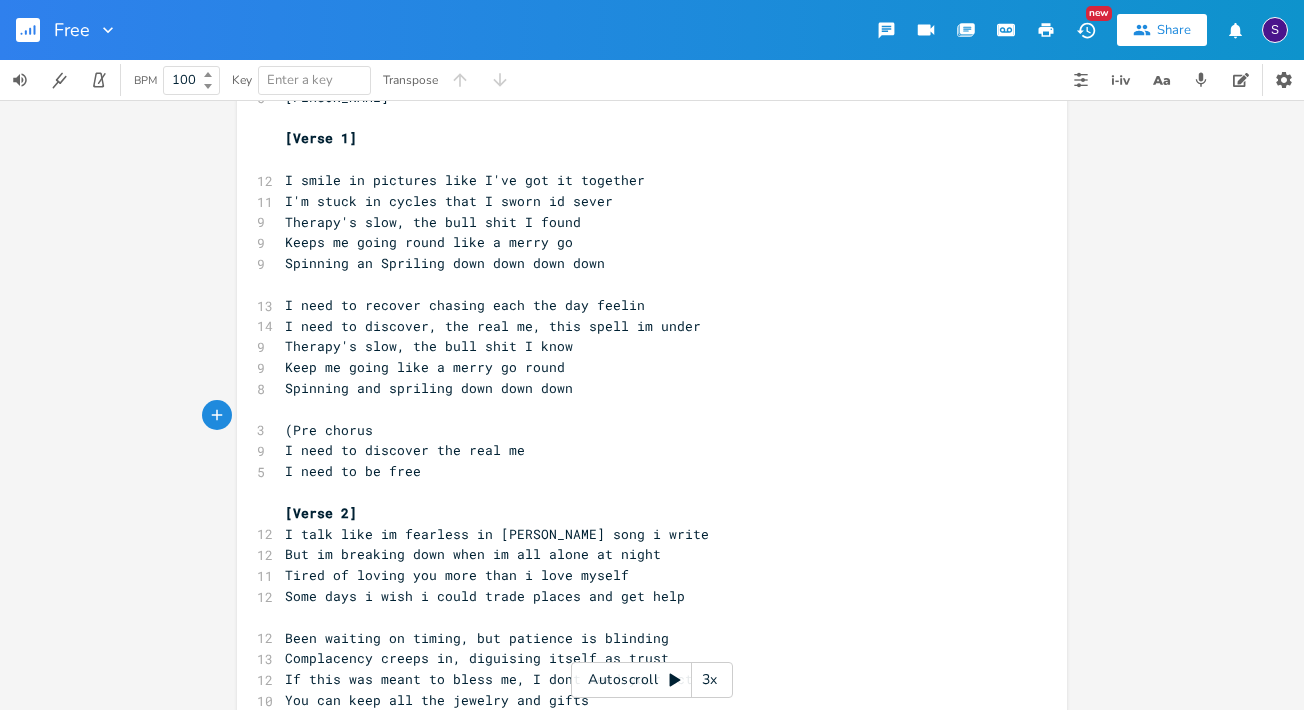 scroll, scrollTop: 0, scrollLeft: 58, axis: horizontal 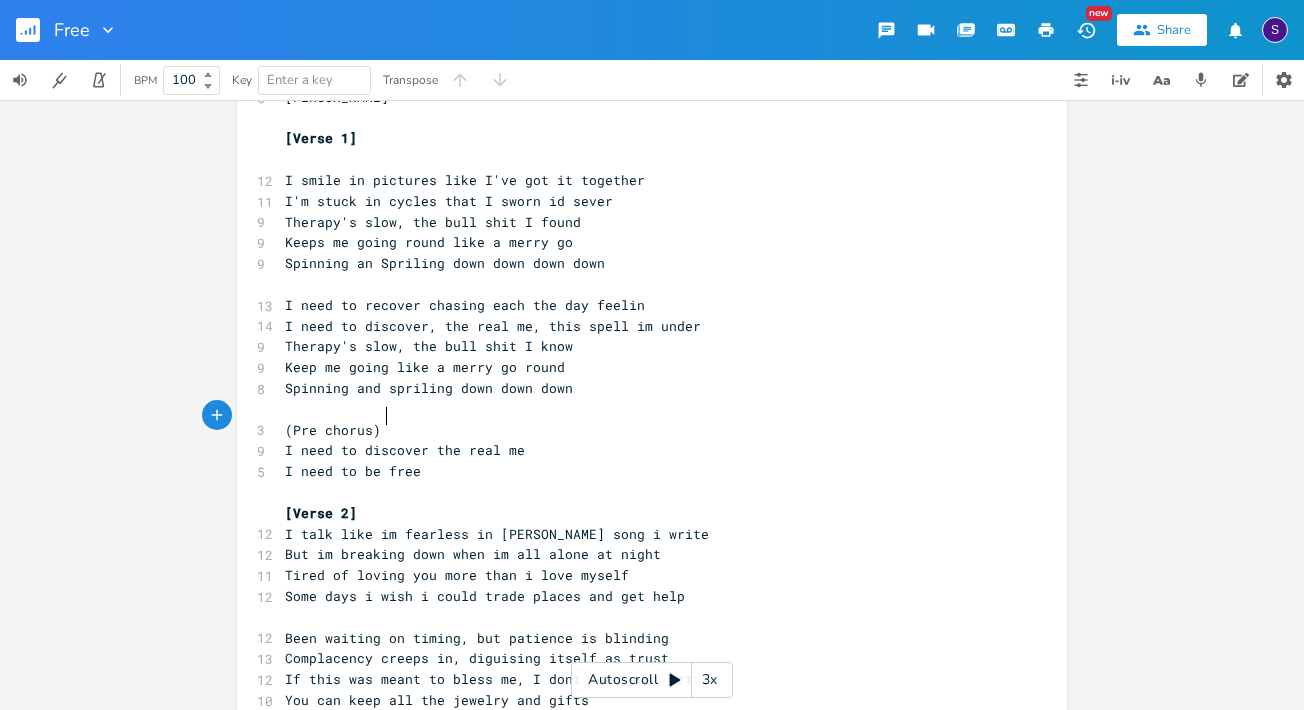 type on "(Pre chorus) ?" 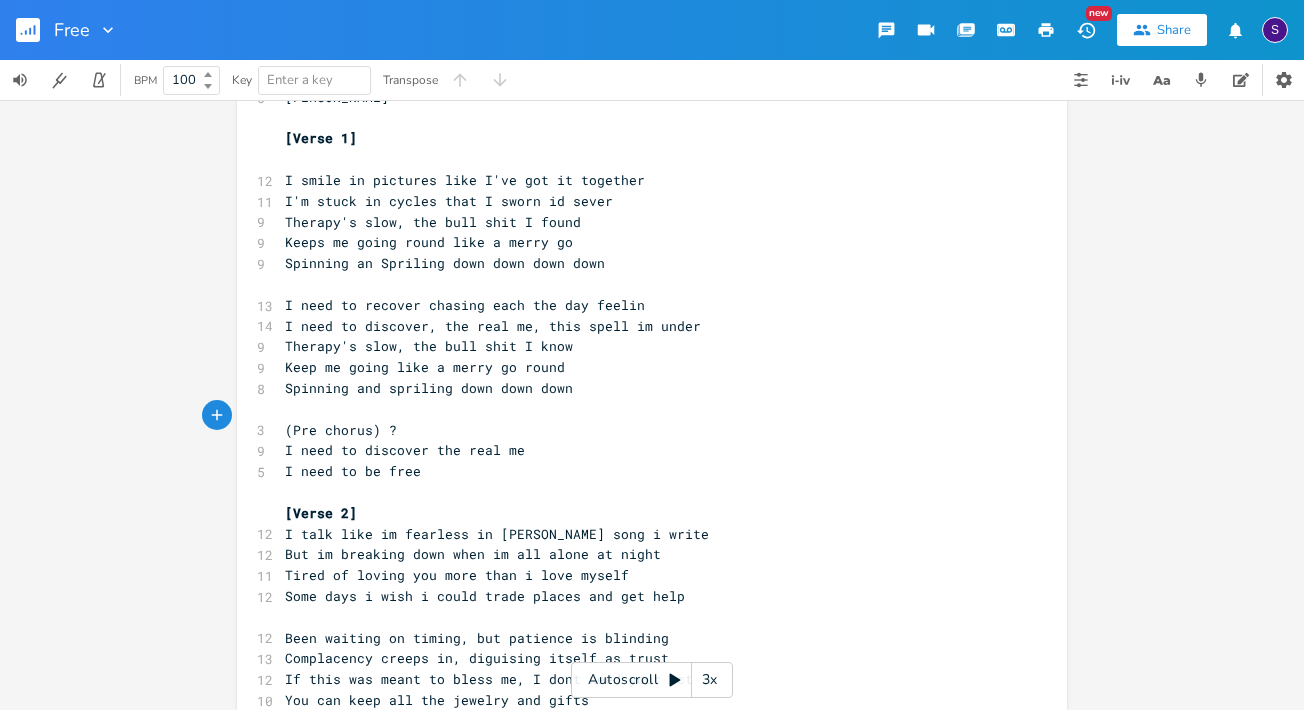 click on "[Verse 1]" at bounding box center [321, 138] 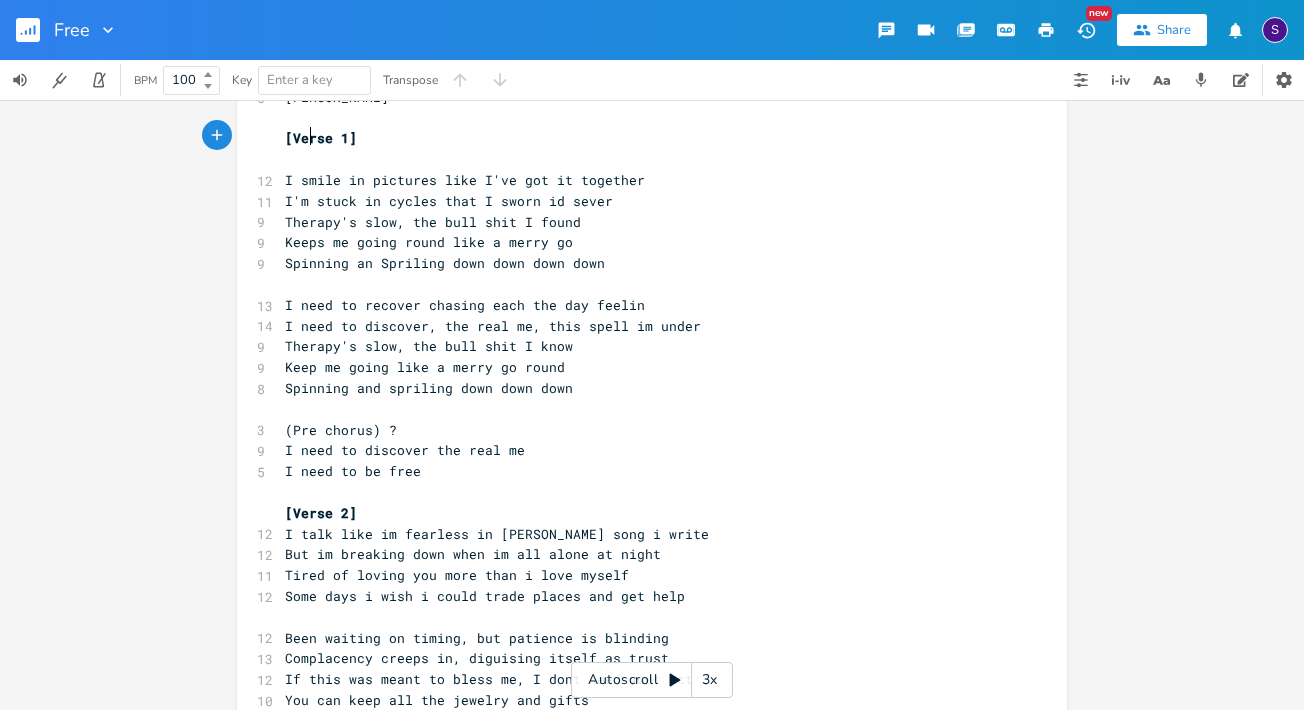 type on "Verse" 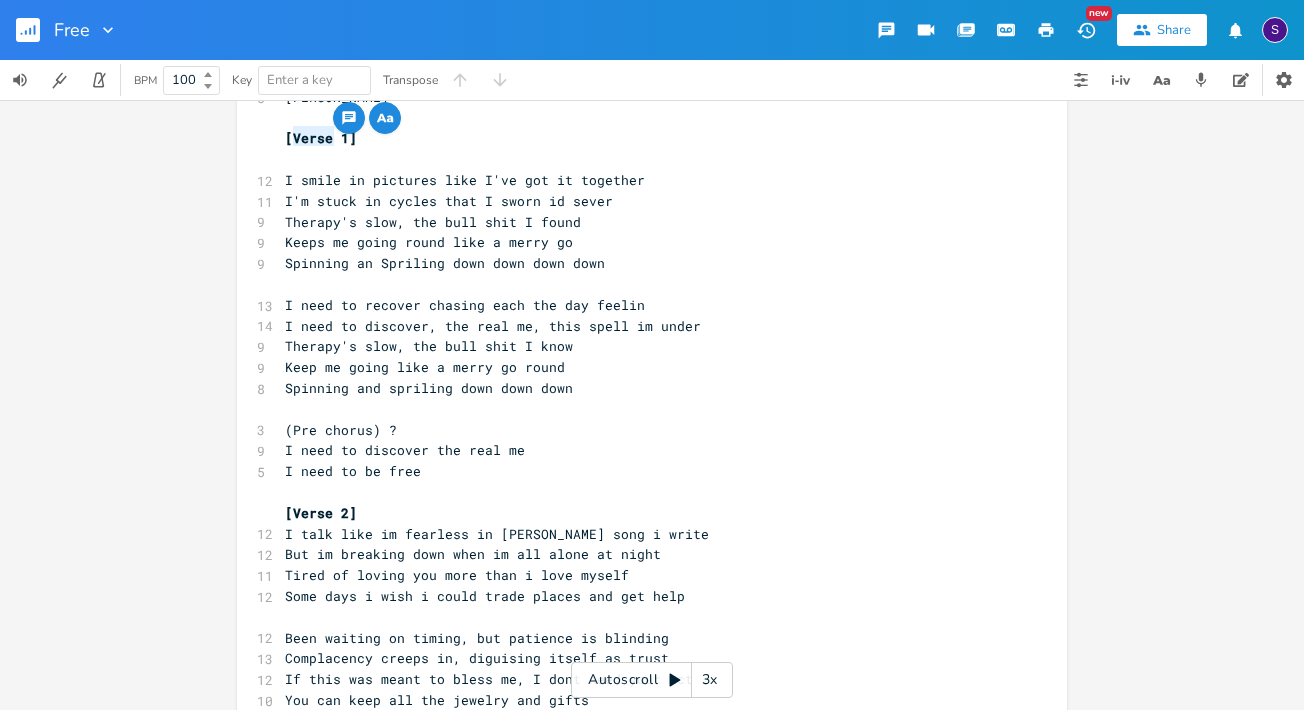 click on "[Verse 1]" at bounding box center [321, 138] 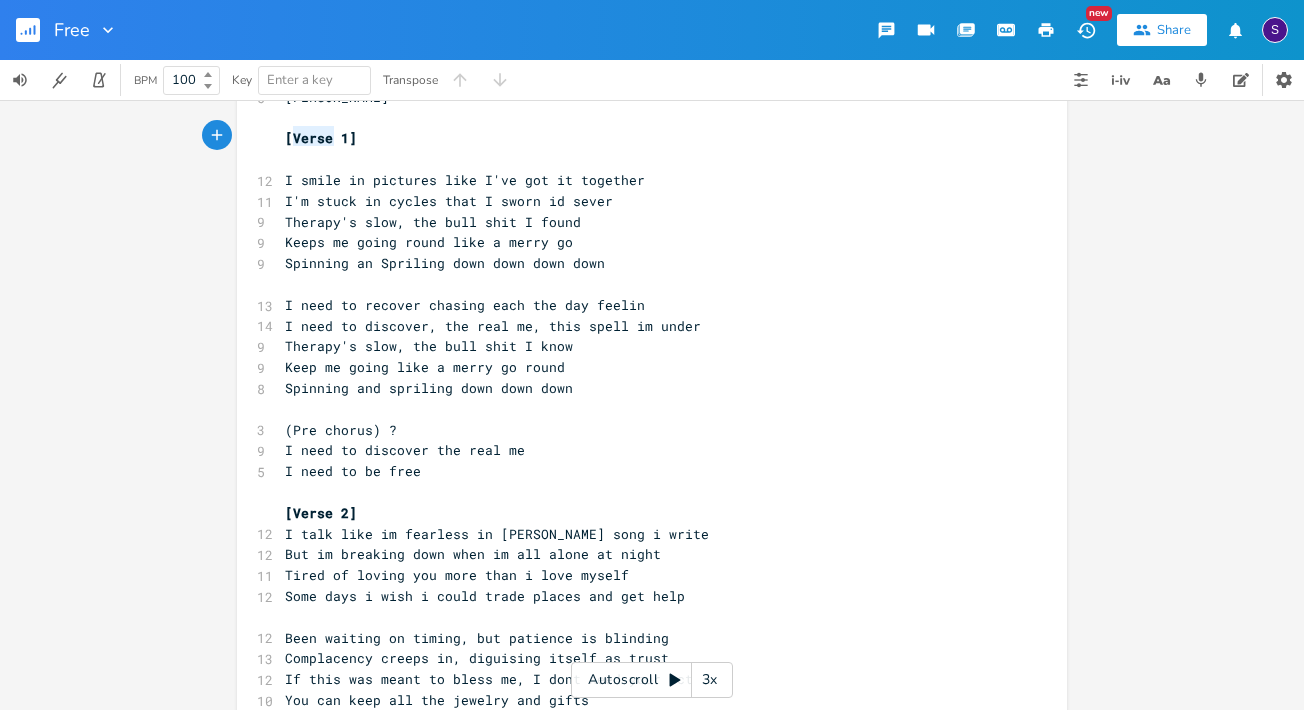 click on "[Verse 1]" at bounding box center [321, 138] 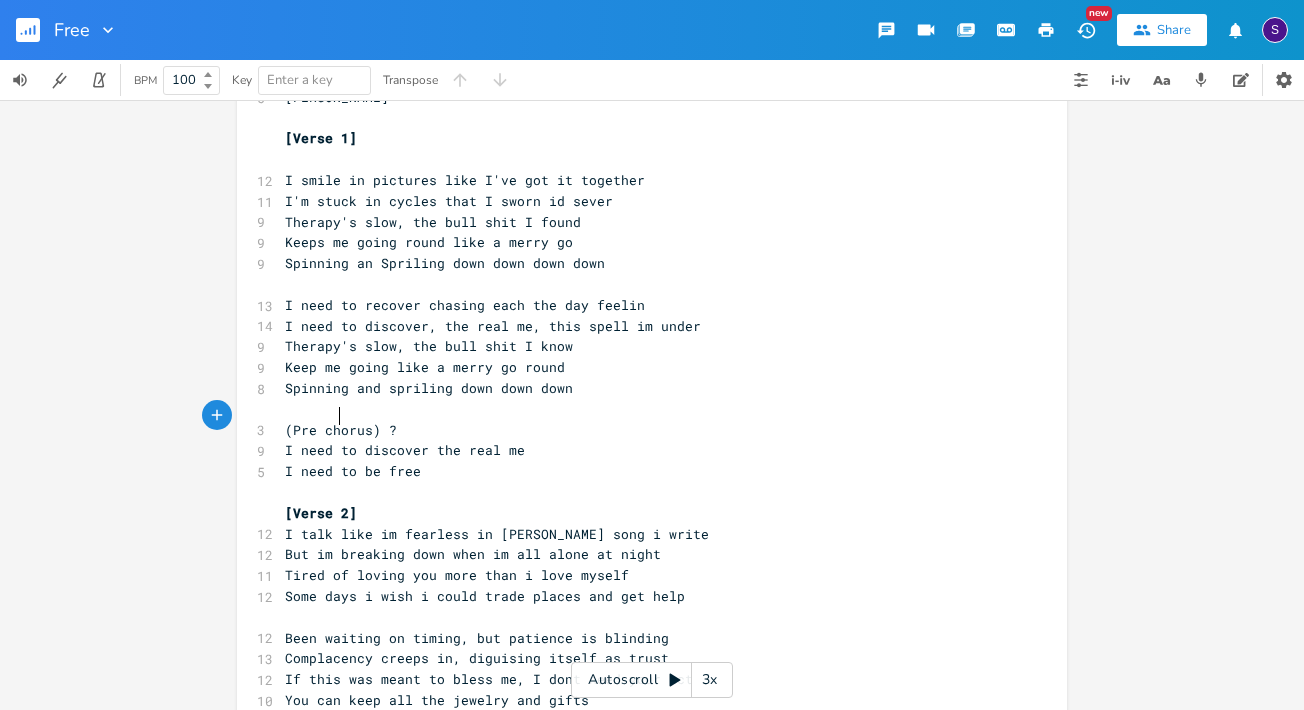 click on "(Pre chorus) ?" at bounding box center [341, 430] 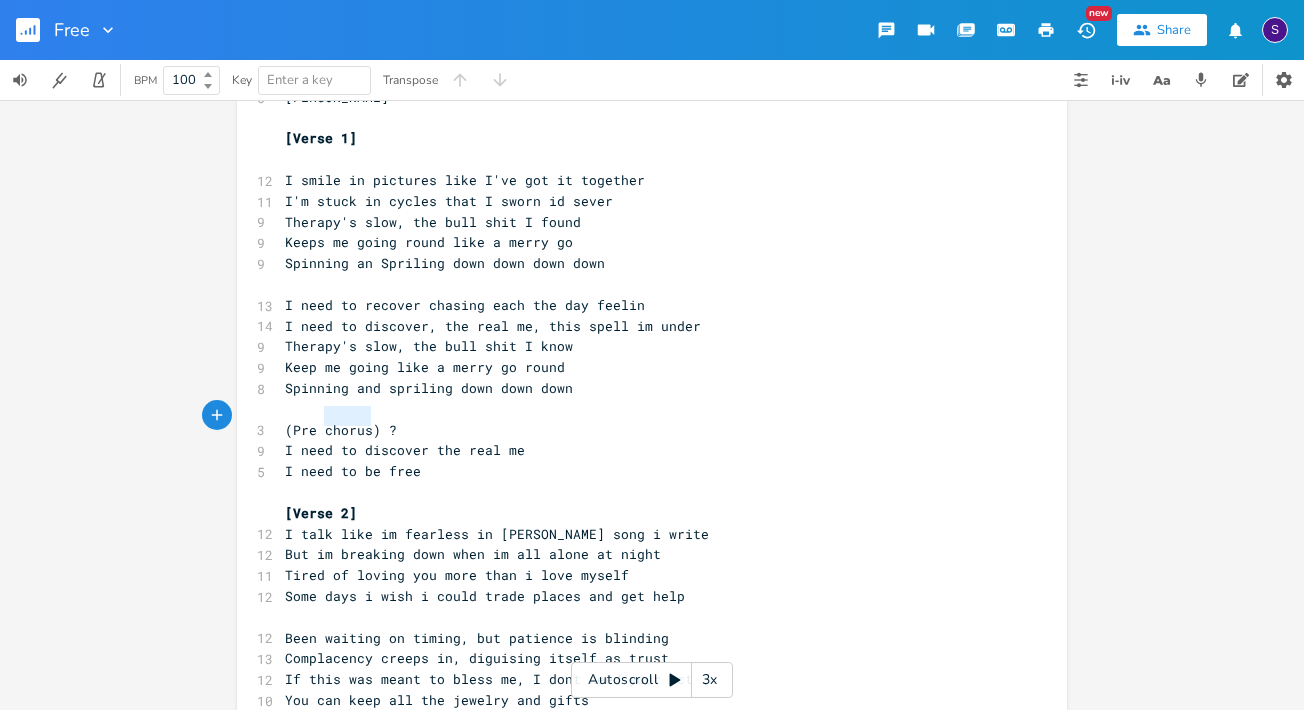 type on "(Pre chorus) ?" 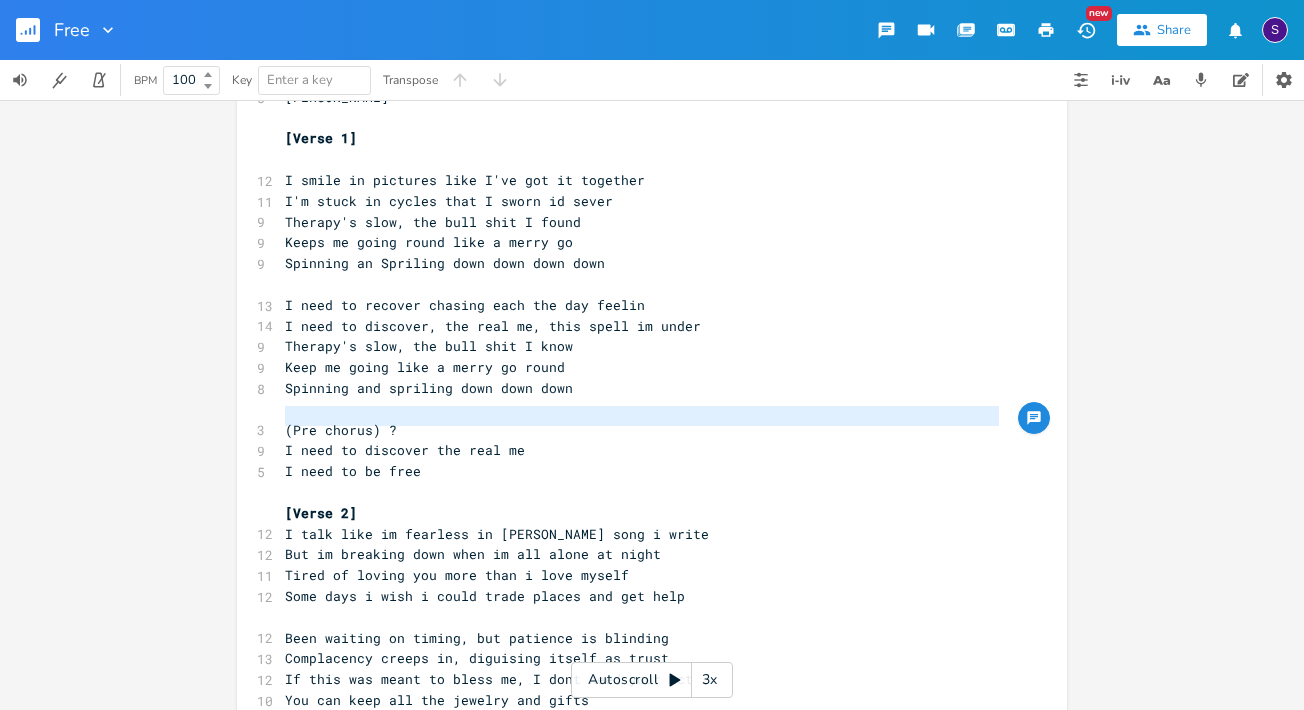 paste 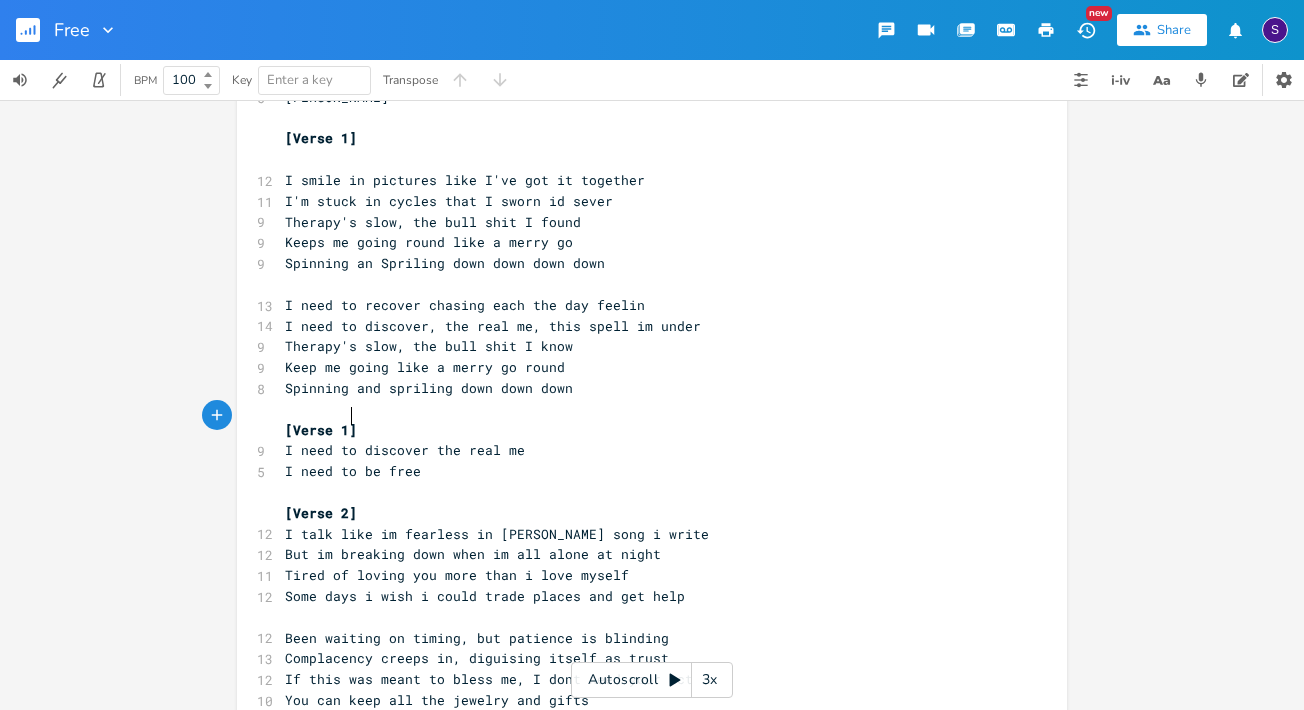 click on "[Verse 1]" at bounding box center (321, 430) 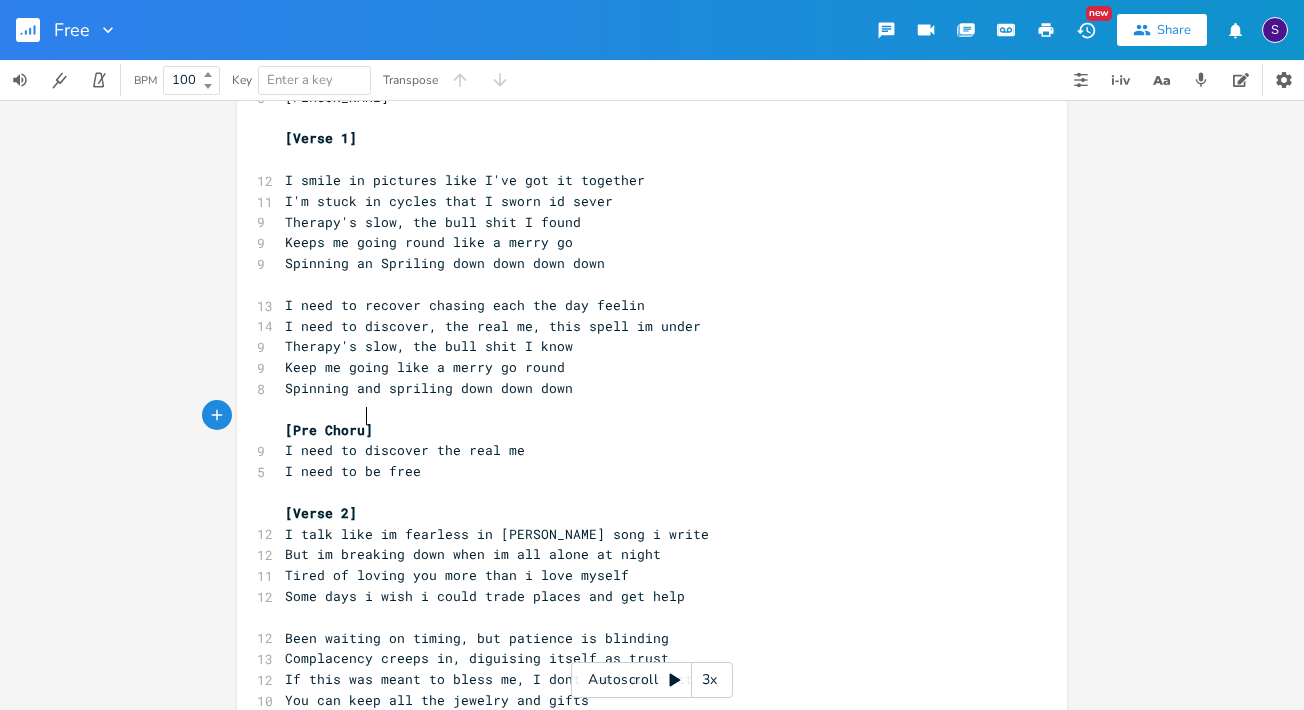type on "Pre Chorus" 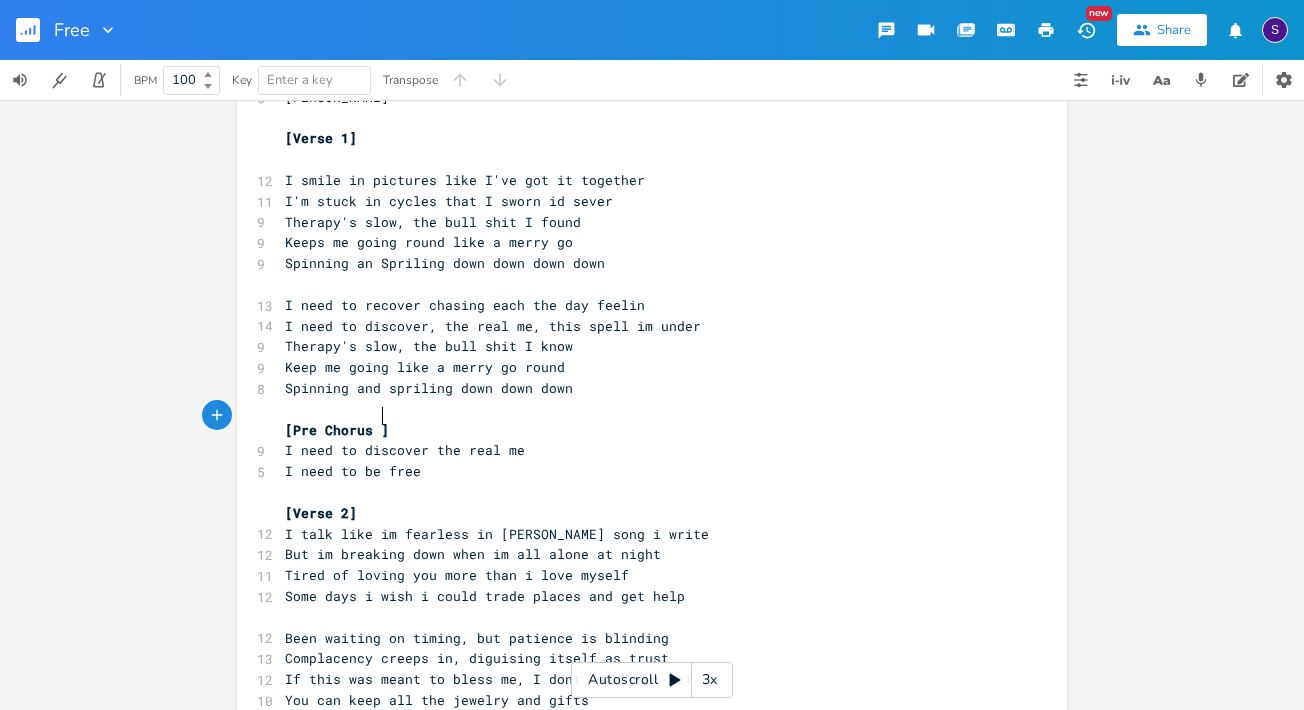 scroll, scrollTop: 0, scrollLeft: 58, axis: horizontal 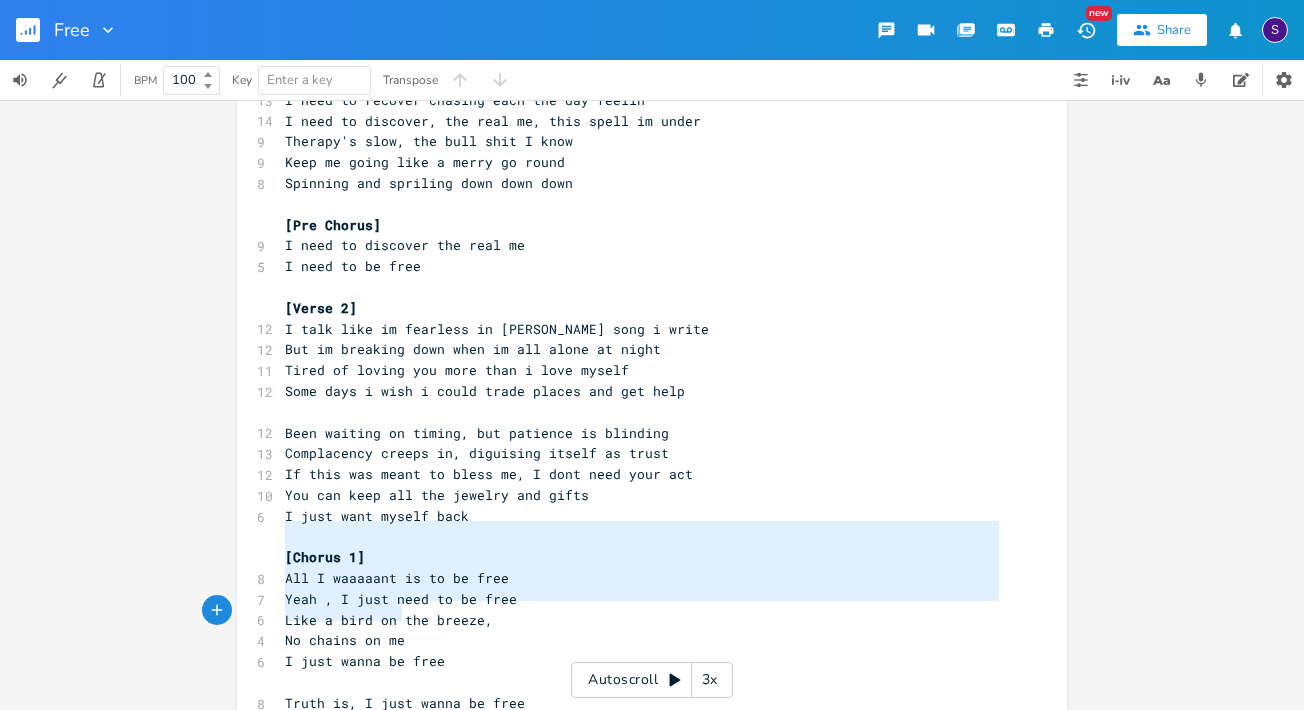 type on "[Chorus 1]
All I waaaaant is to be free
Yeah , I just need to be free
Like a bird on the breeze,
No chains on me
I just wanna be free" 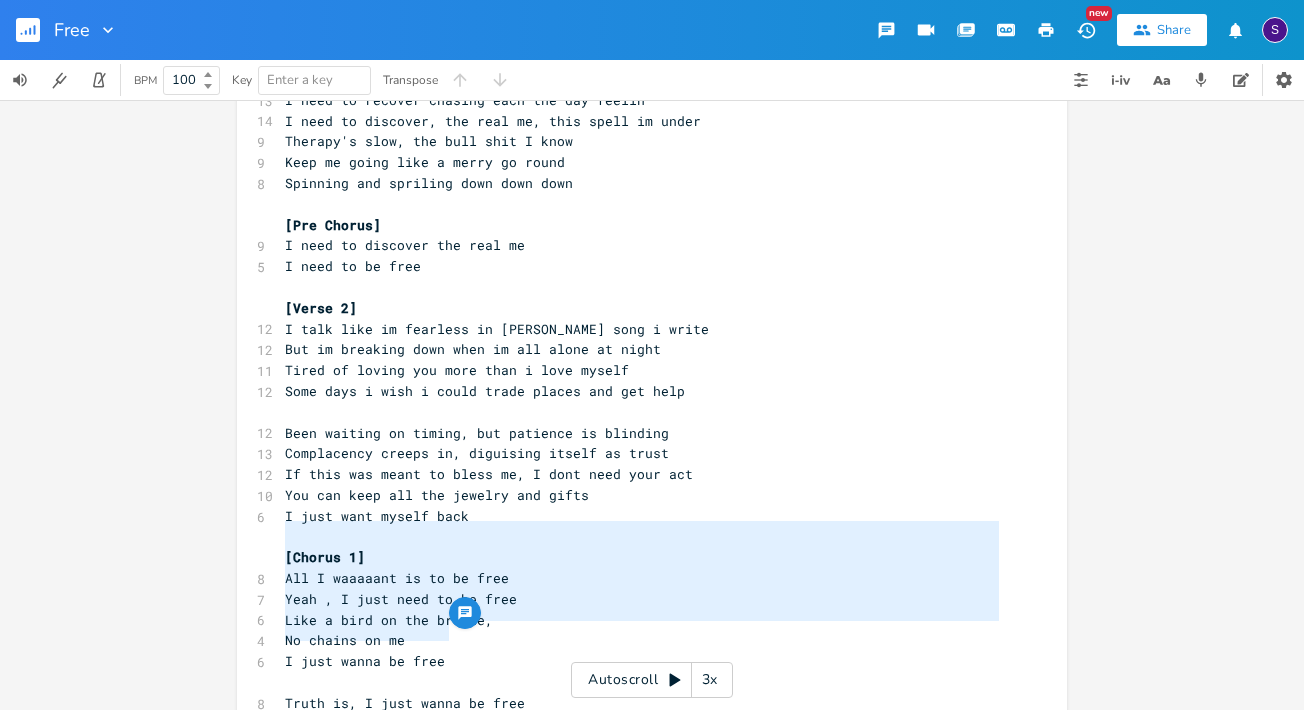 drag, startPoint x: 276, startPoint y: 534, endPoint x: 457, endPoint y: 633, distance: 206.3056 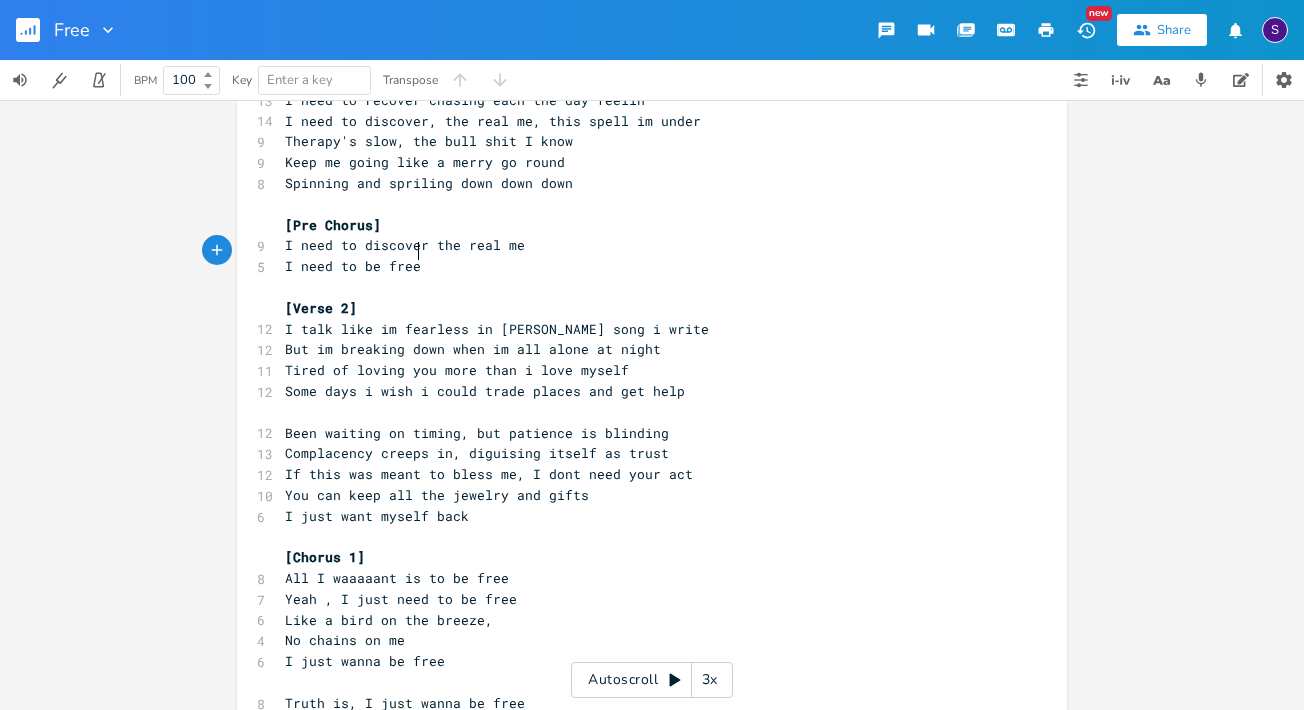 click on "I need to be free" at bounding box center [642, 266] 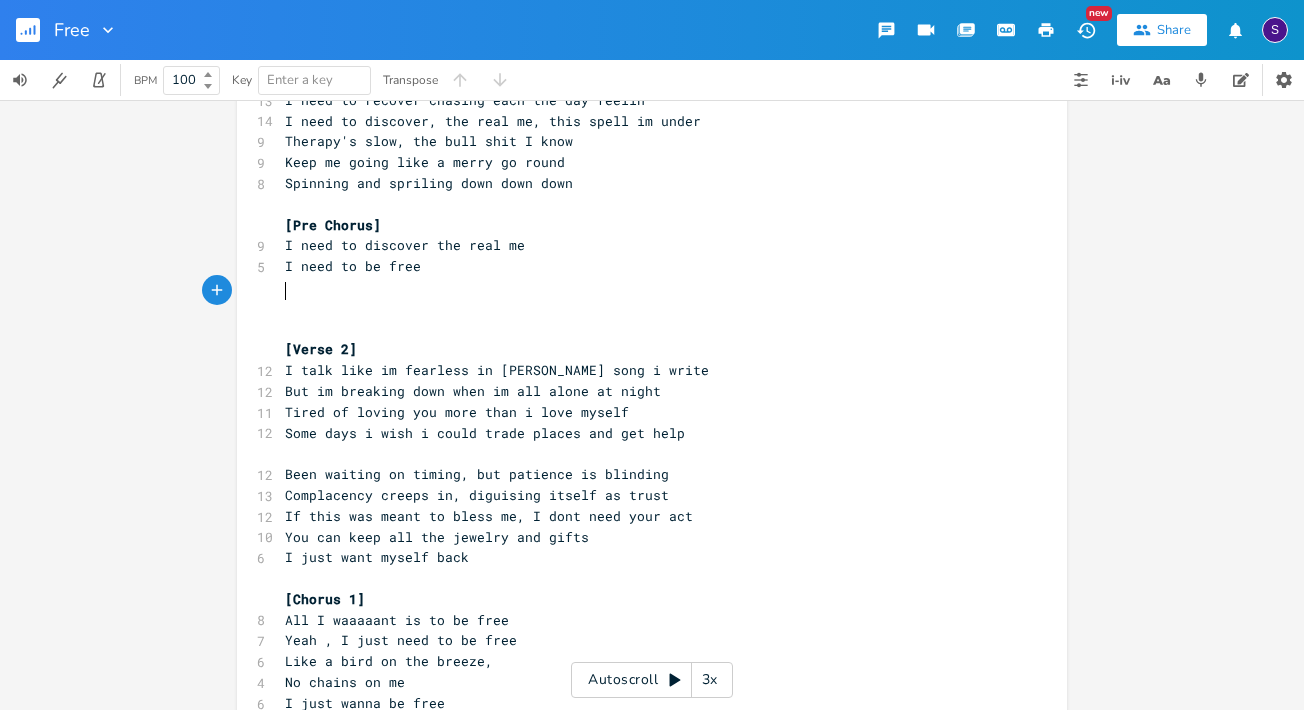 paste on "F" 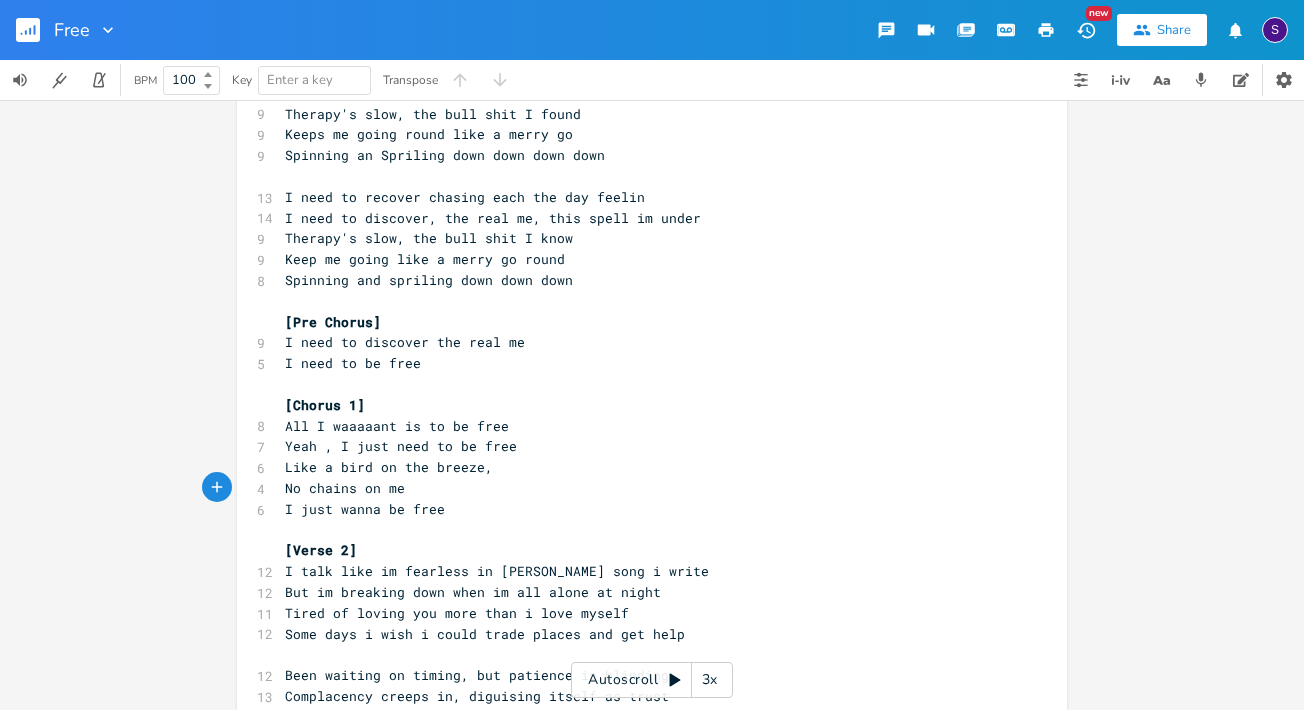 scroll, scrollTop: 186, scrollLeft: 0, axis: vertical 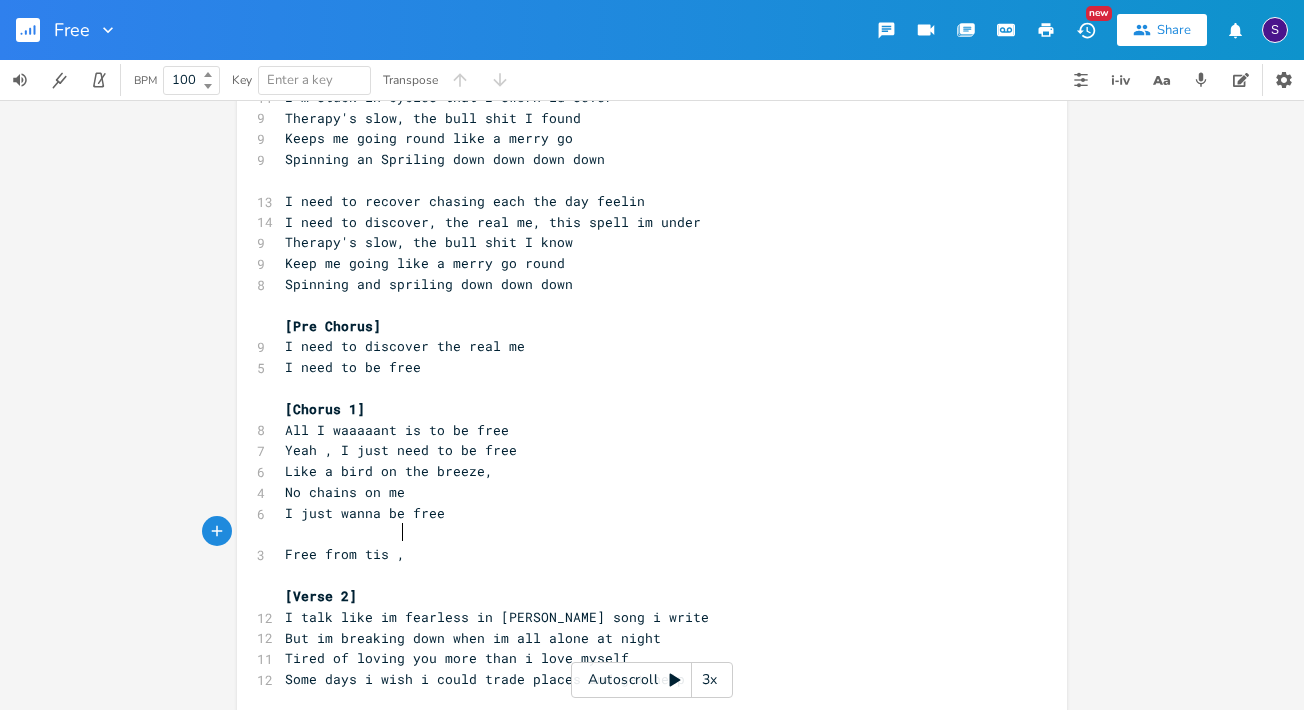 type on "Free from tis ,ent" 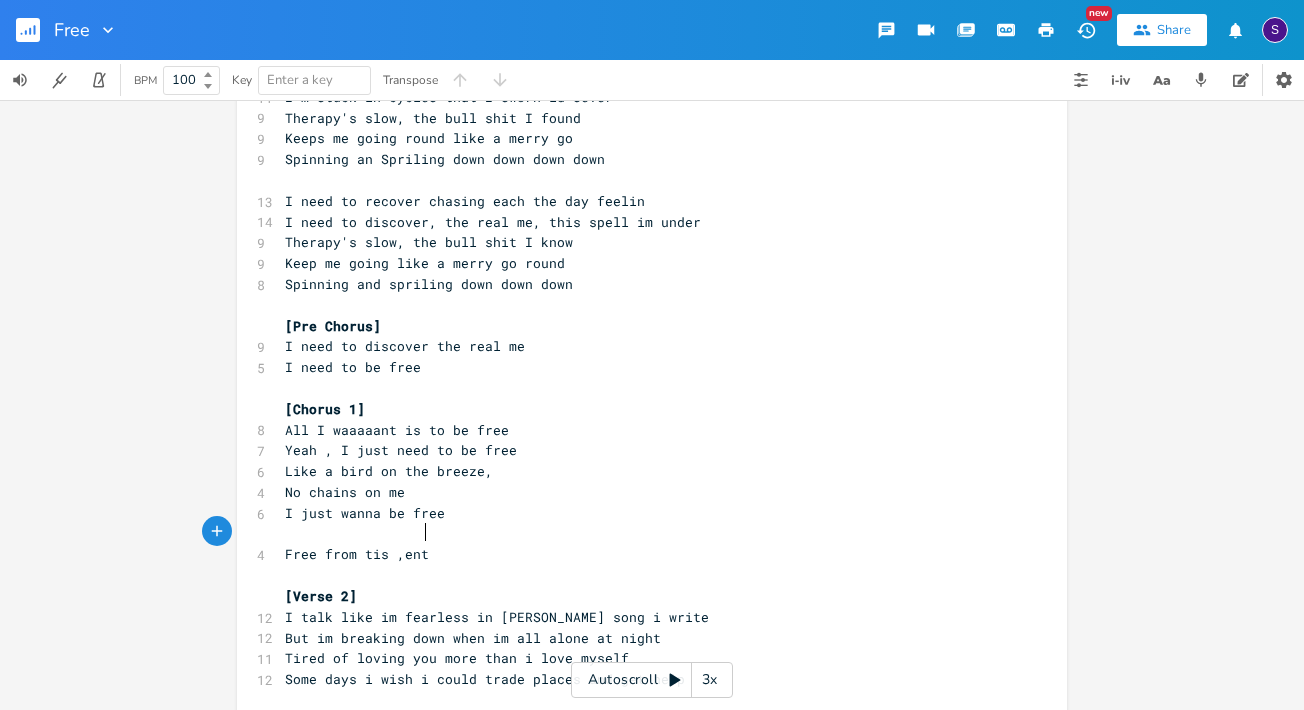 scroll, scrollTop: 0, scrollLeft: 83, axis: horizontal 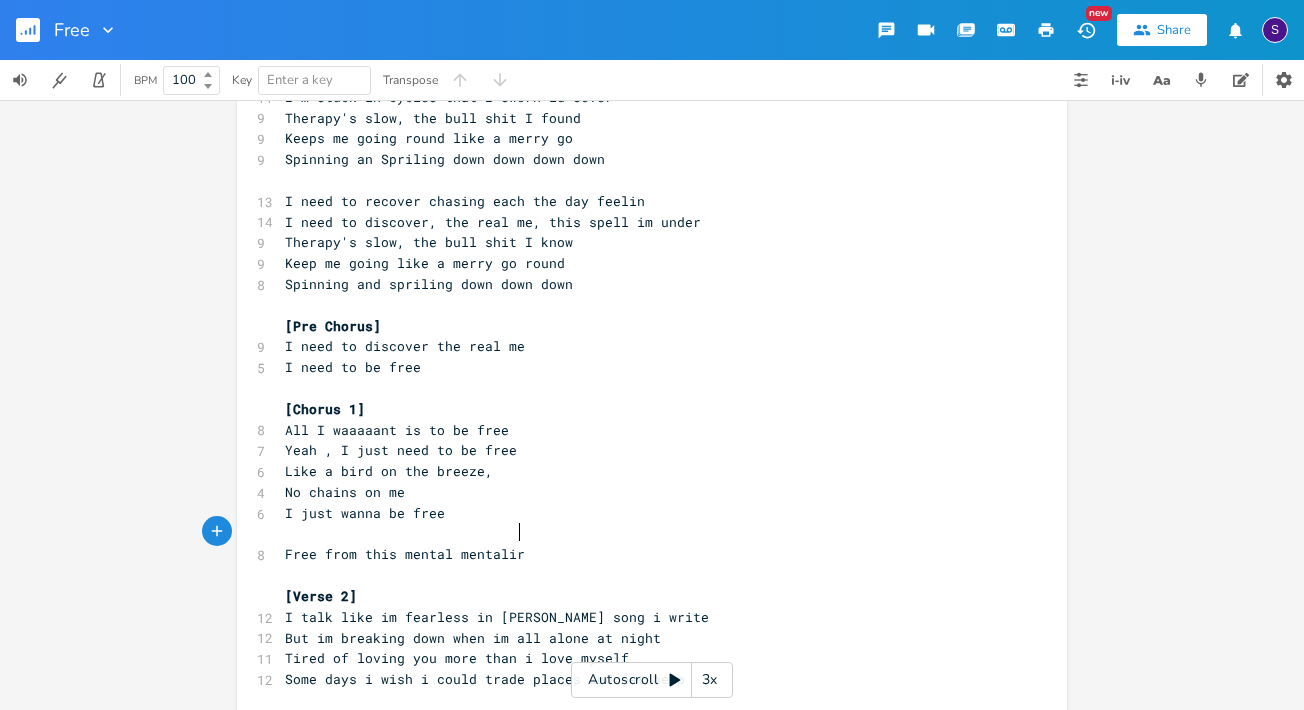 type on "his mental mentaliry" 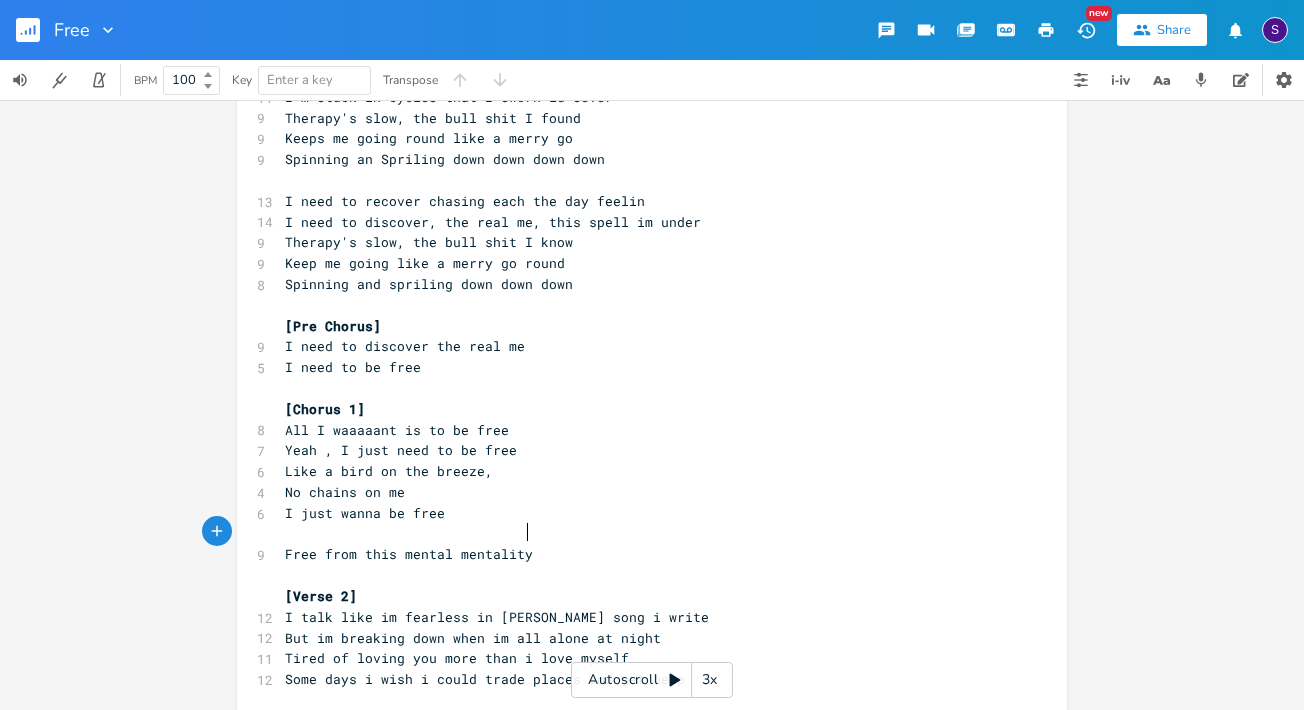 type on "ty" 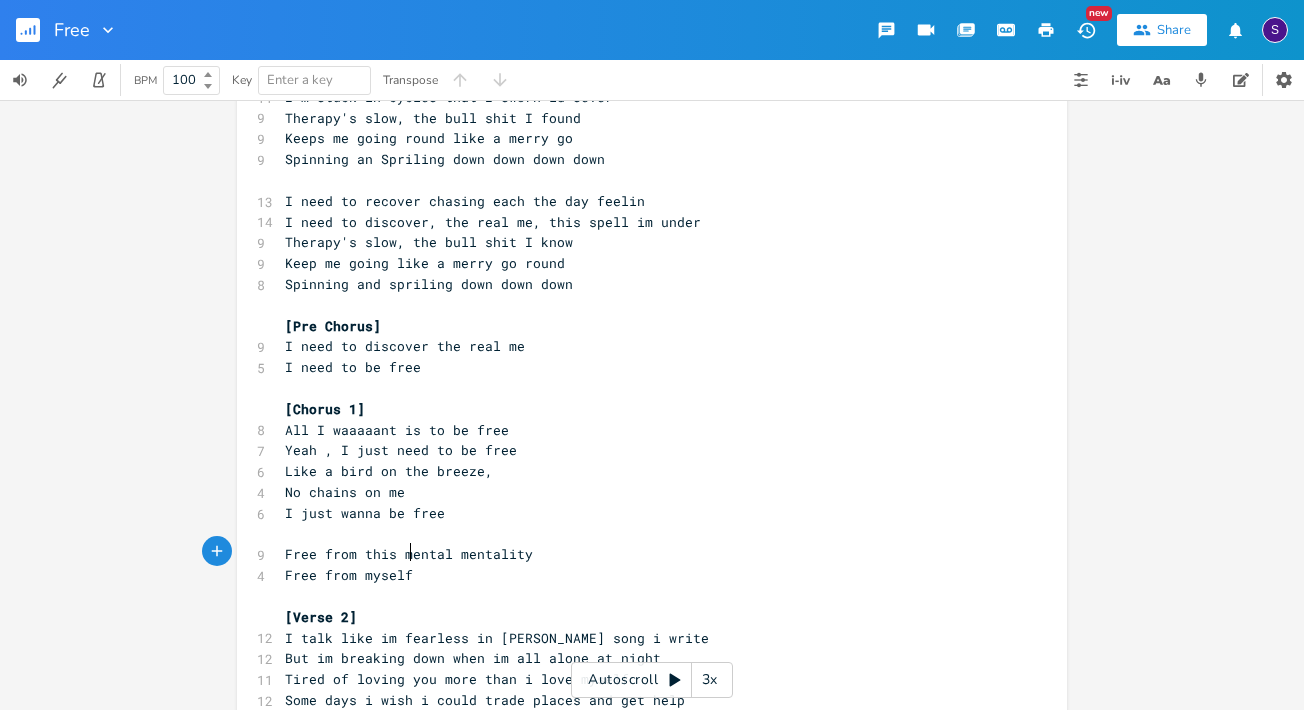 scroll, scrollTop: 0, scrollLeft: 85, axis: horizontal 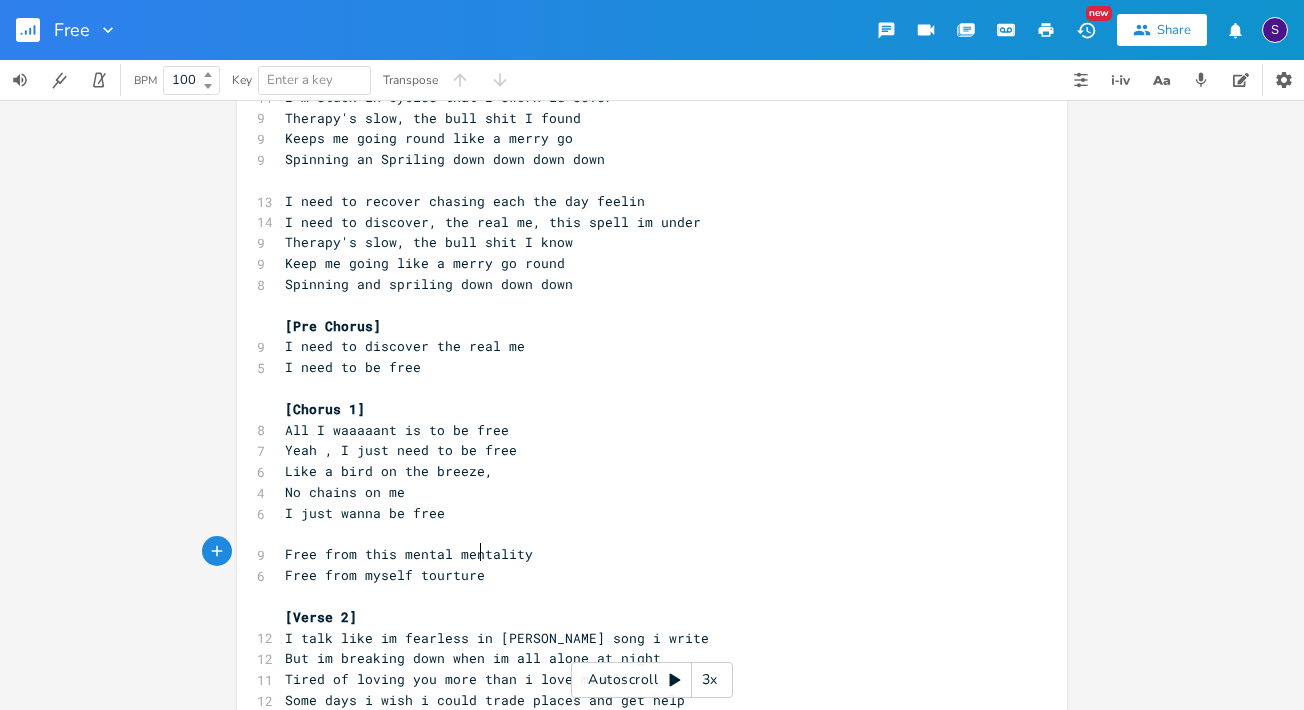 type on "Free from myself tourture" 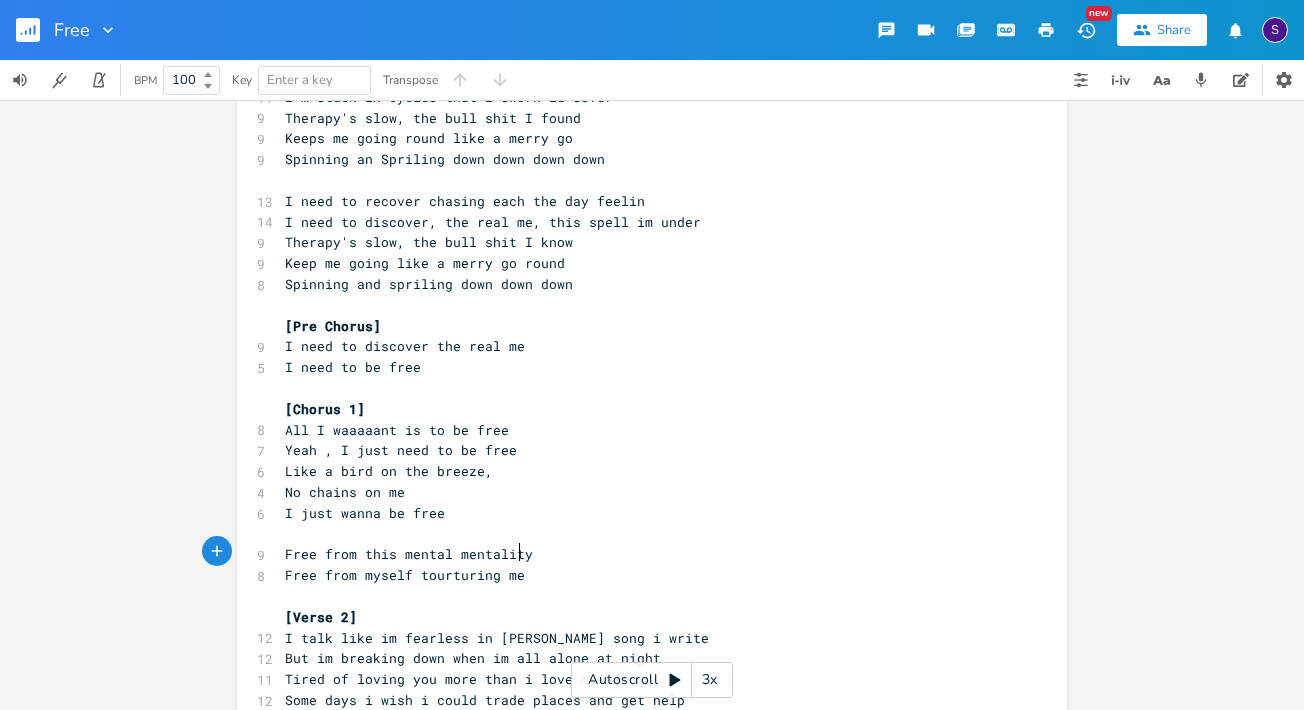 type on "ing me" 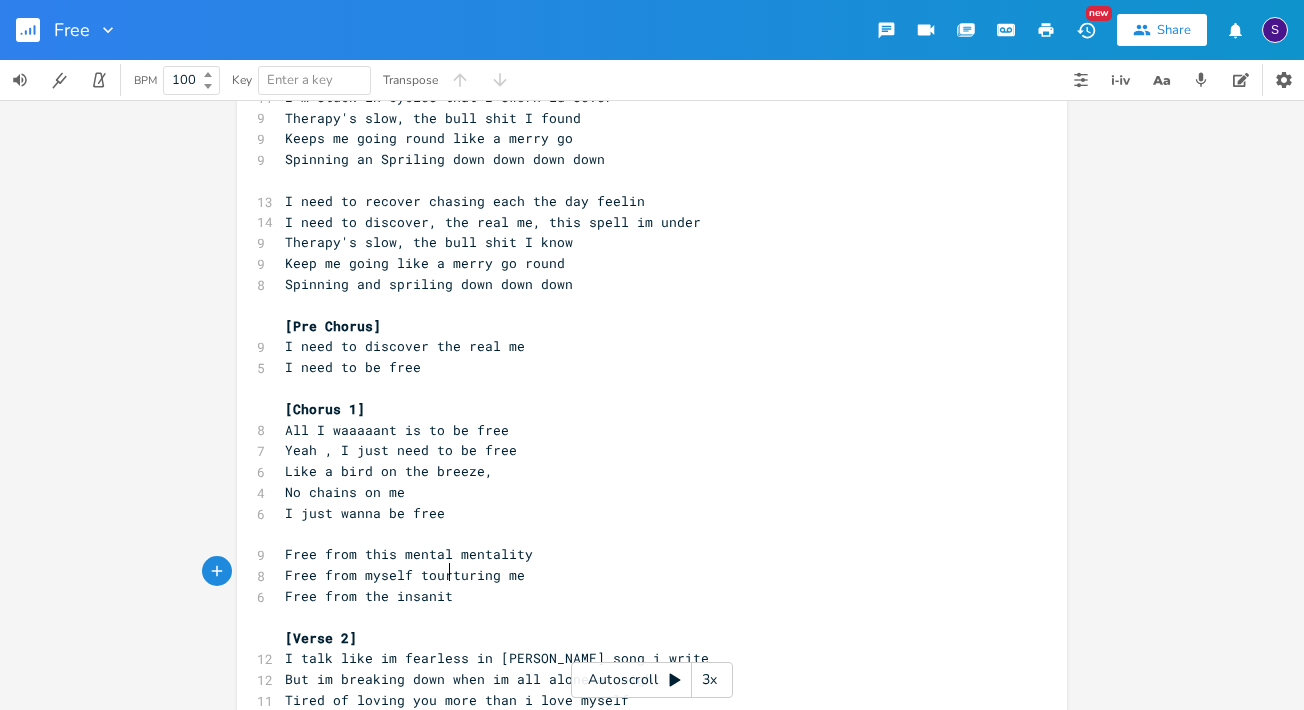 type on "Free from the insanity" 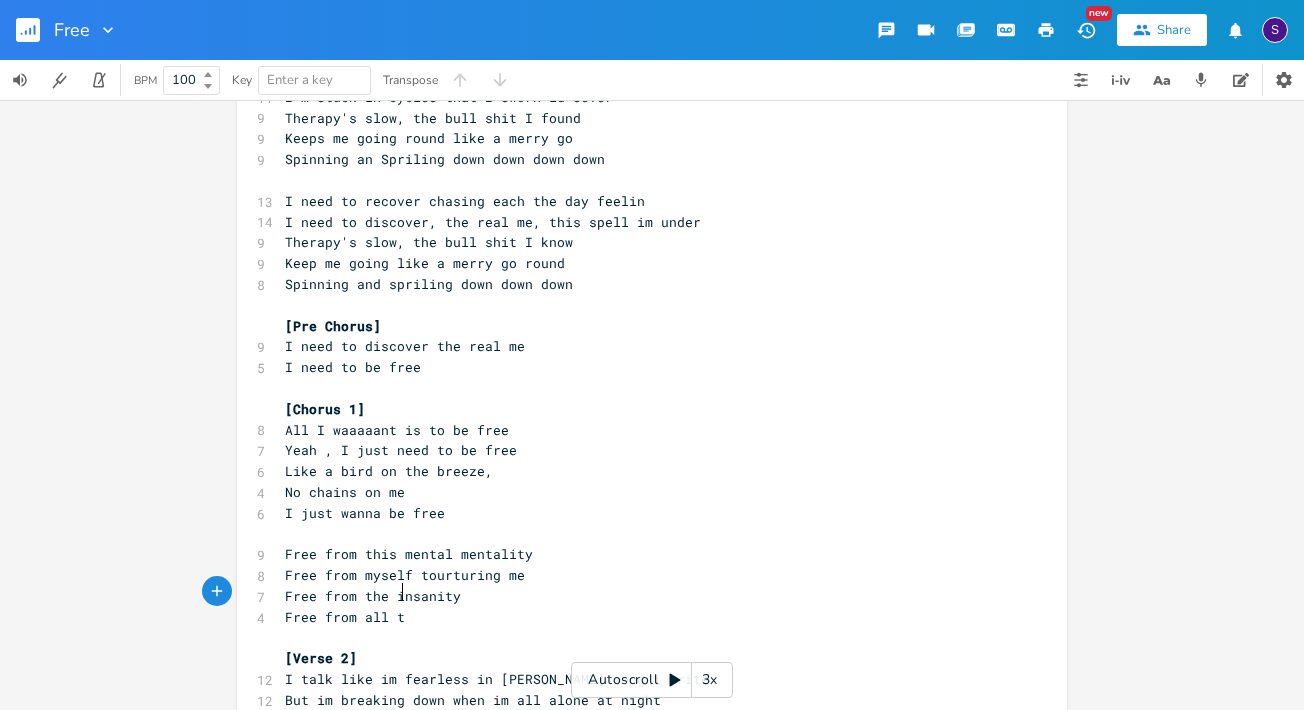 type on "Free from all te" 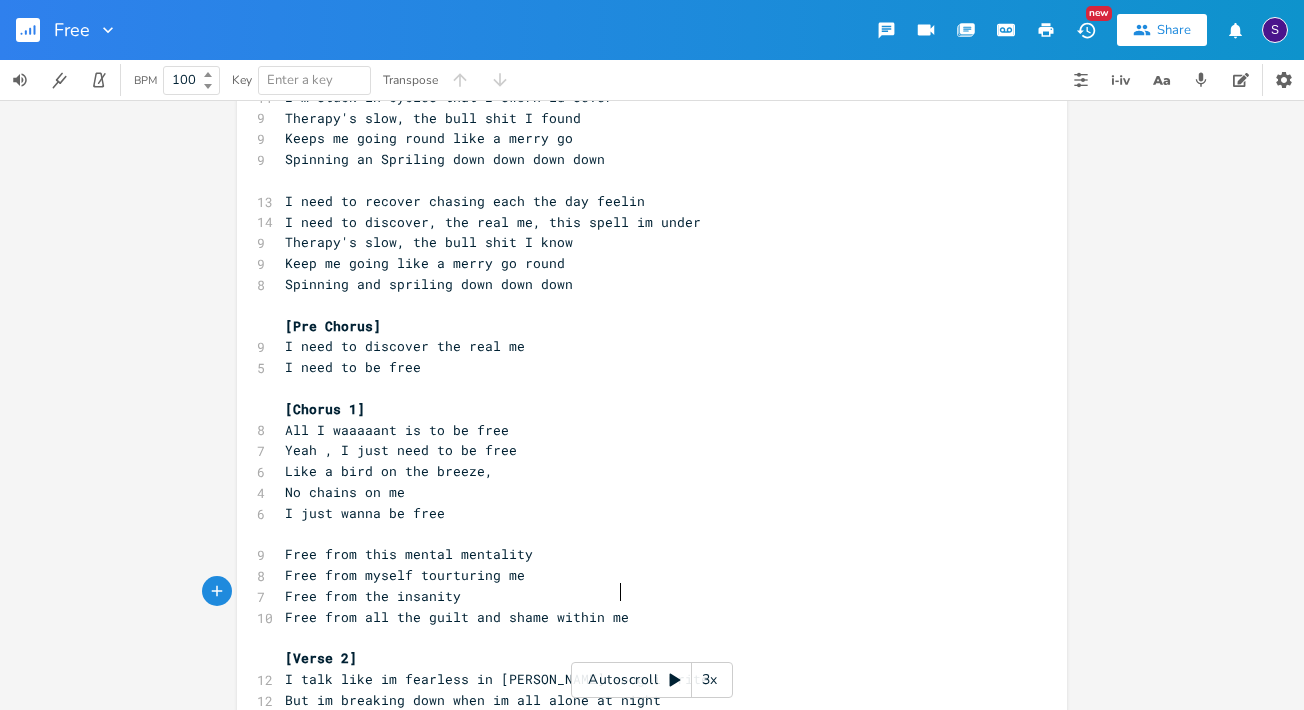 type on "he guilt and shame within me" 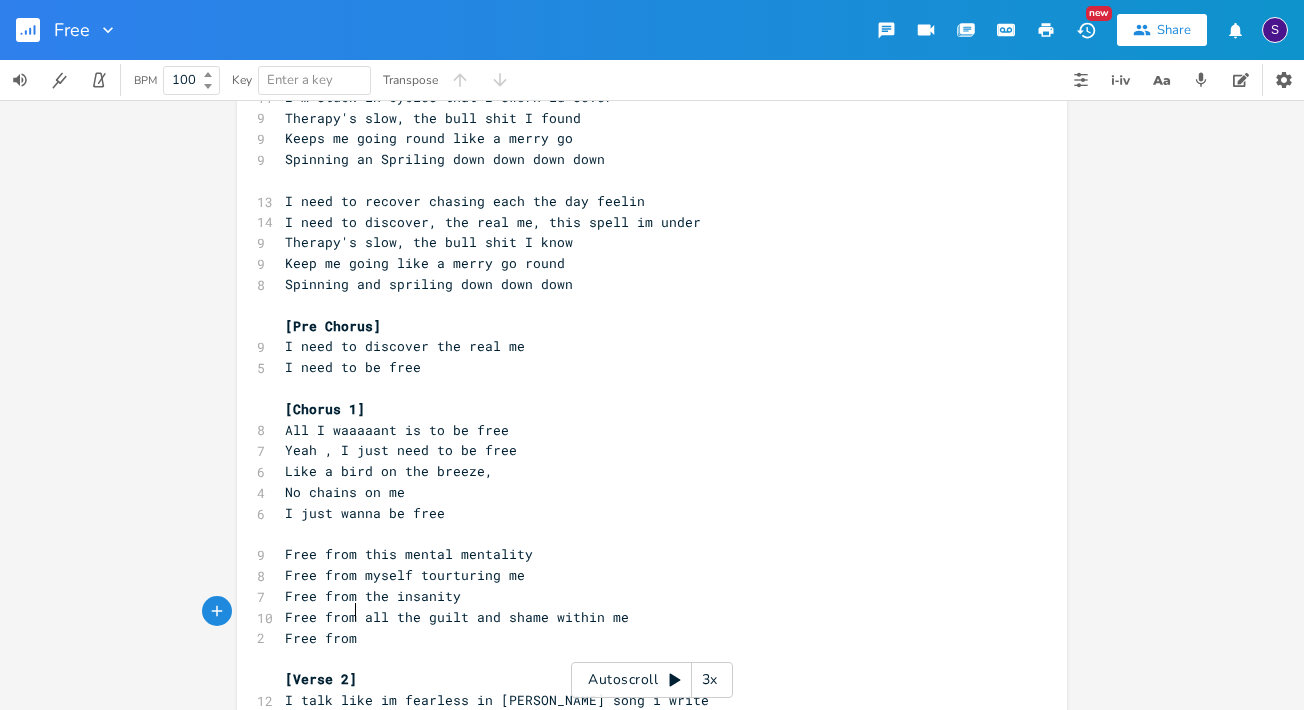scroll, scrollTop: 0, scrollLeft: 49, axis: horizontal 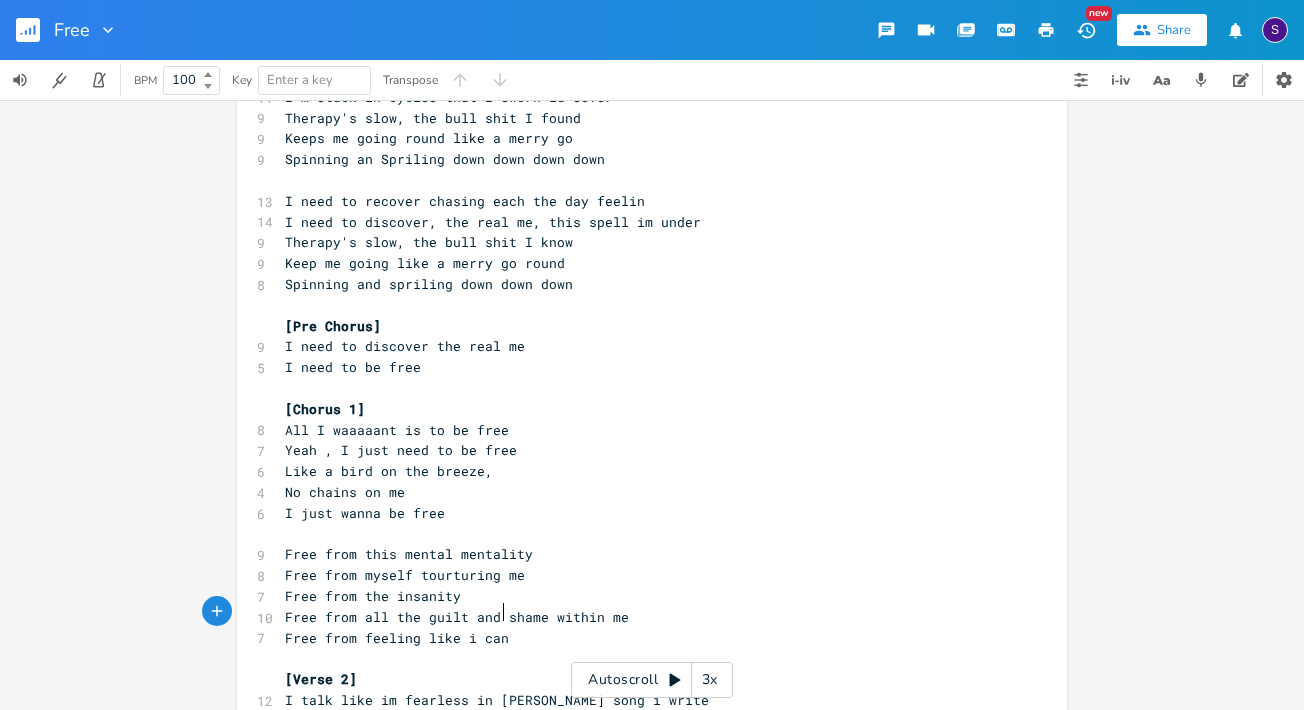 type on "Free from feeling like i can t" 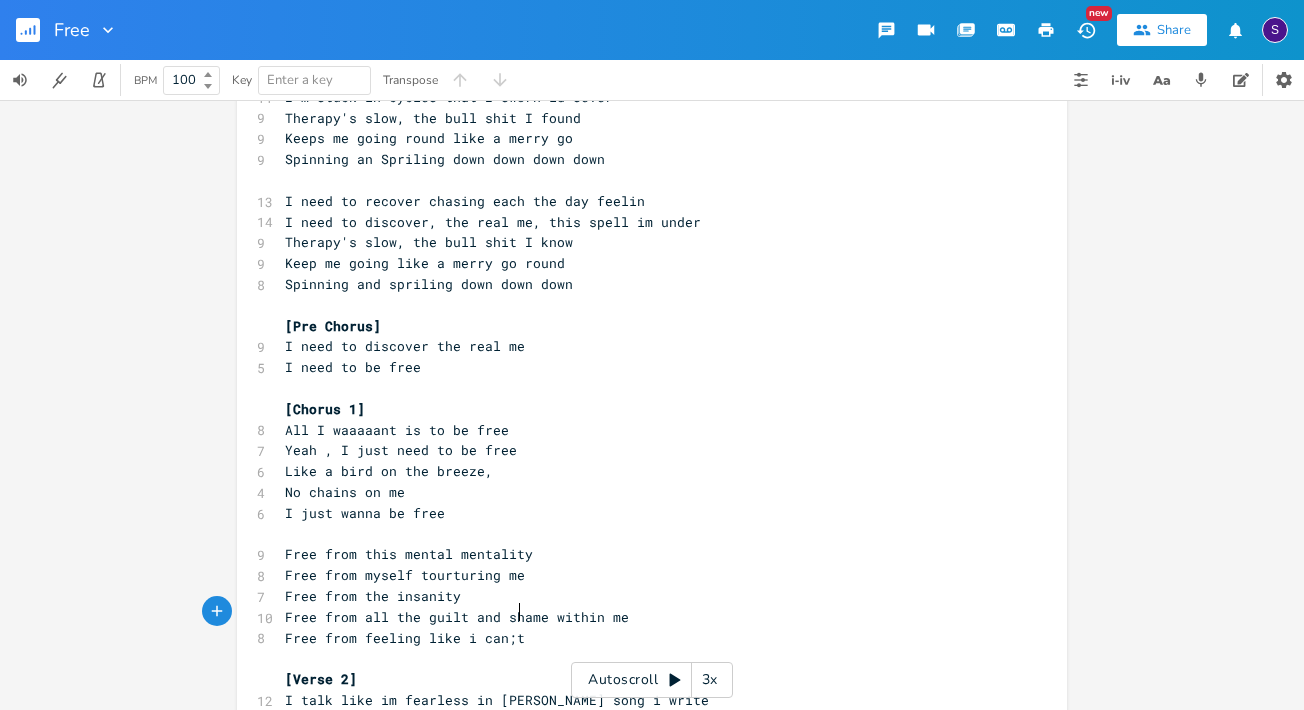 type on ";t" 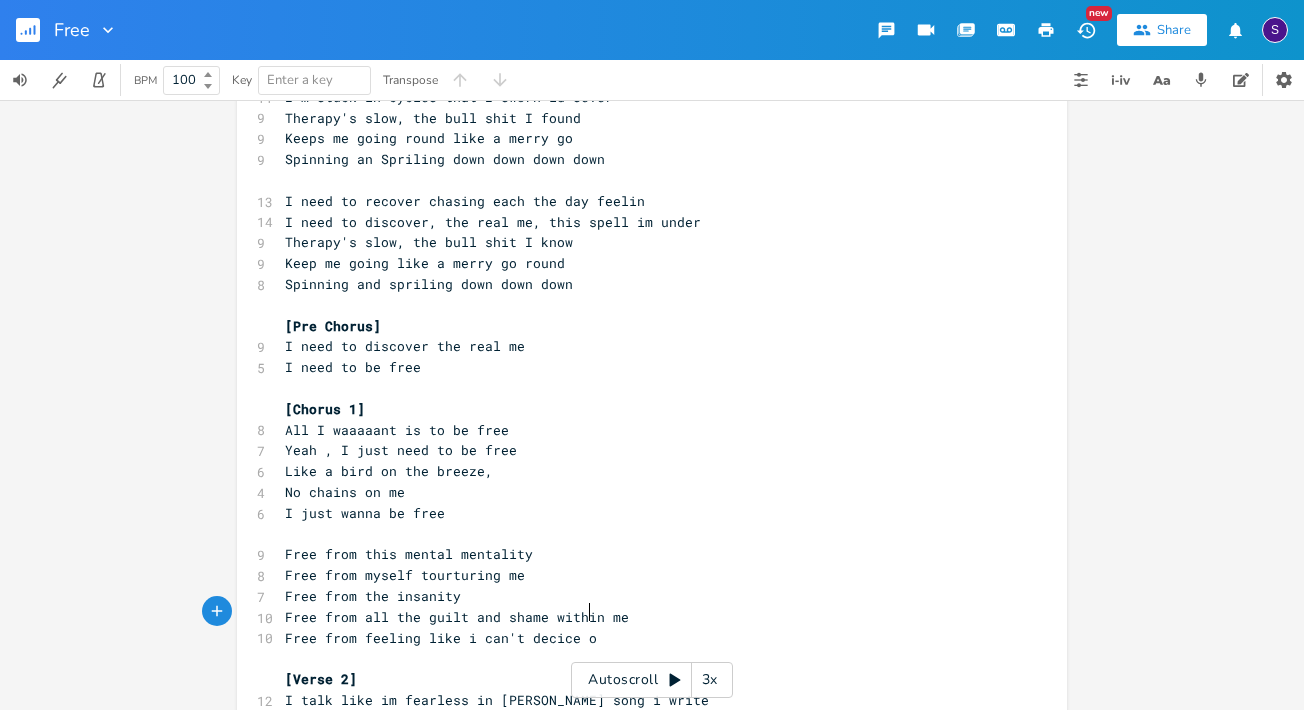 type on "'t decice or" 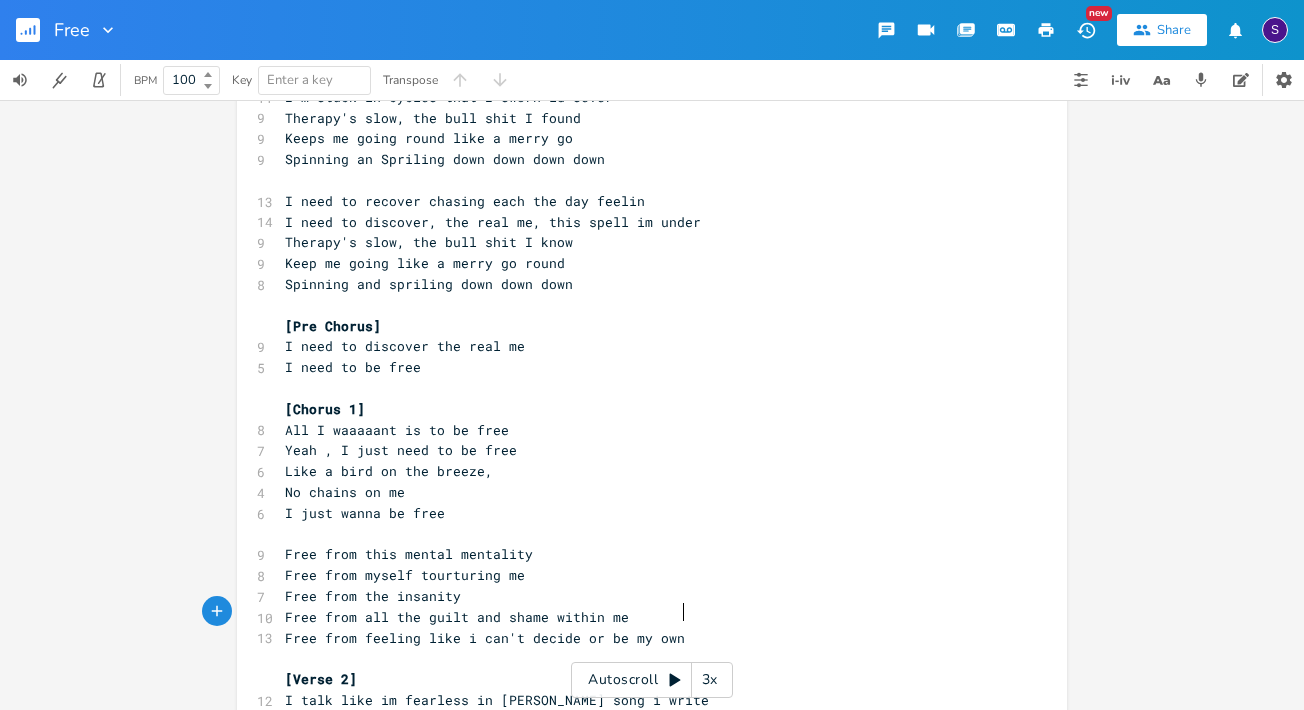 type on "de or be my own bo" 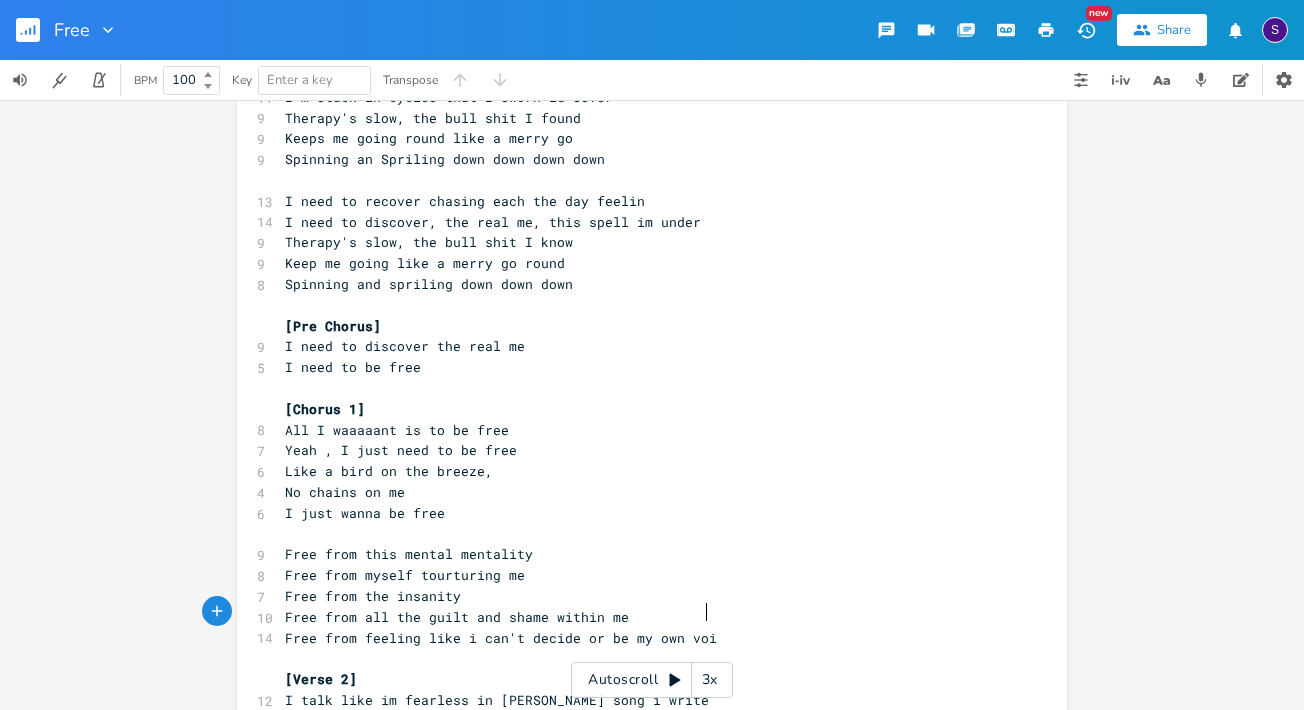 type on "voice" 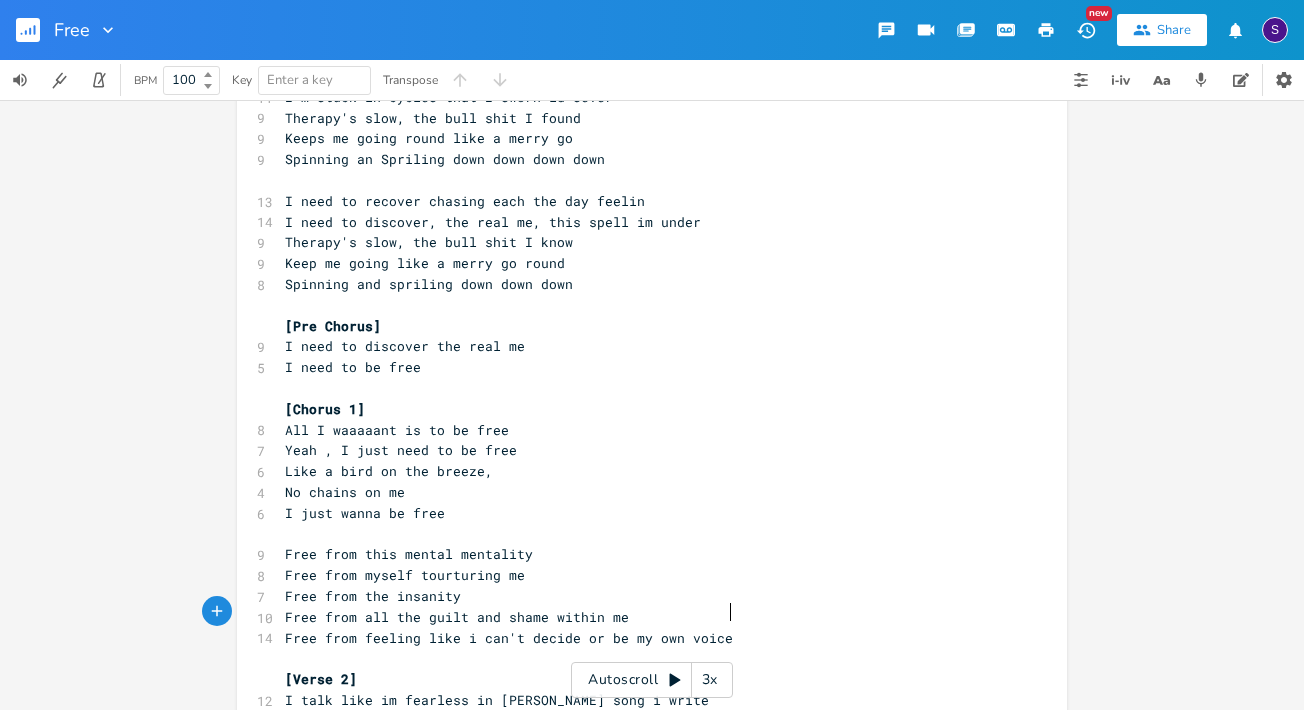 scroll, scrollTop: 0, scrollLeft: 27, axis: horizontal 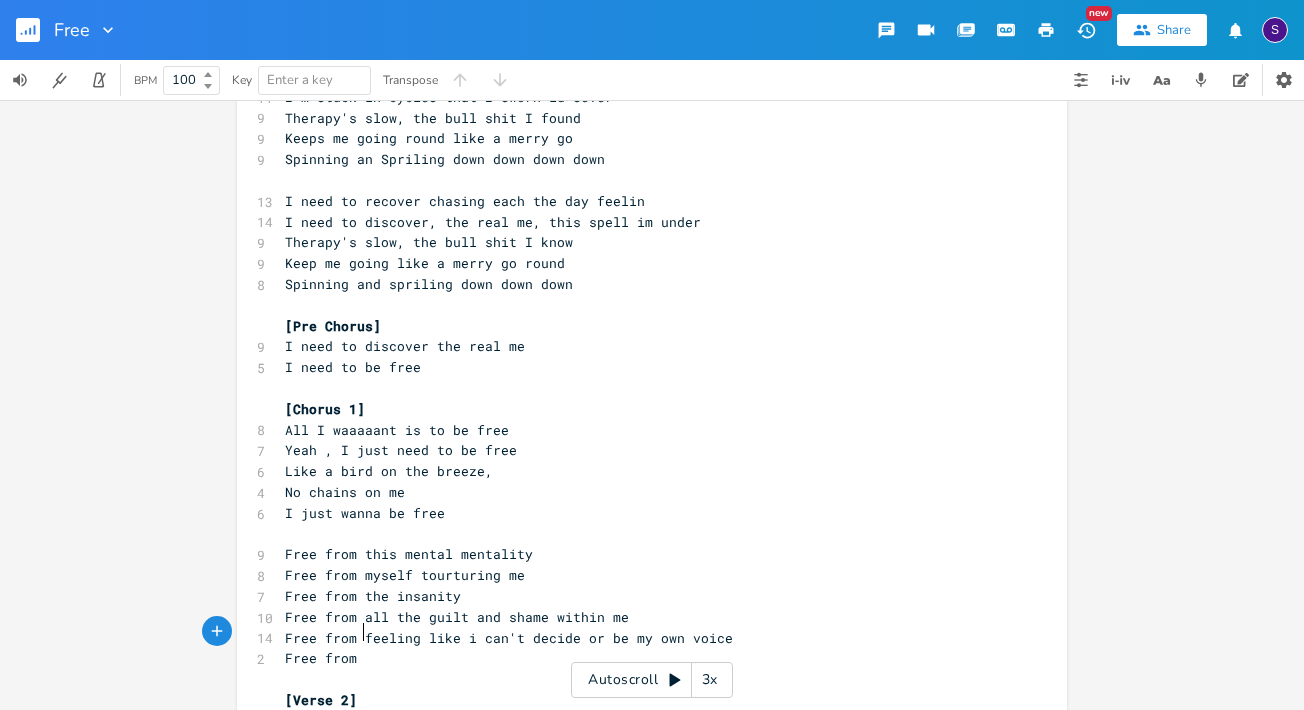 type on "Free from t" 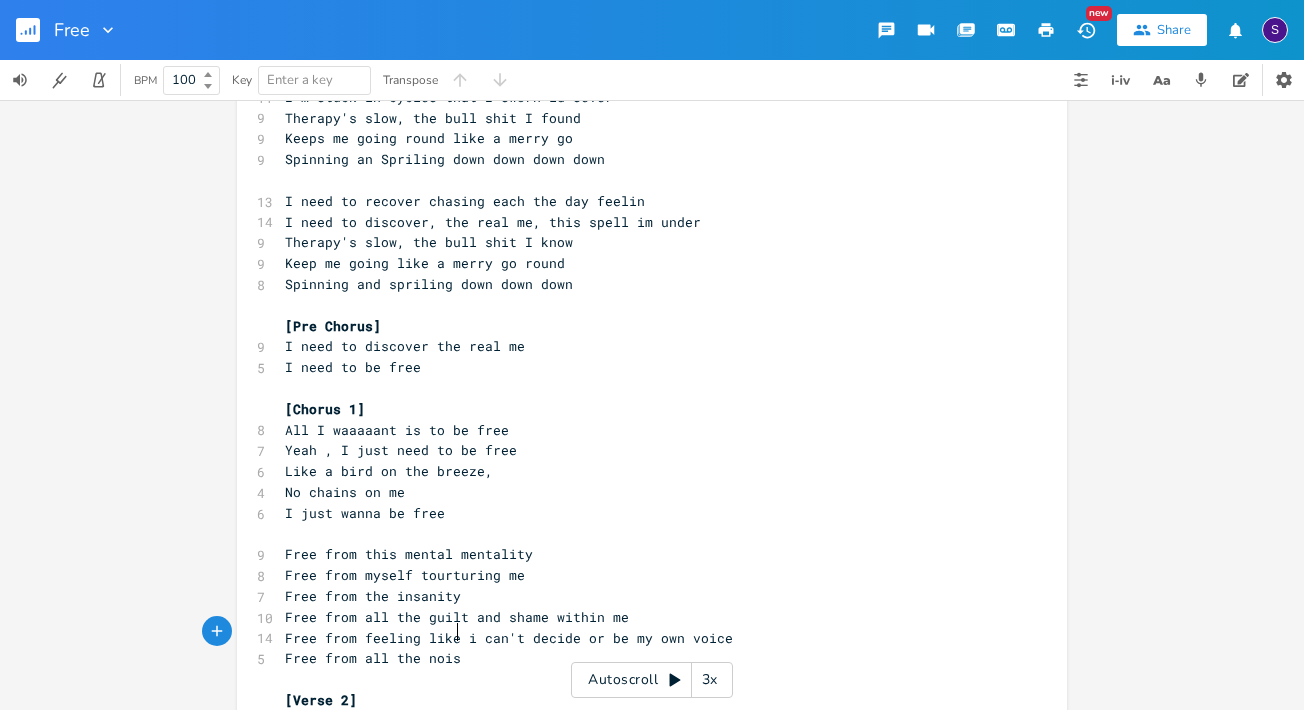 type on "all the noise" 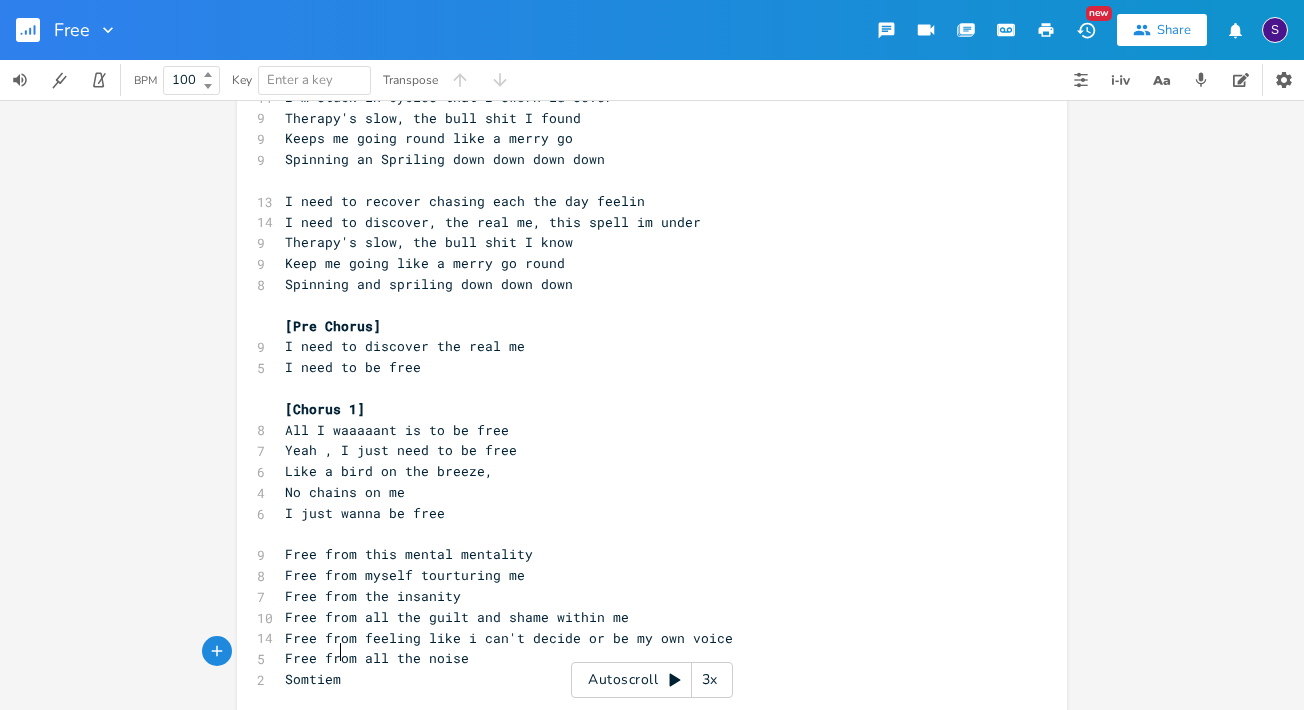 type on "Somtiem" 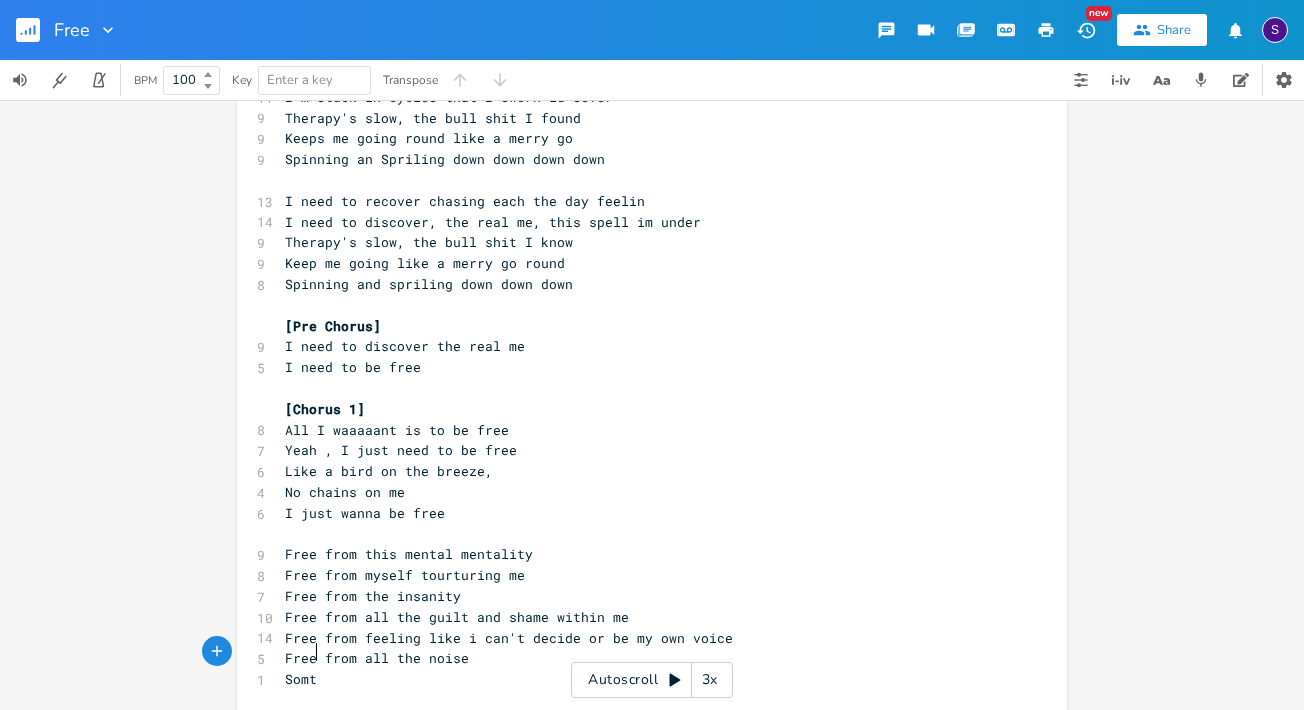 type on "e" 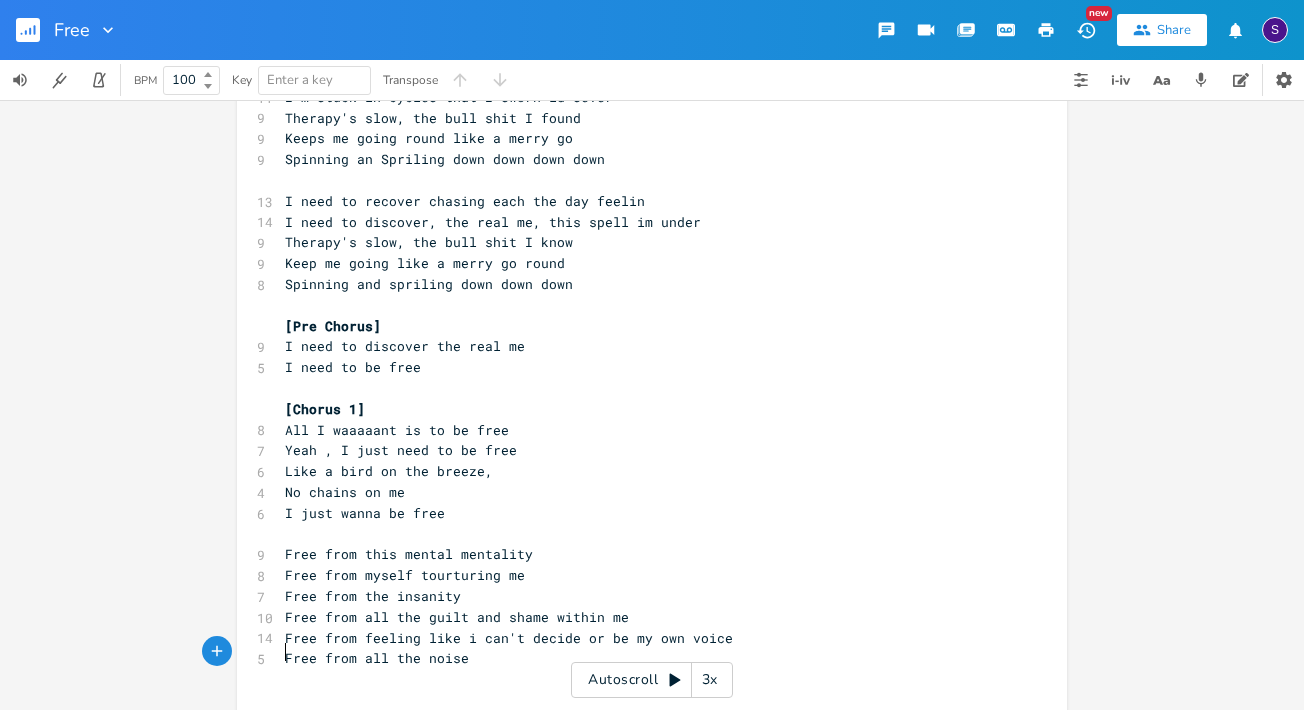type on "g" 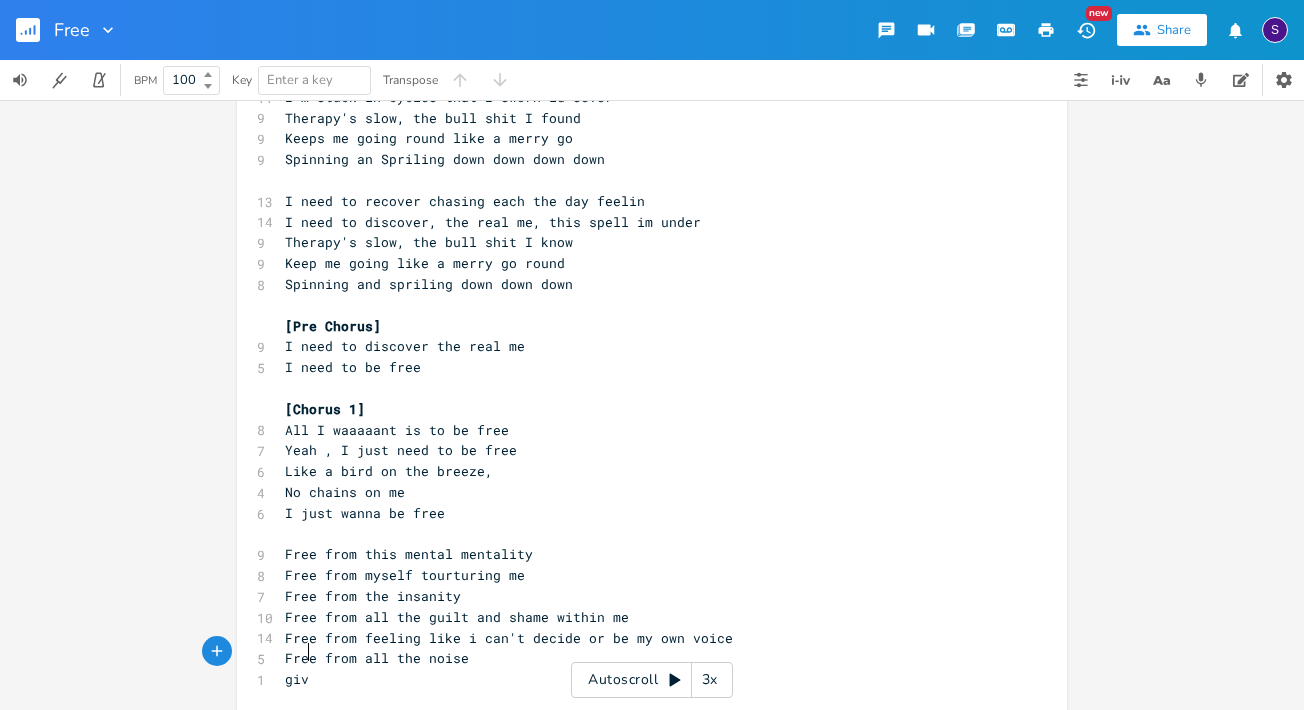 type on "givin" 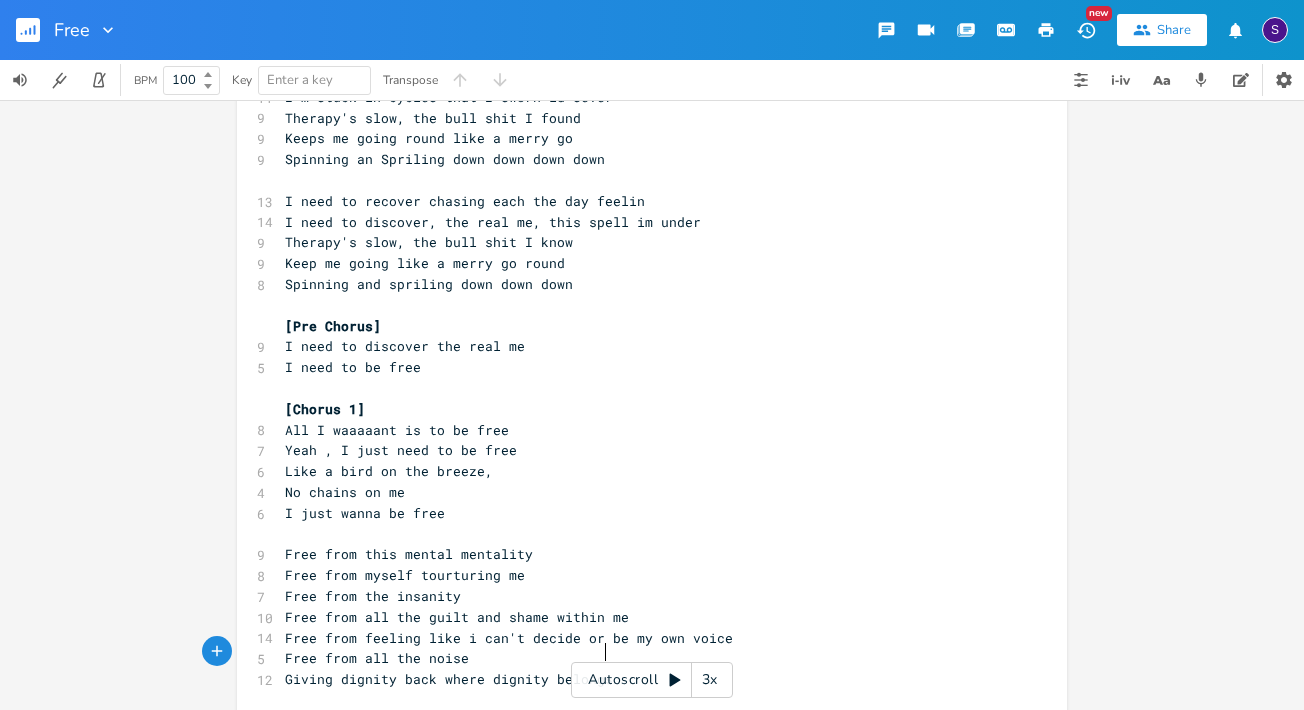 type on "Giving dignity back where dignity belongs" 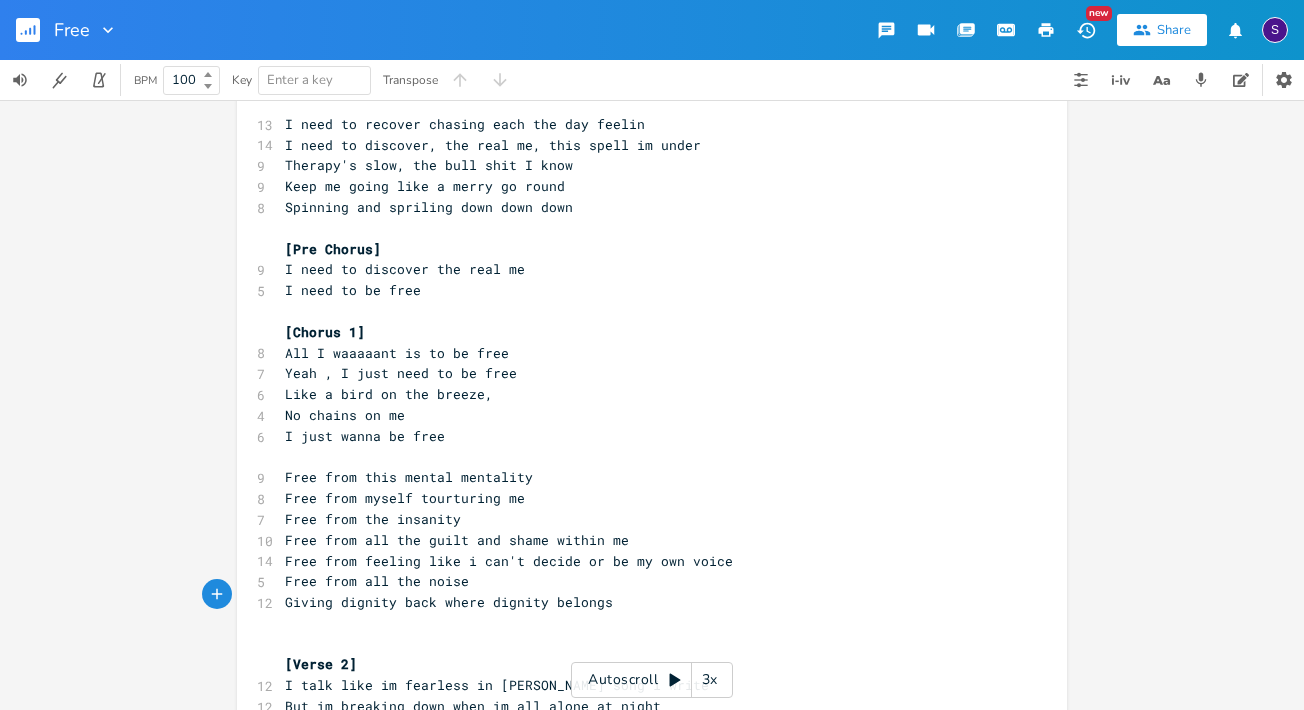 scroll, scrollTop: 293, scrollLeft: 0, axis: vertical 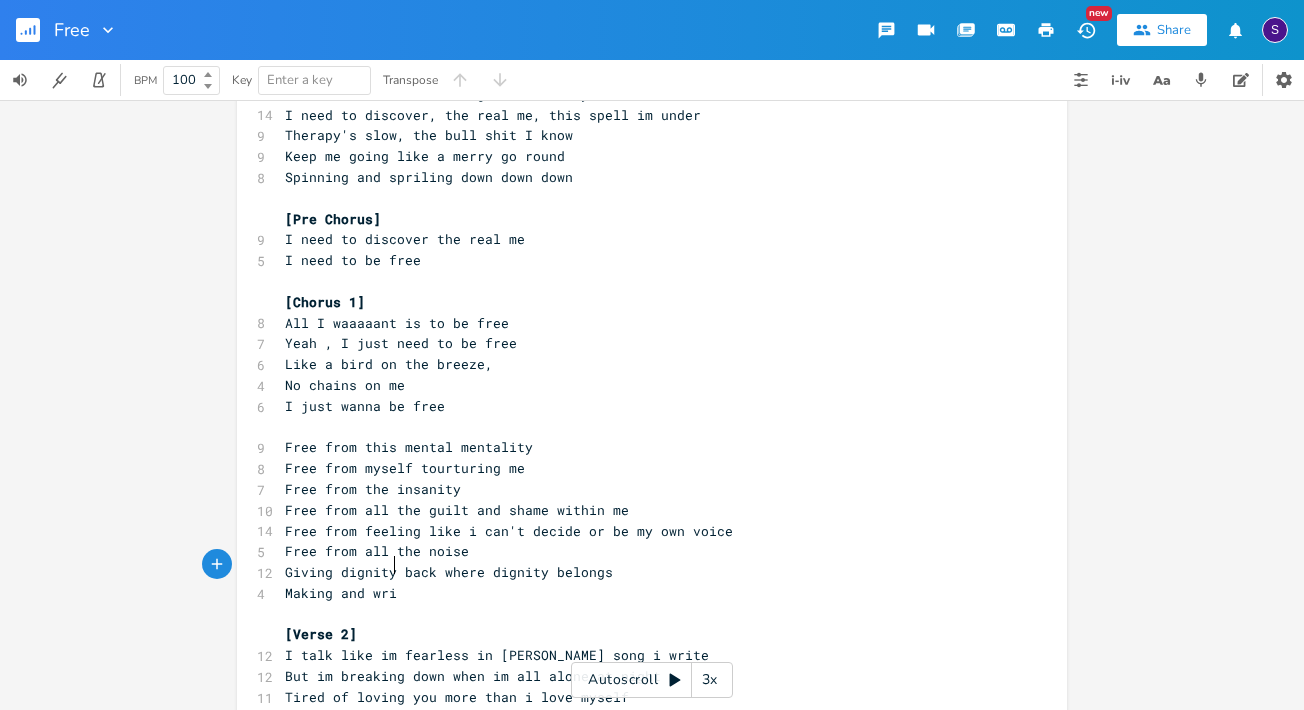 type on "Making and wrinig" 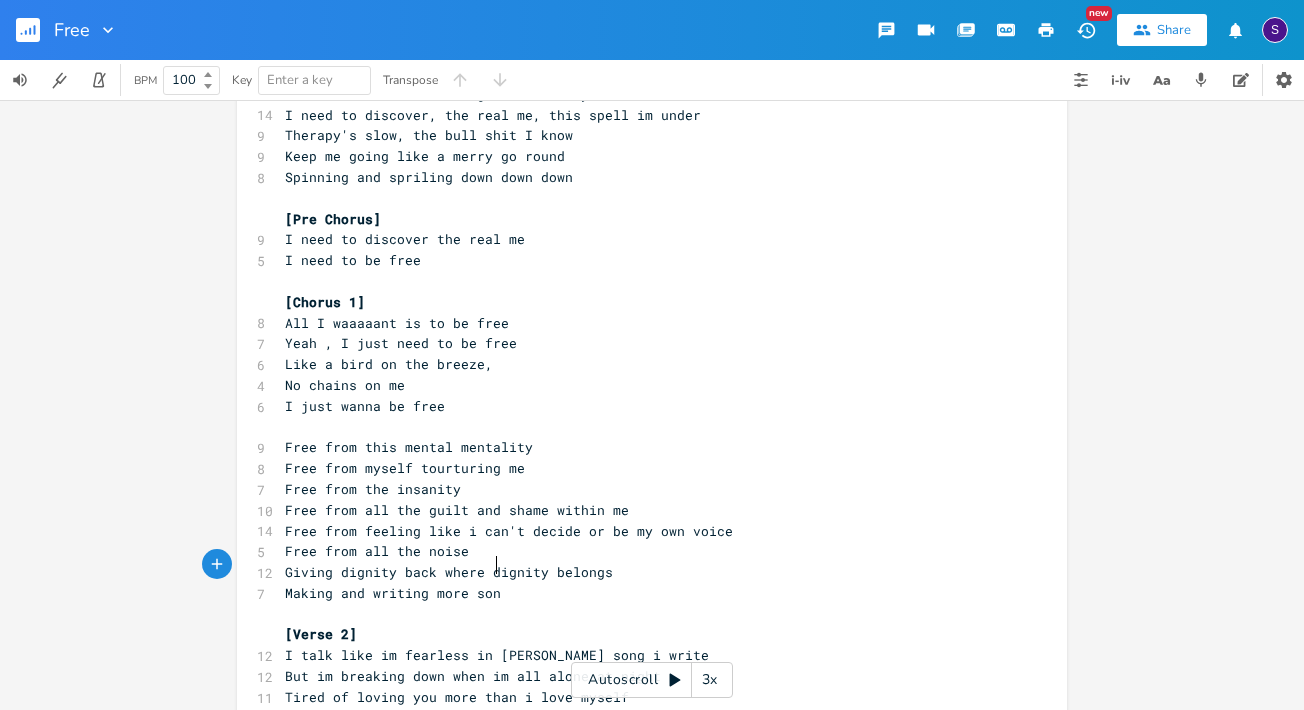 type on "ting more songs" 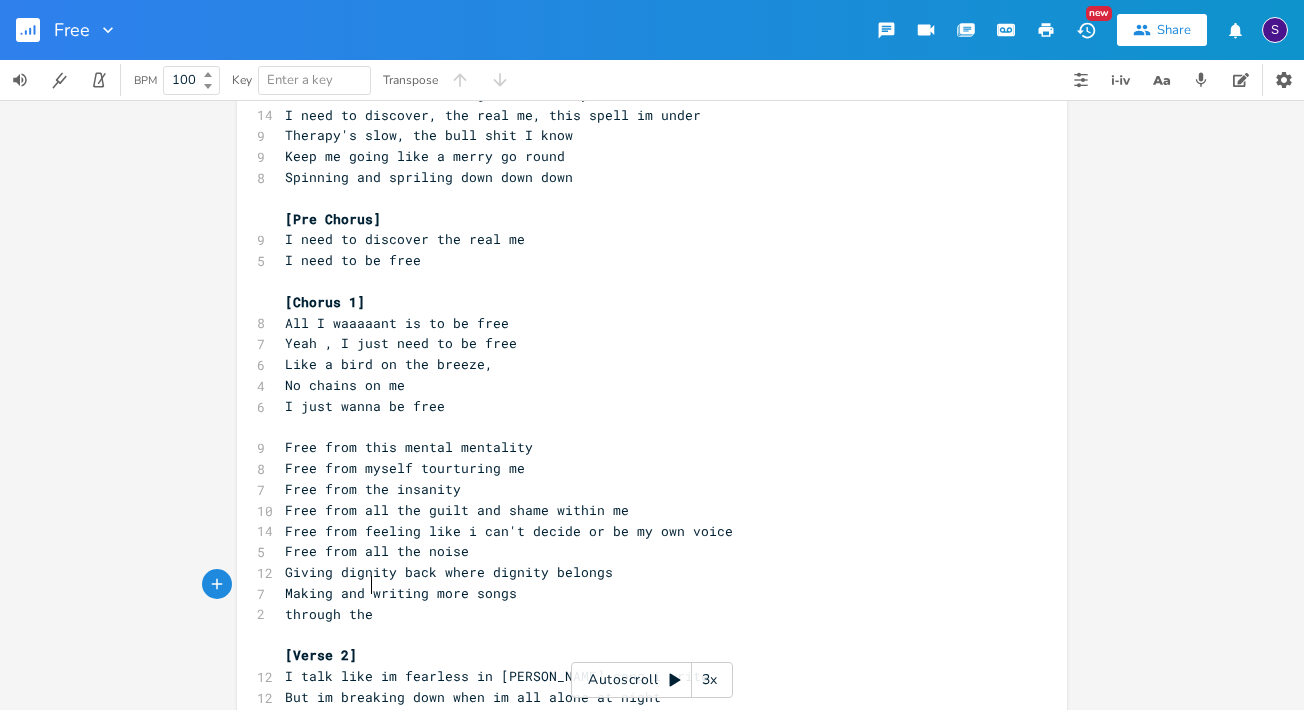 type on "through the" 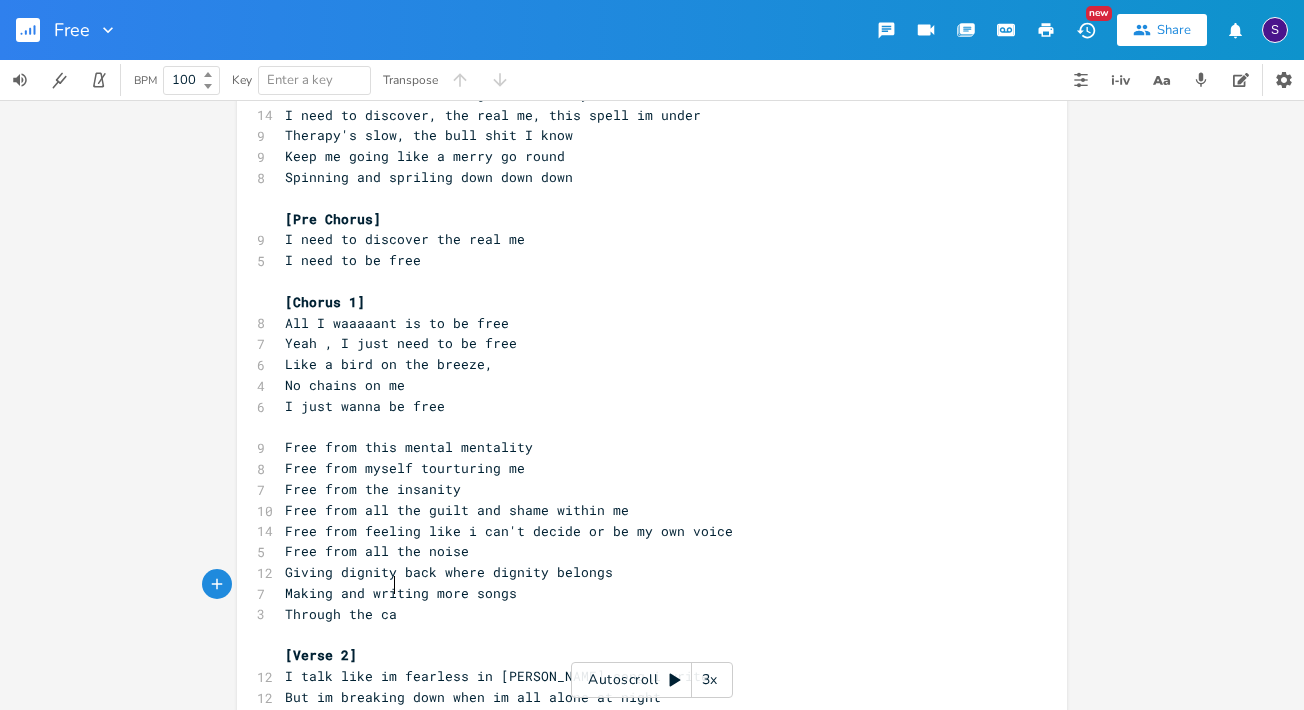 type on "Through the cao" 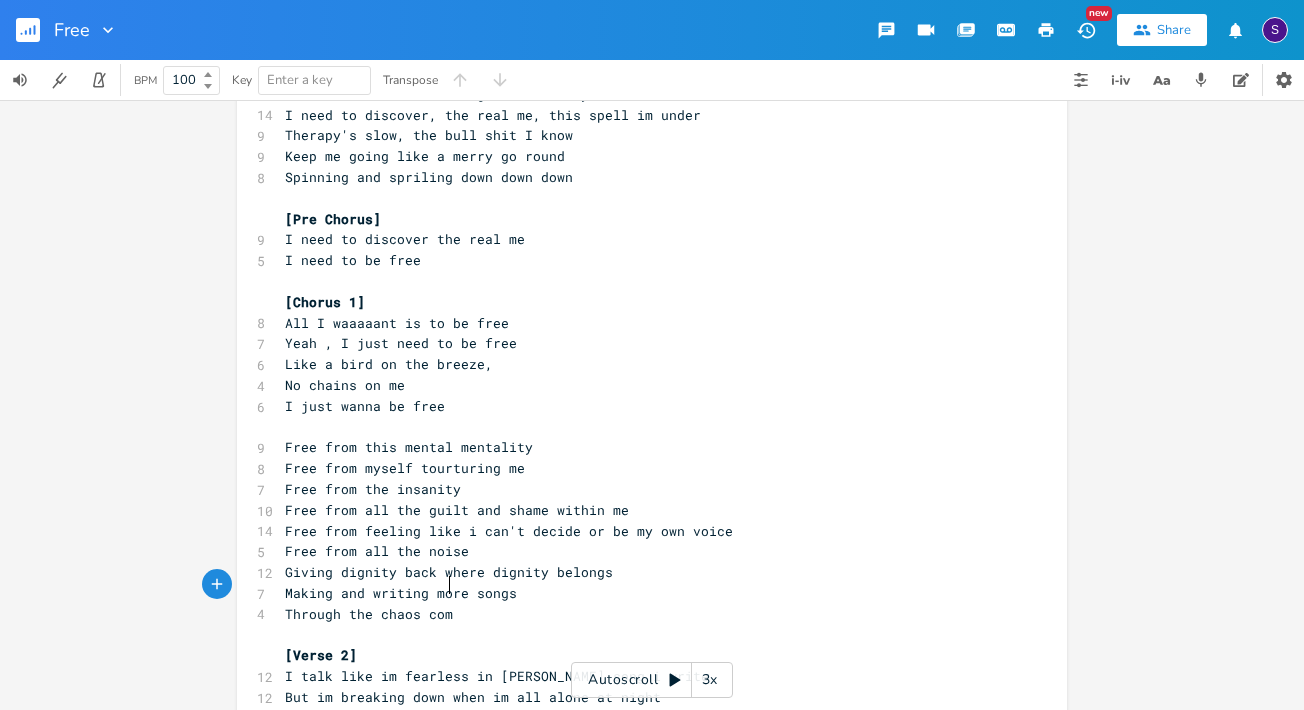 type on "haos come" 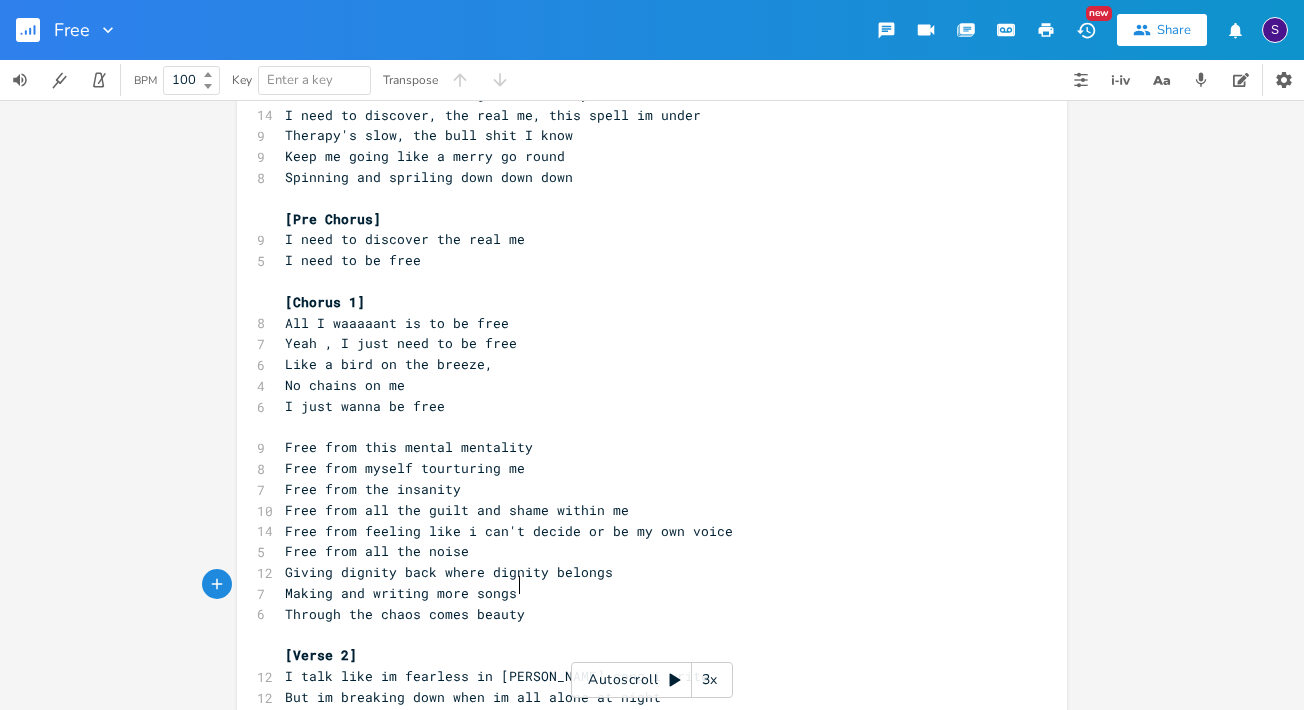 type on "s beauty" 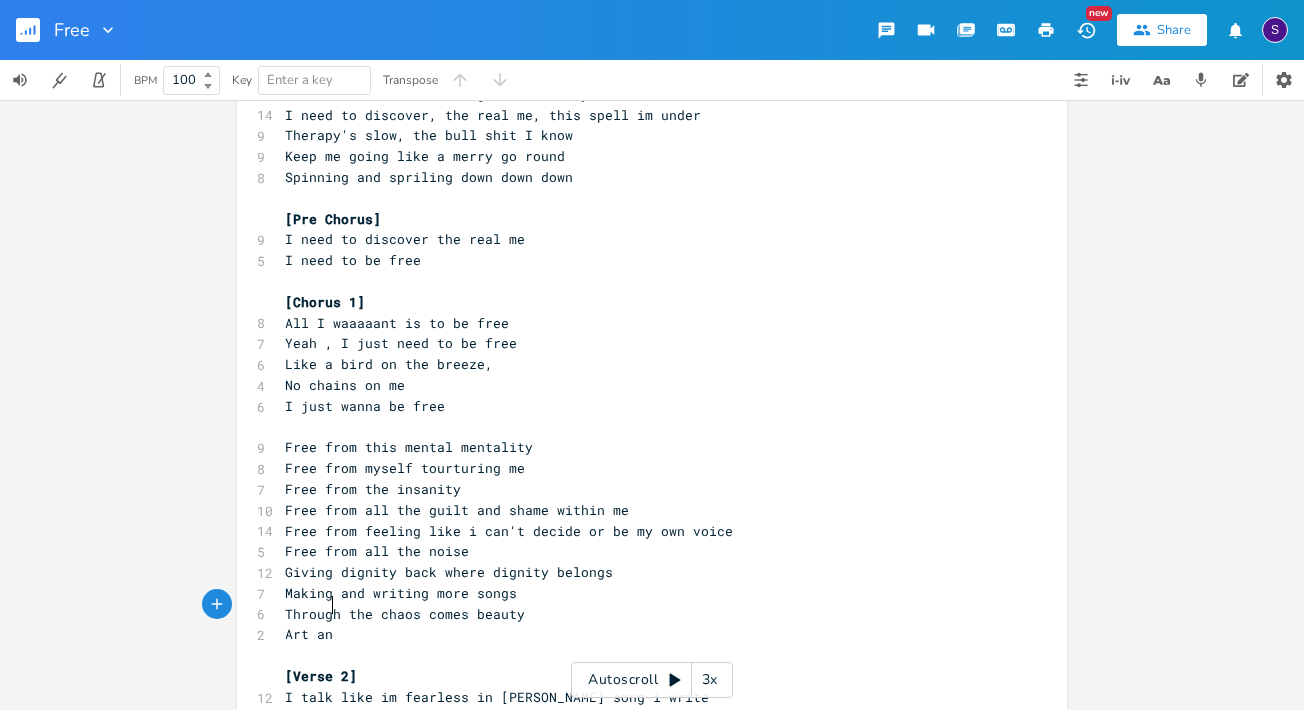 scroll, scrollTop: 0, scrollLeft: 41, axis: horizontal 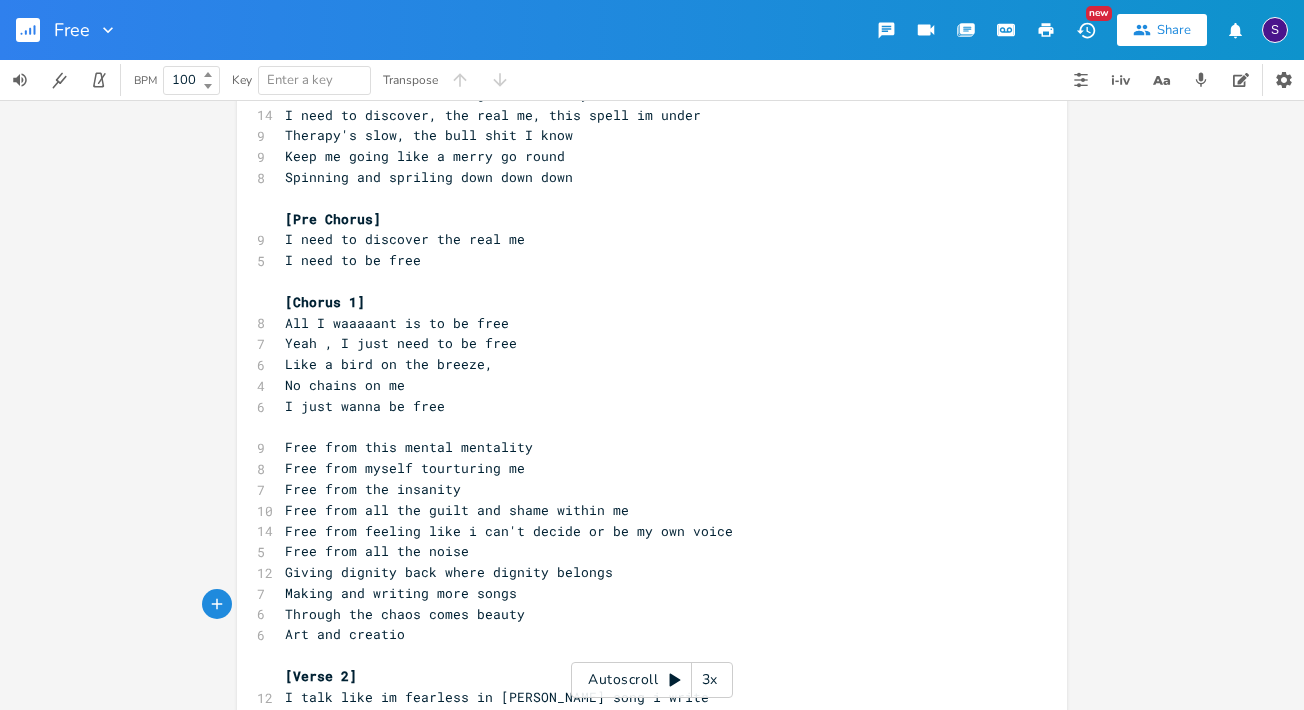 type on "Art and creatio n" 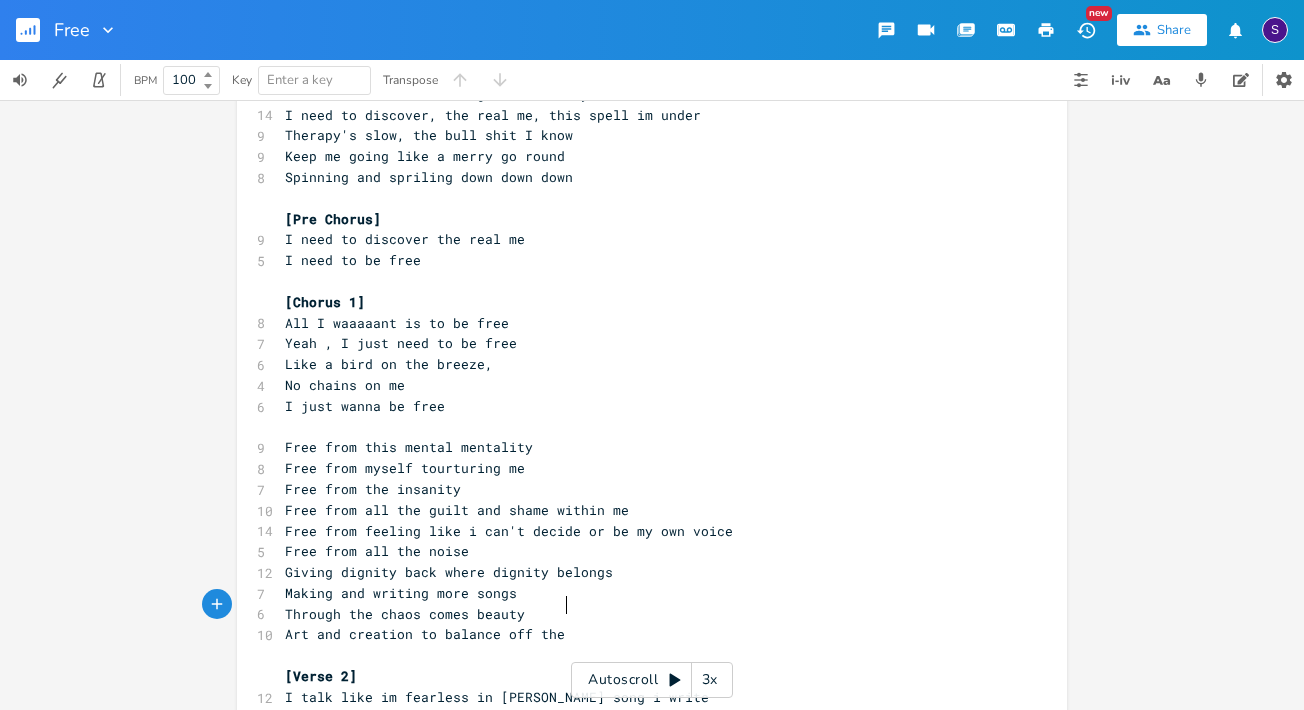scroll, scrollTop: 0, scrollLeft: 97, axis: horizontal 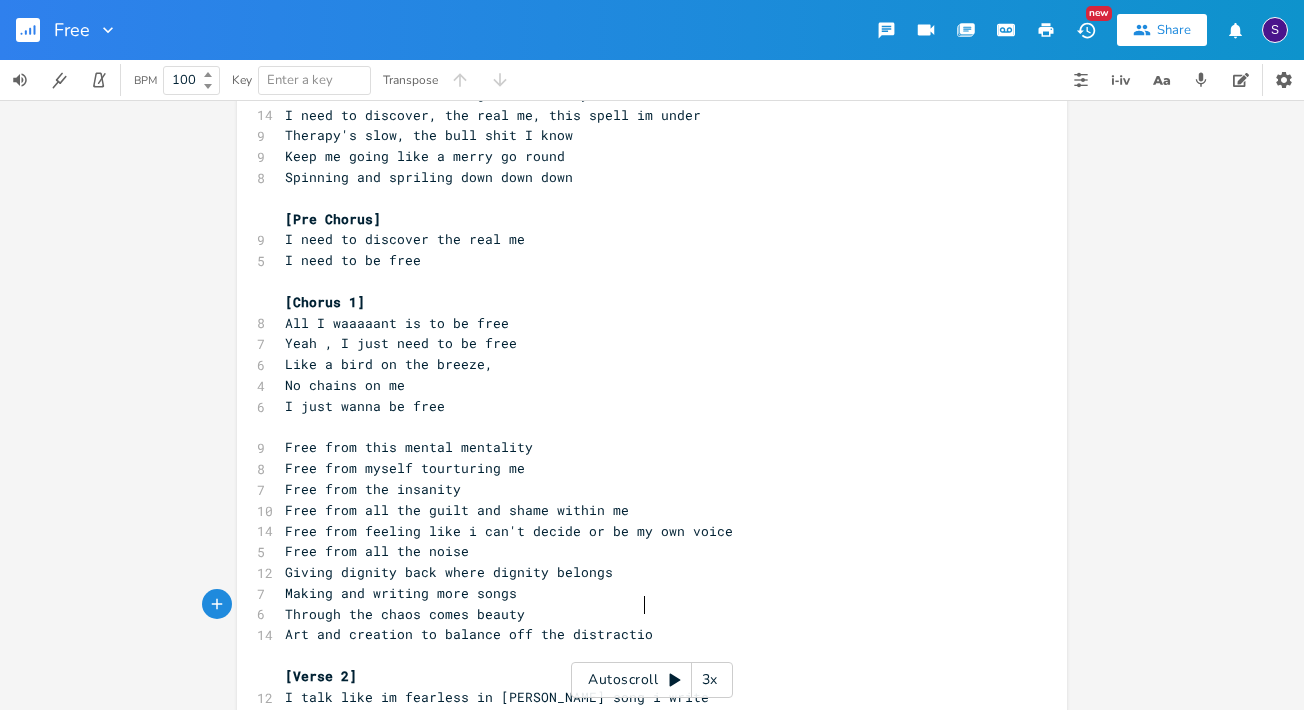 type on "n to balance off the distraction" 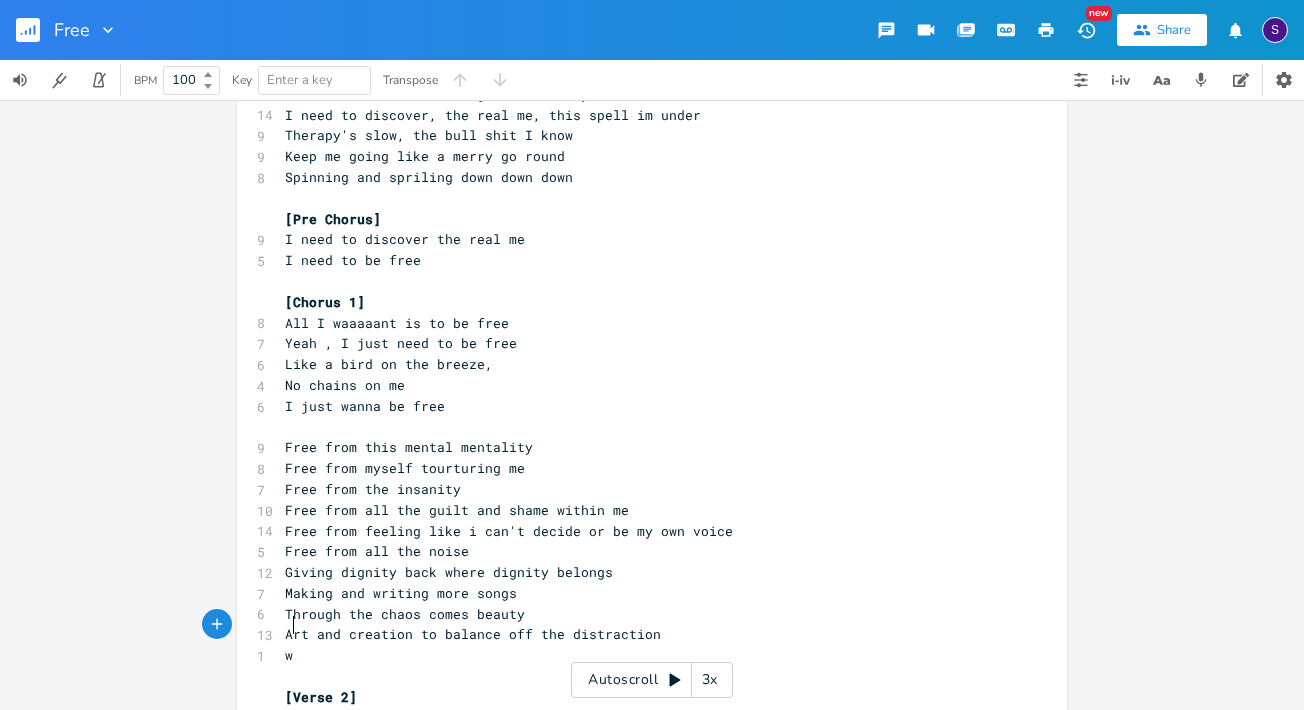 type on "wi" 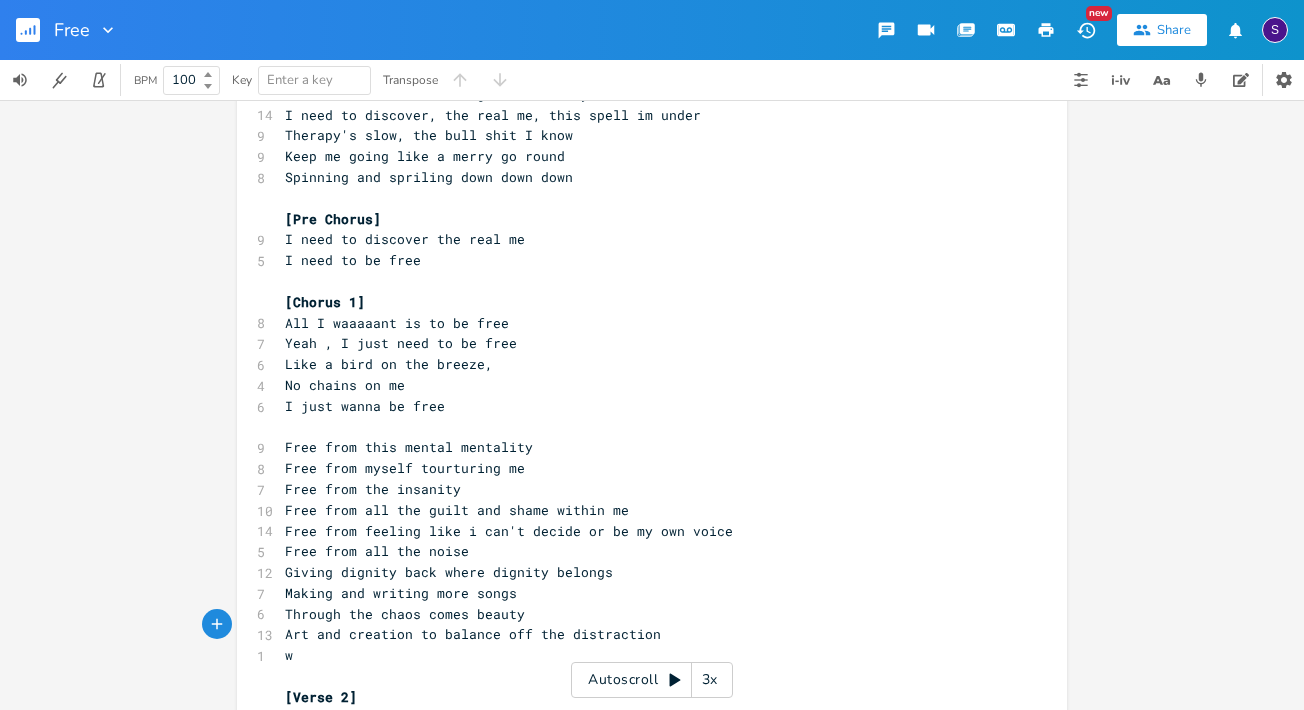 type on "W" 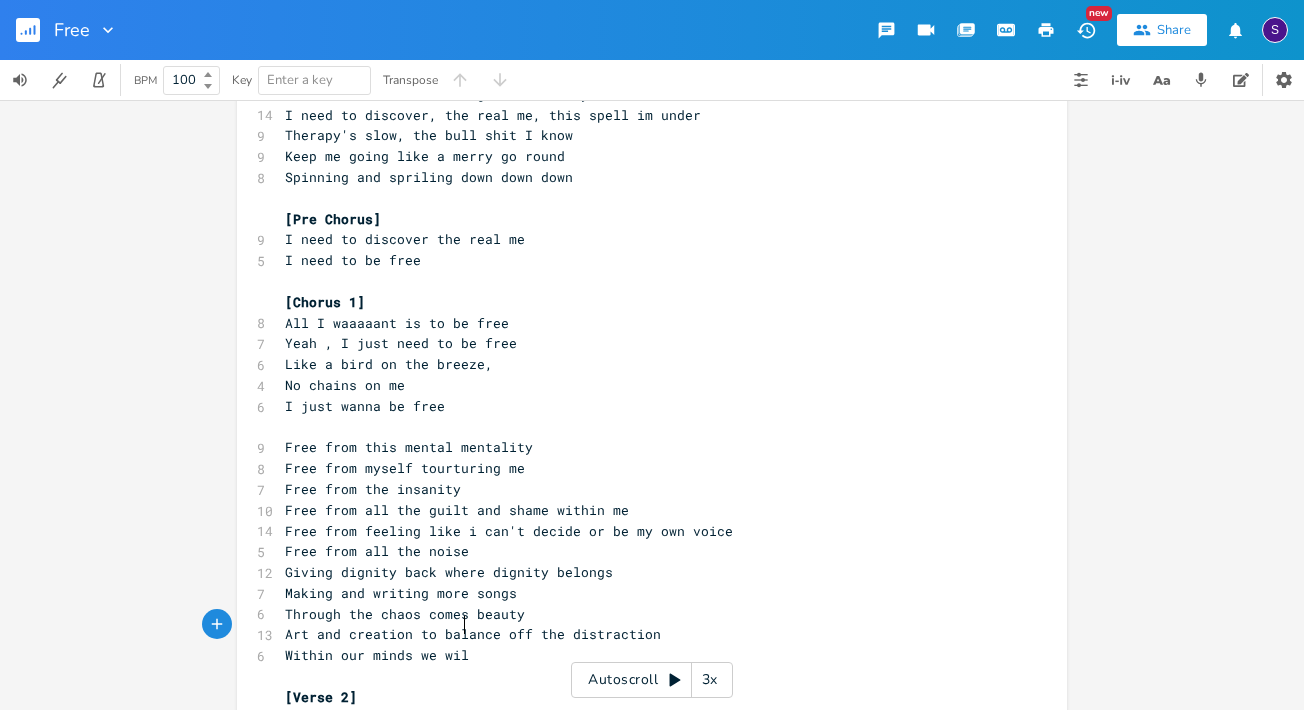 type on "Within our minds we wil" 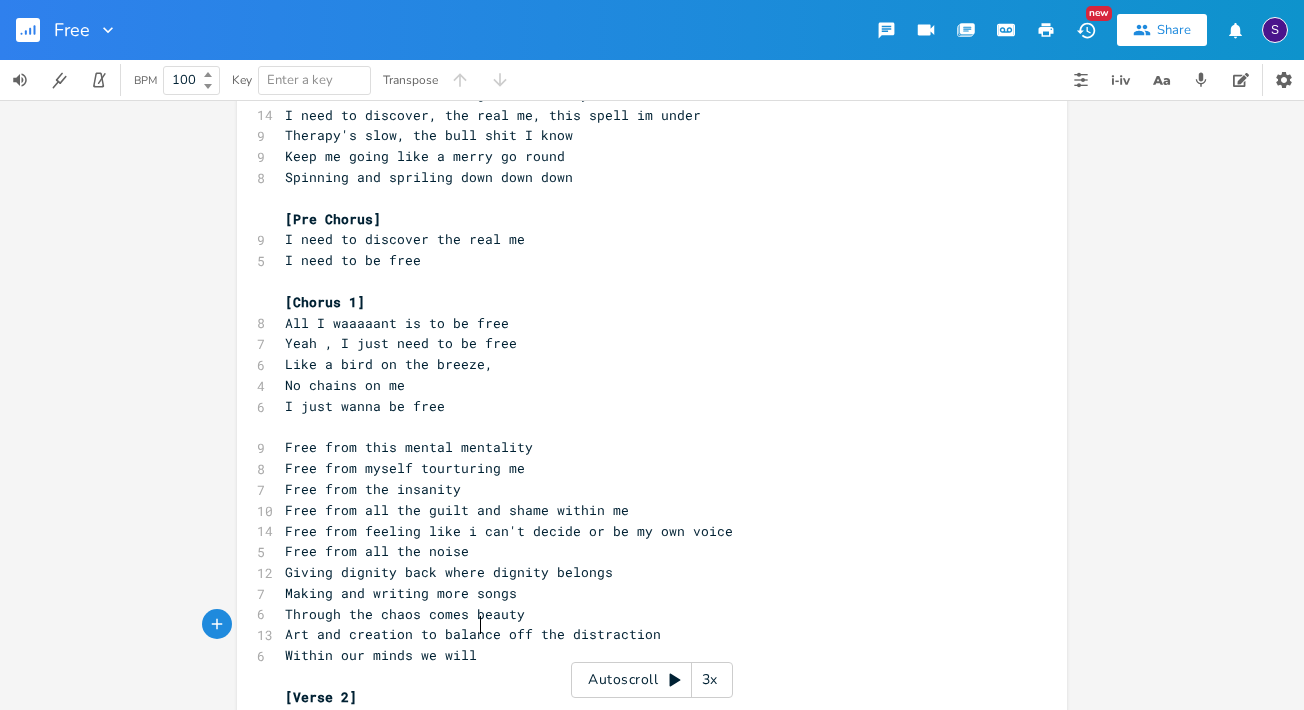 type on "[PERSON_NAME]" 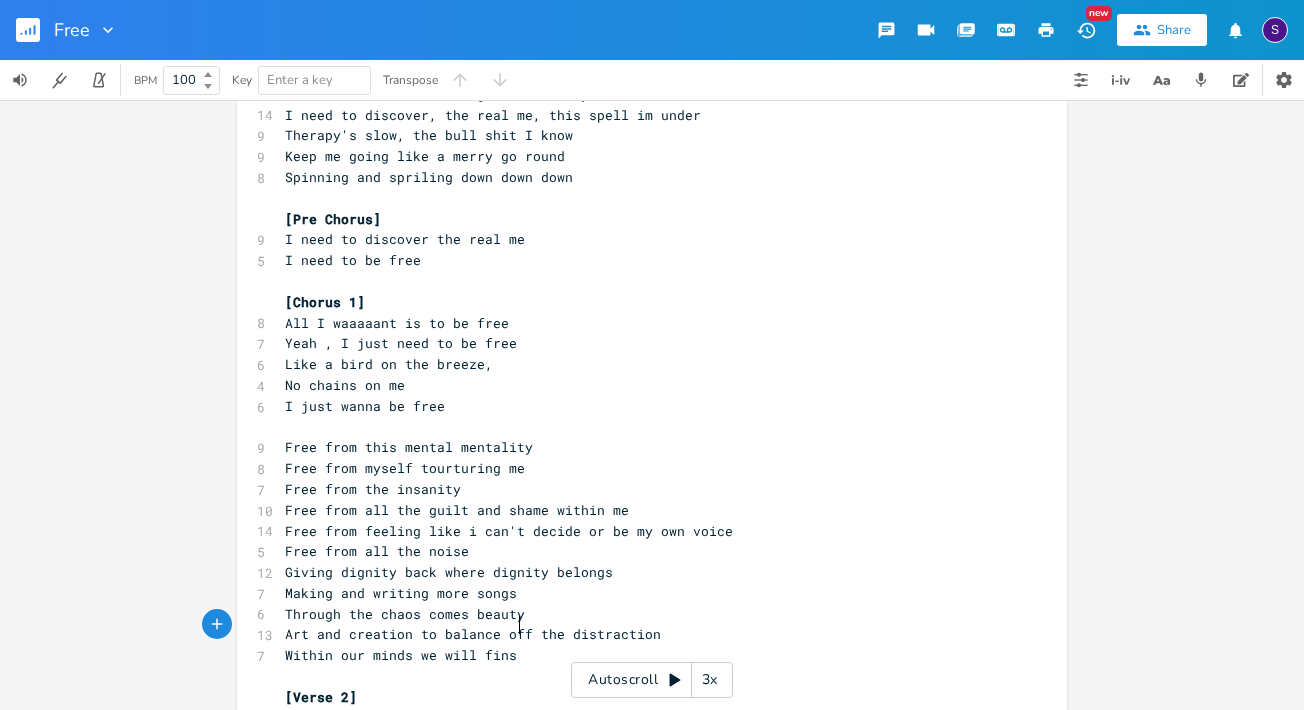 type on "fins th" 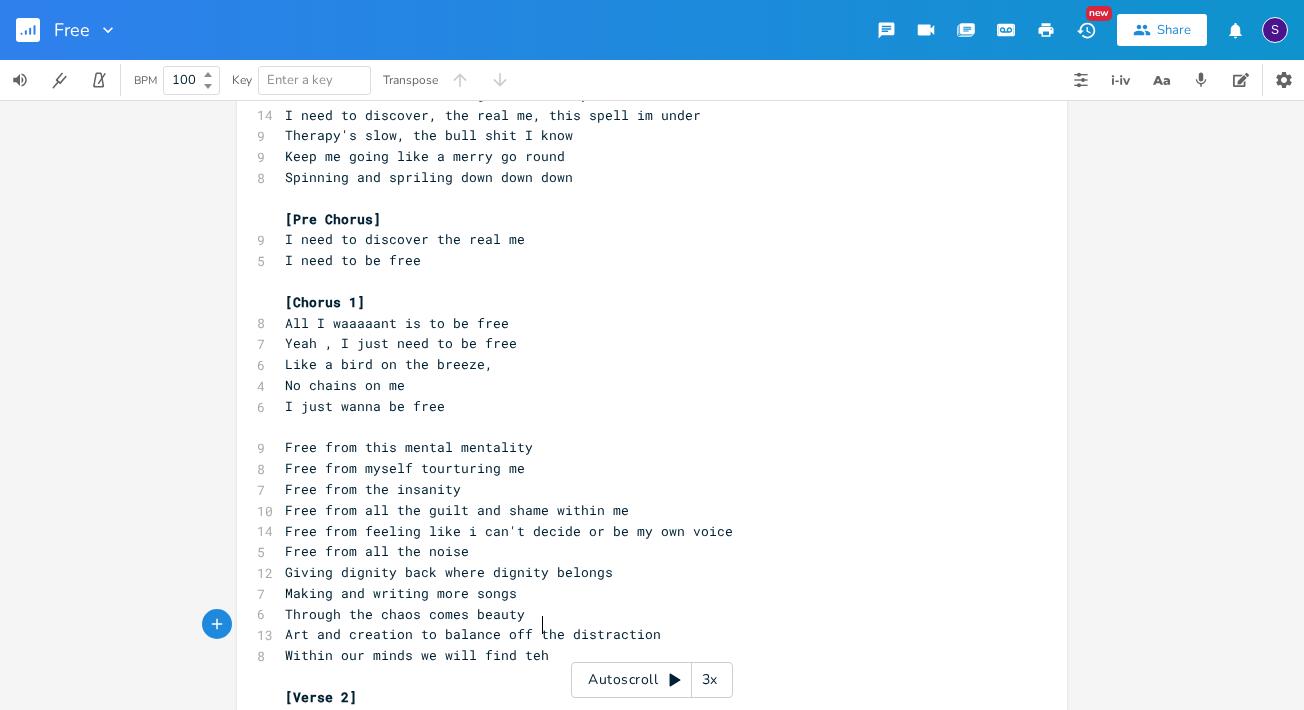 type on "d teh" 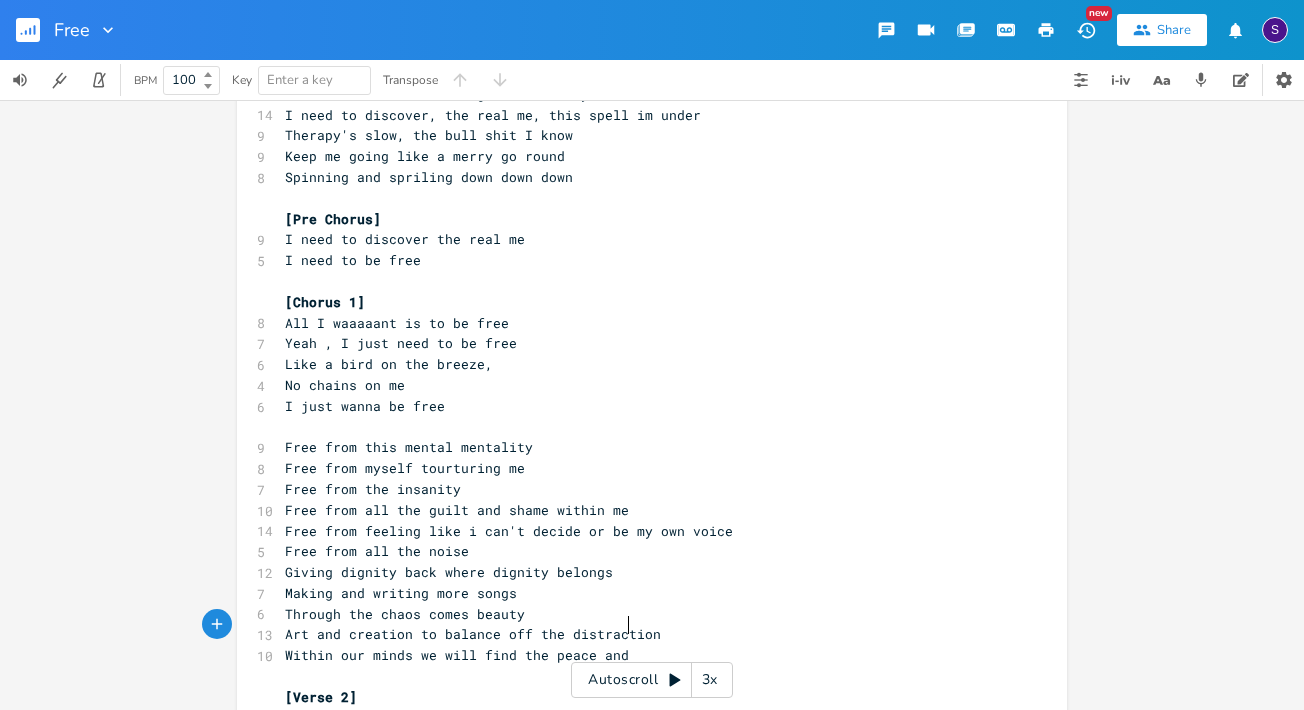 type on "he peace and o" 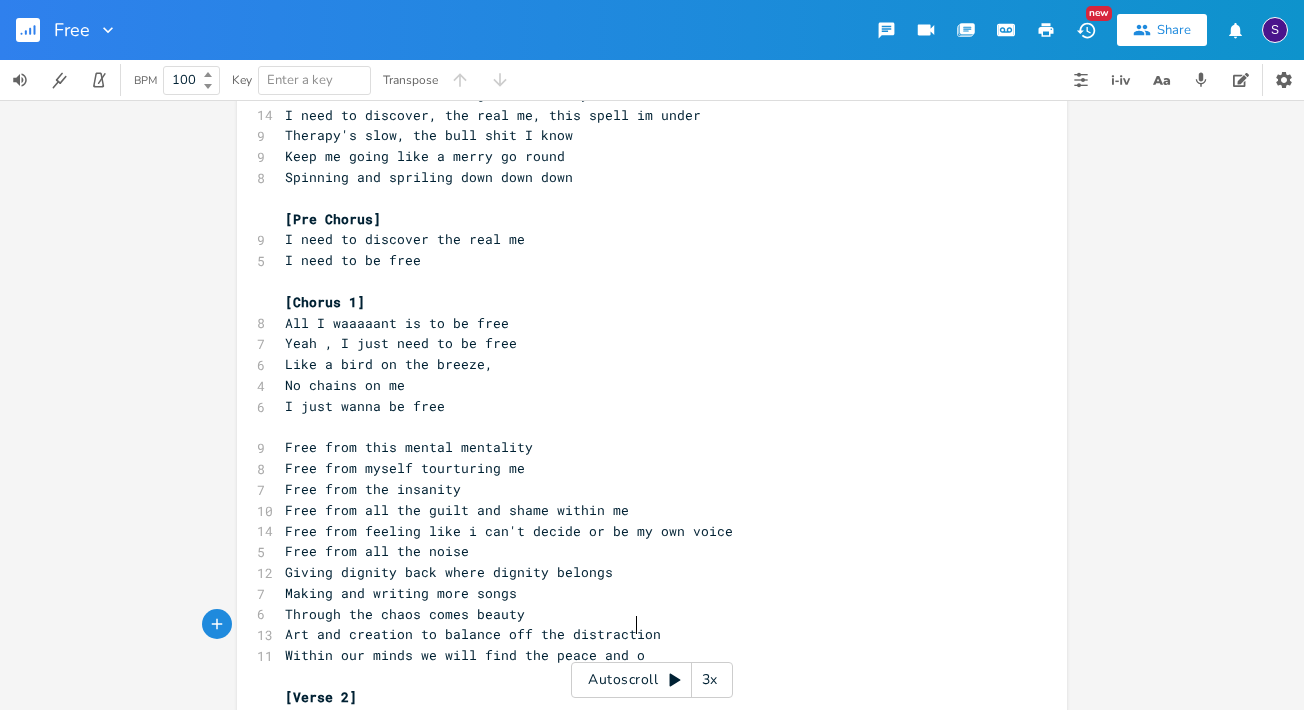 type on "h" 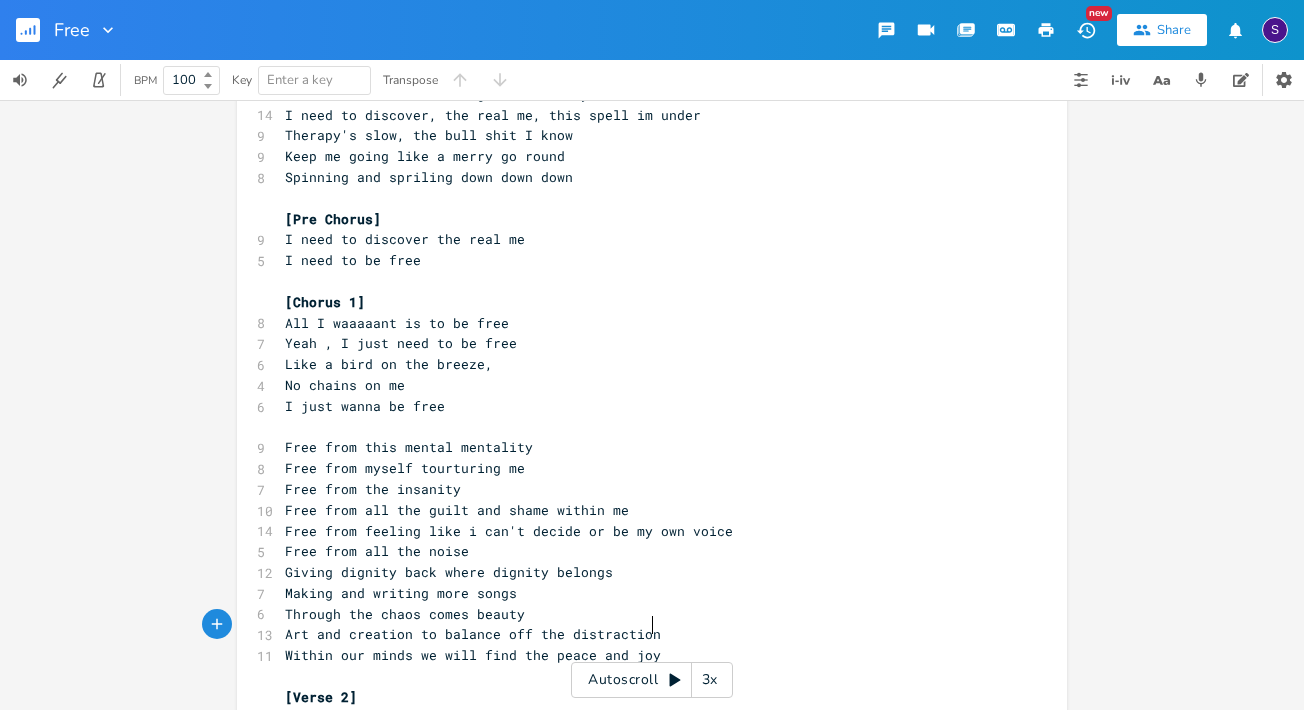 type on "joy" 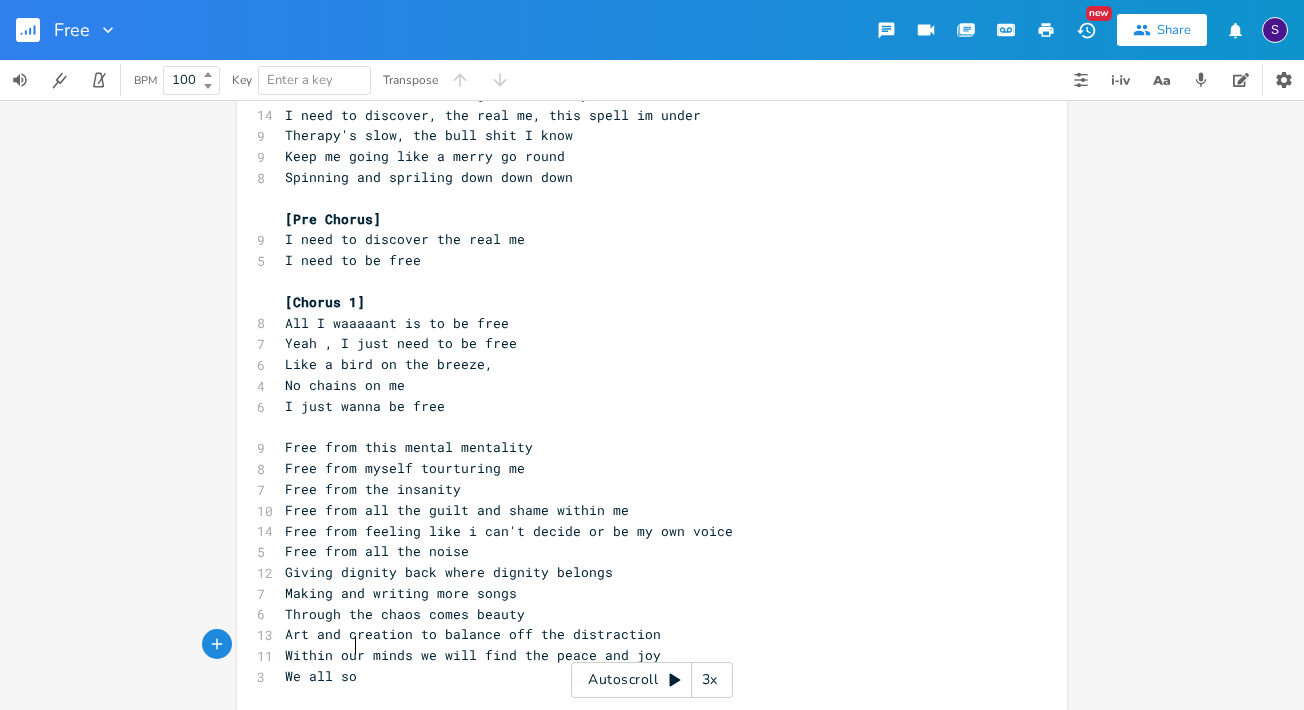 scroll, scrollTop: 0, scrollLeft: 50, axis: horizontal 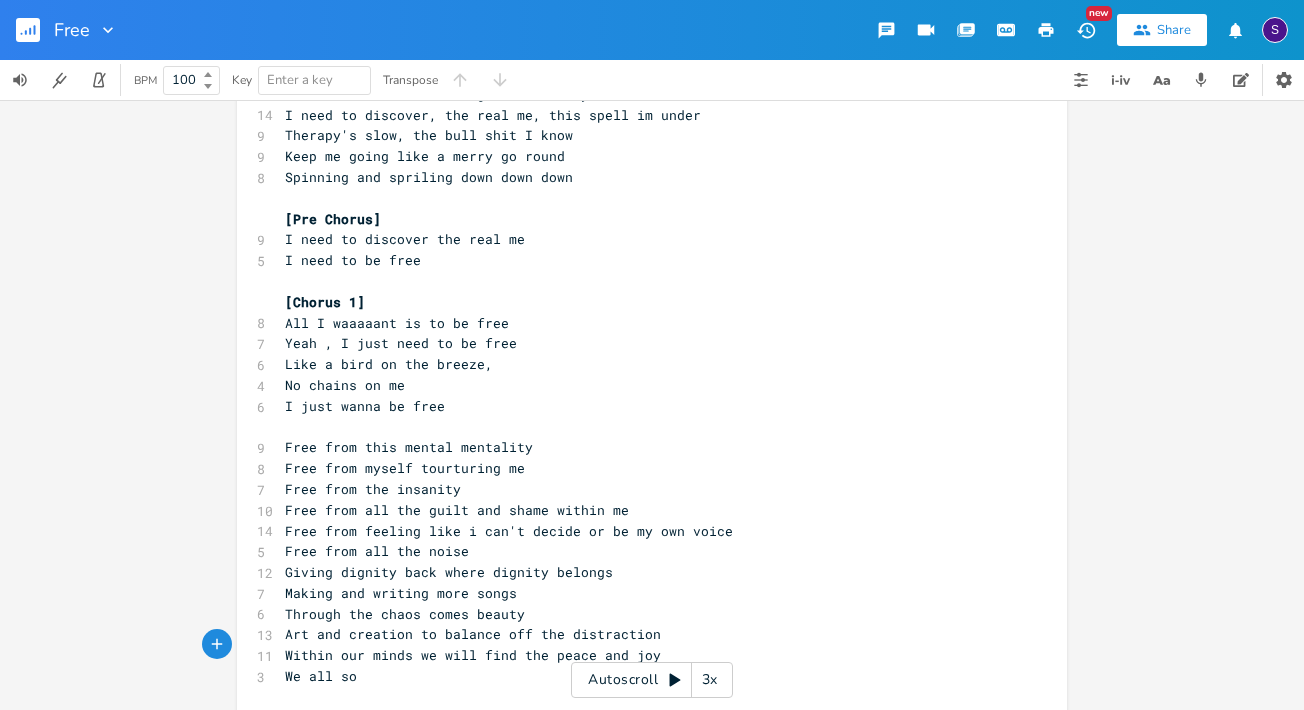 type on "We all so s" 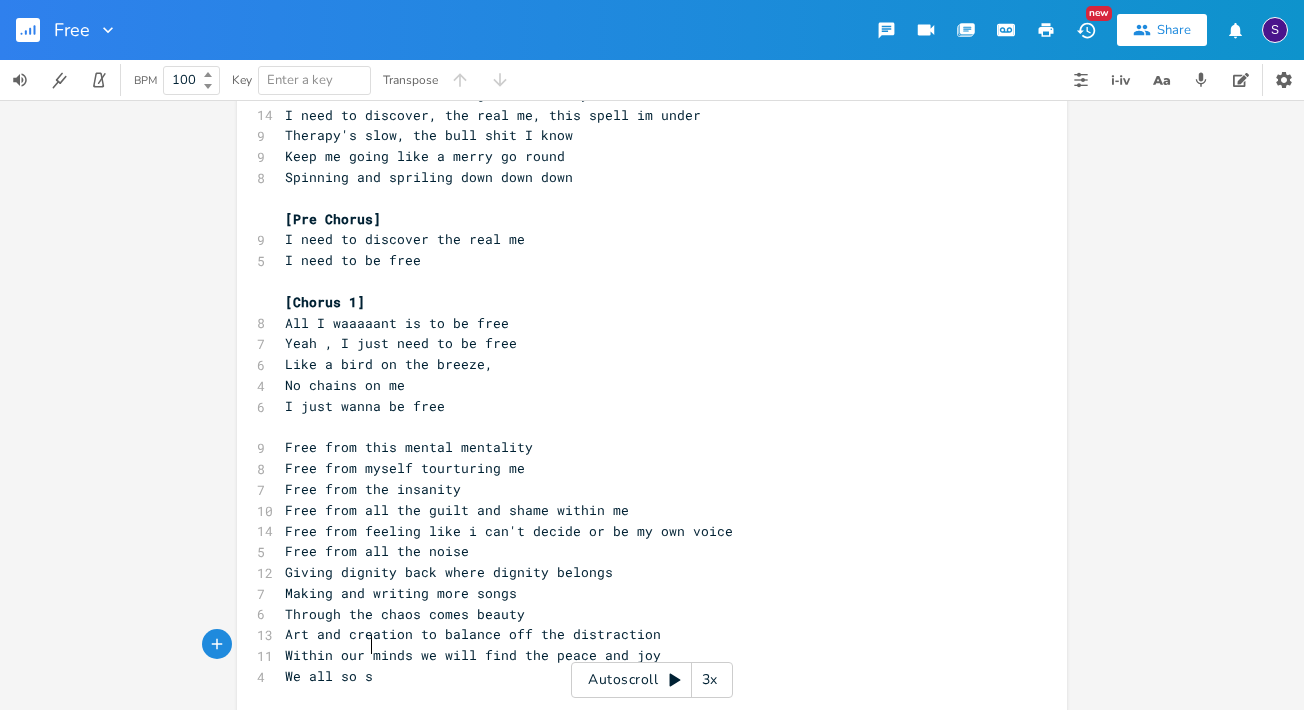 scroll, scrollTop: 0, scrollLeft: 54, axis: horizontal 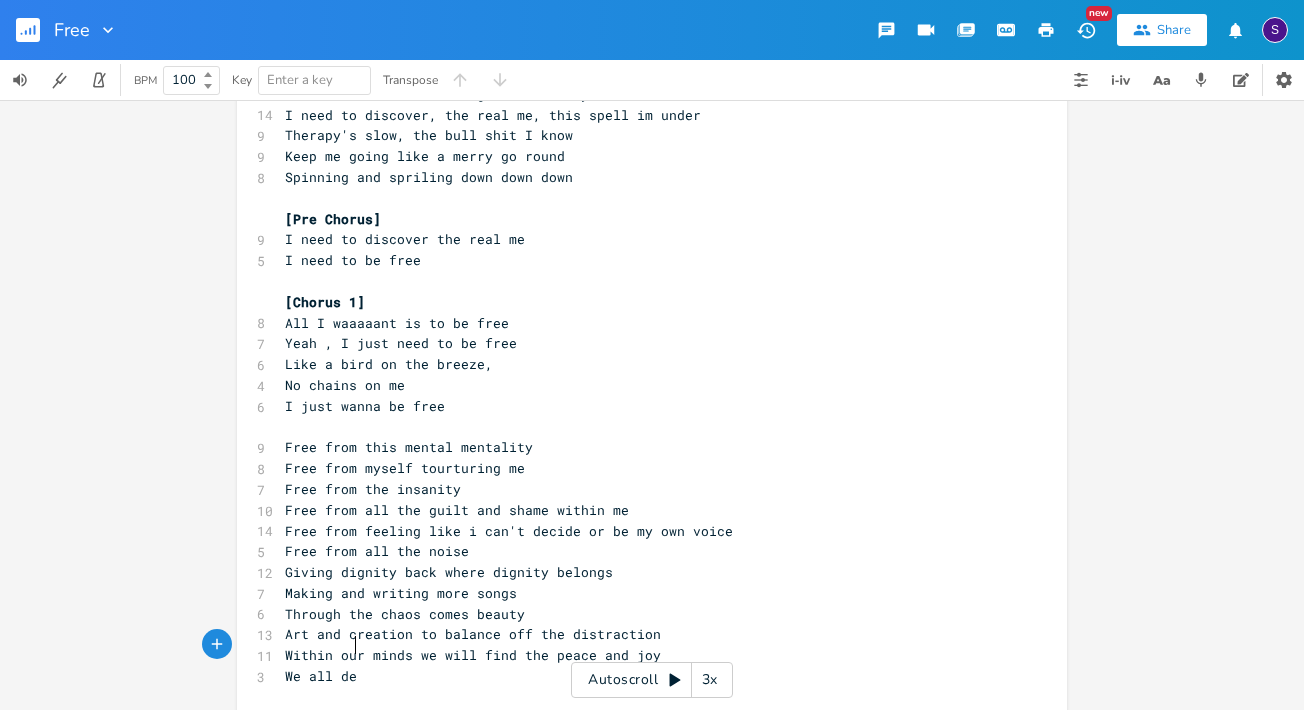type on "der" 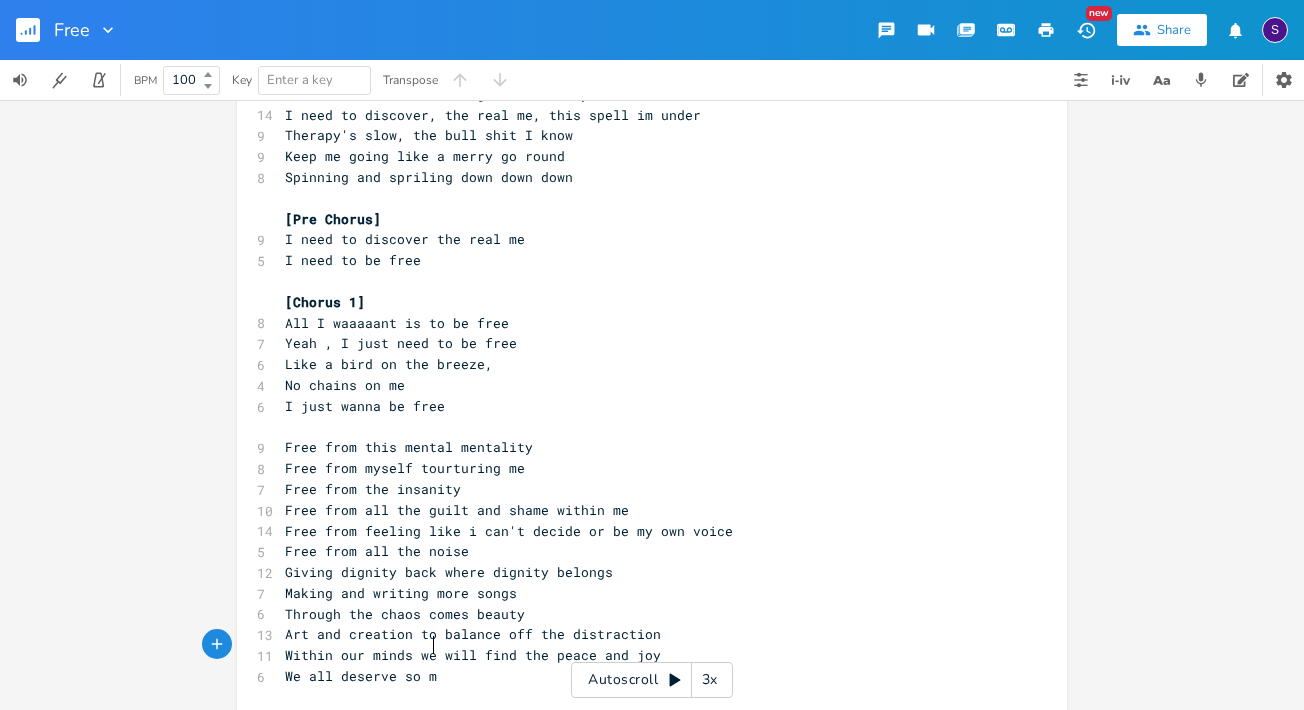 type on "serve so mc" 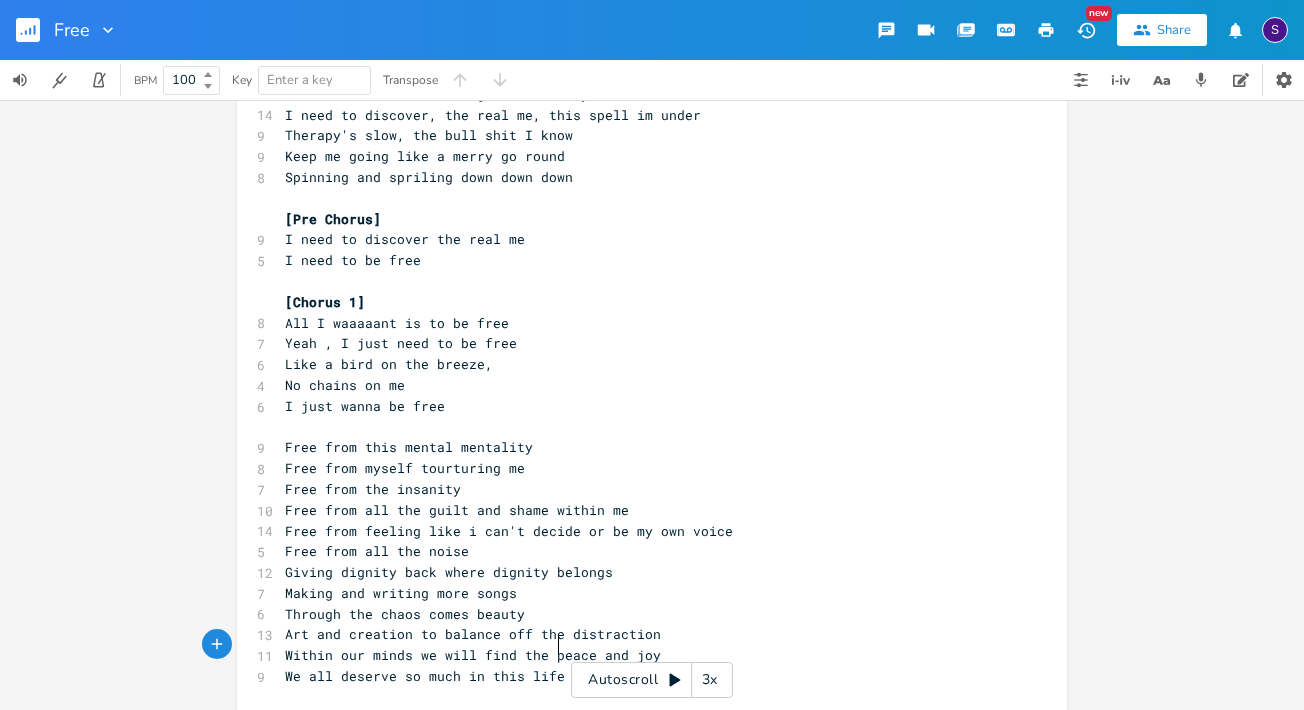 type on "uch in this life." 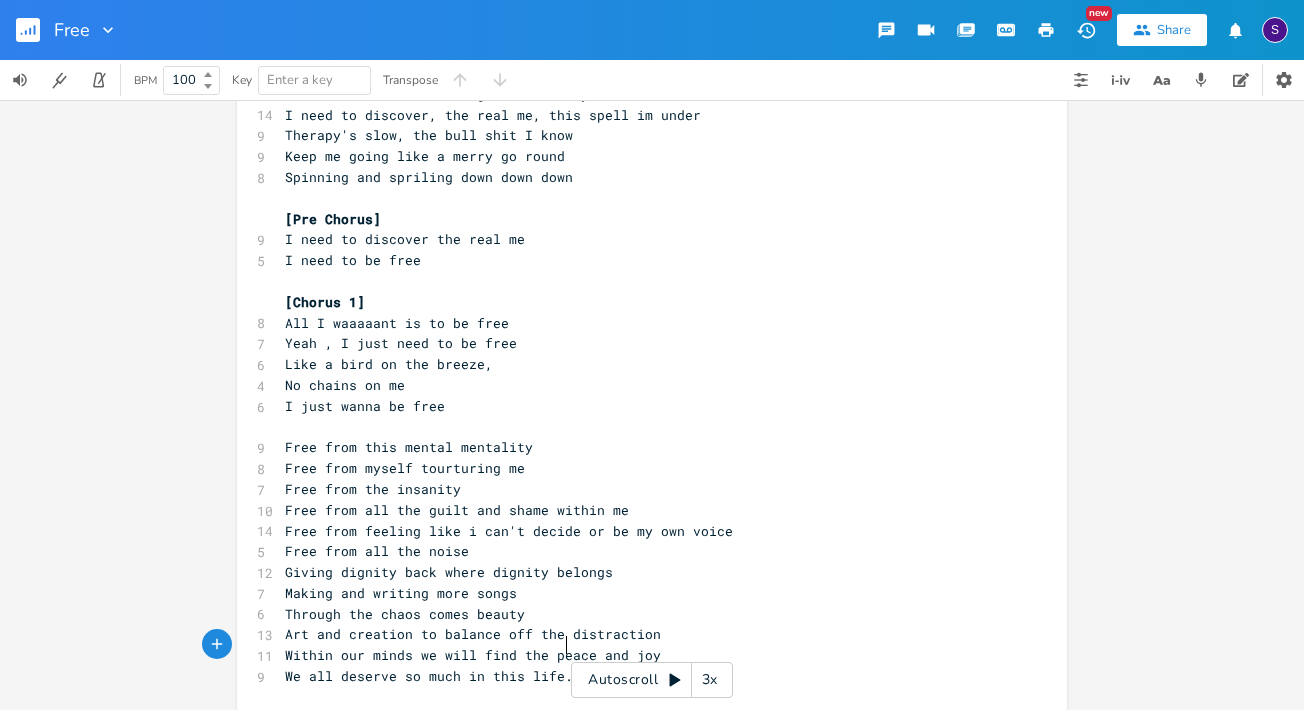 scroll, scrollTop: 0, scrollLeft: 70, axis: horizontal 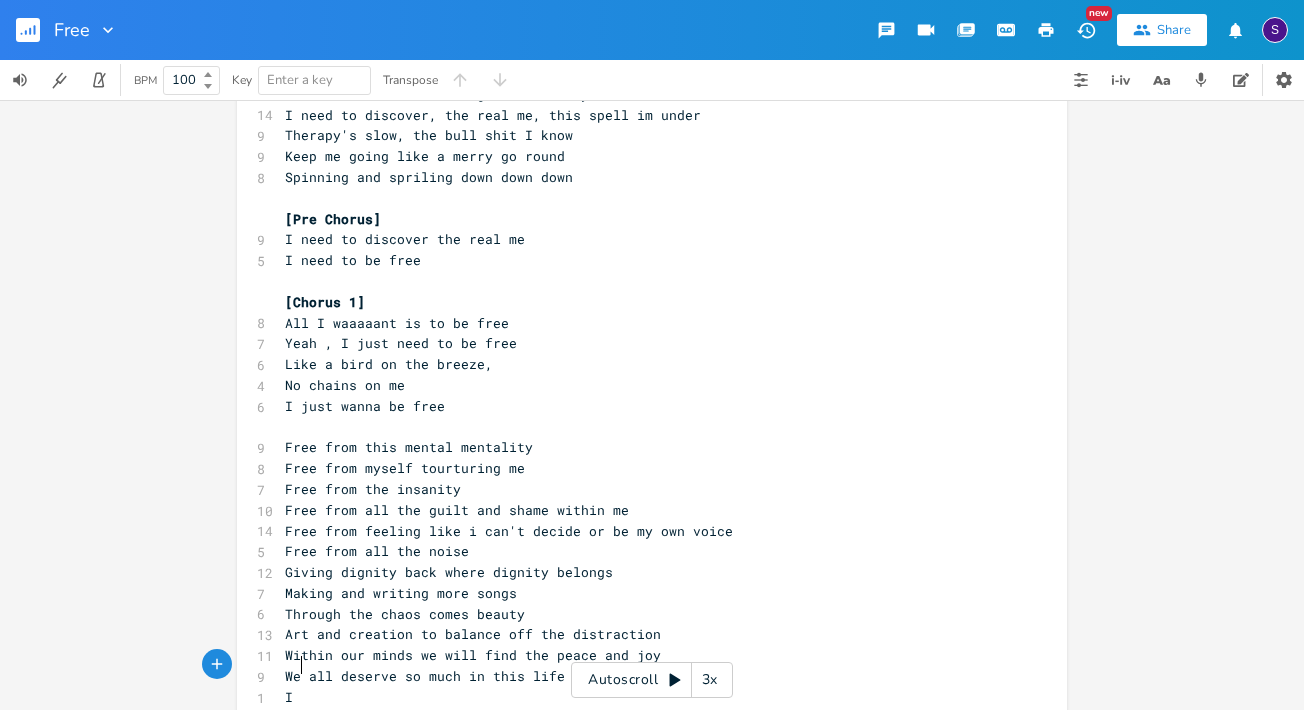 type on "I a" 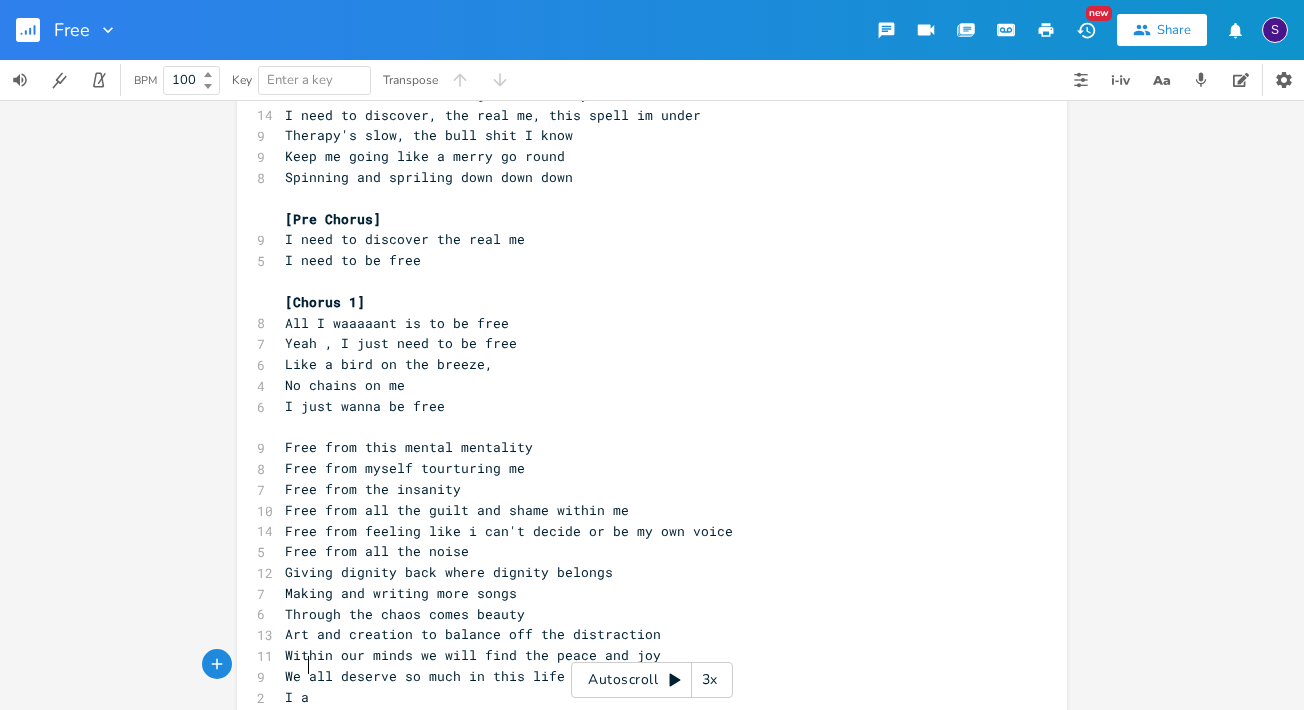 scroll, scrollTop: 0, scrollLeft: 12, axis: horizontal 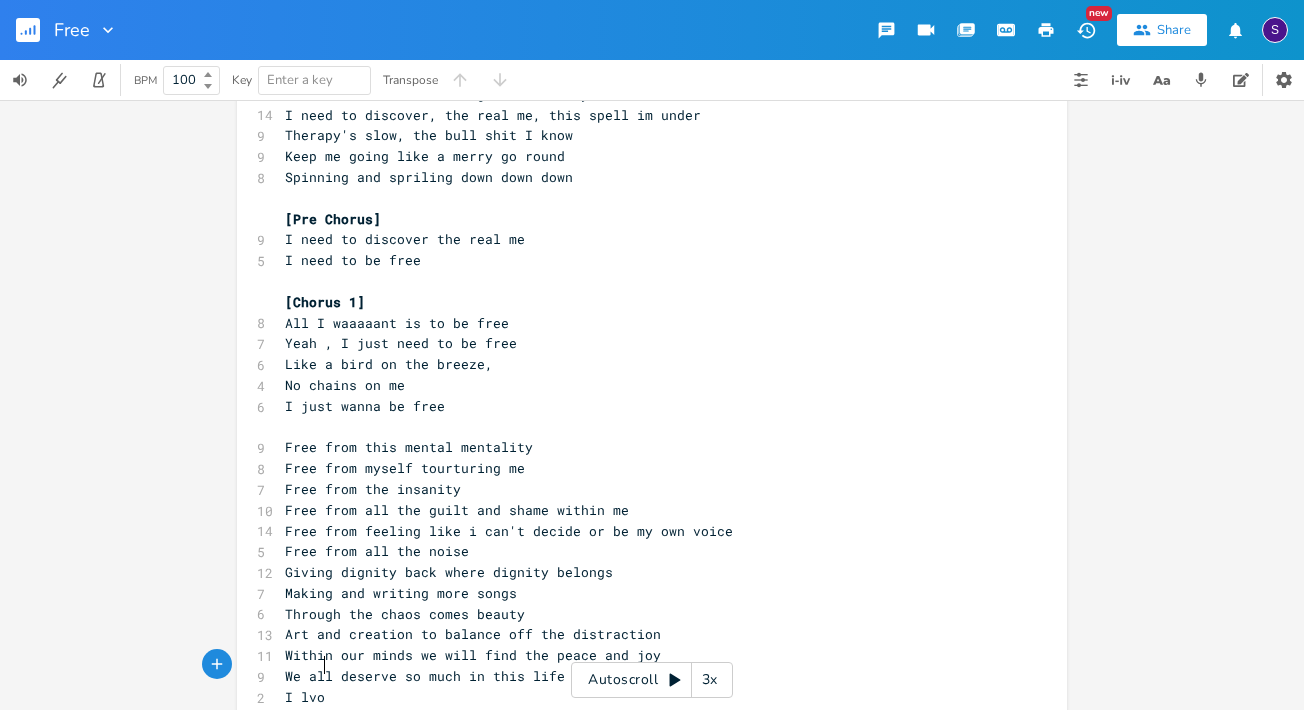 type on "lvoe" 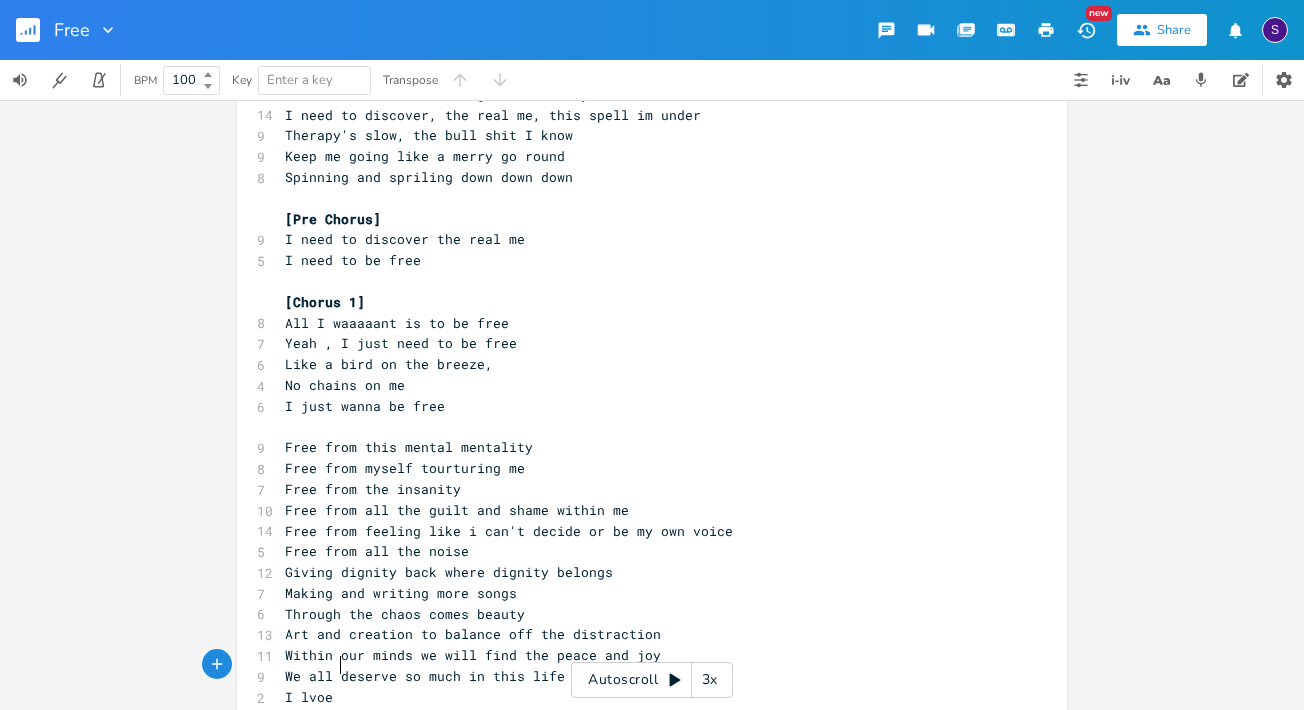 scroll, scrollTop: 0, scrollLeft: 23, axis: horizontal 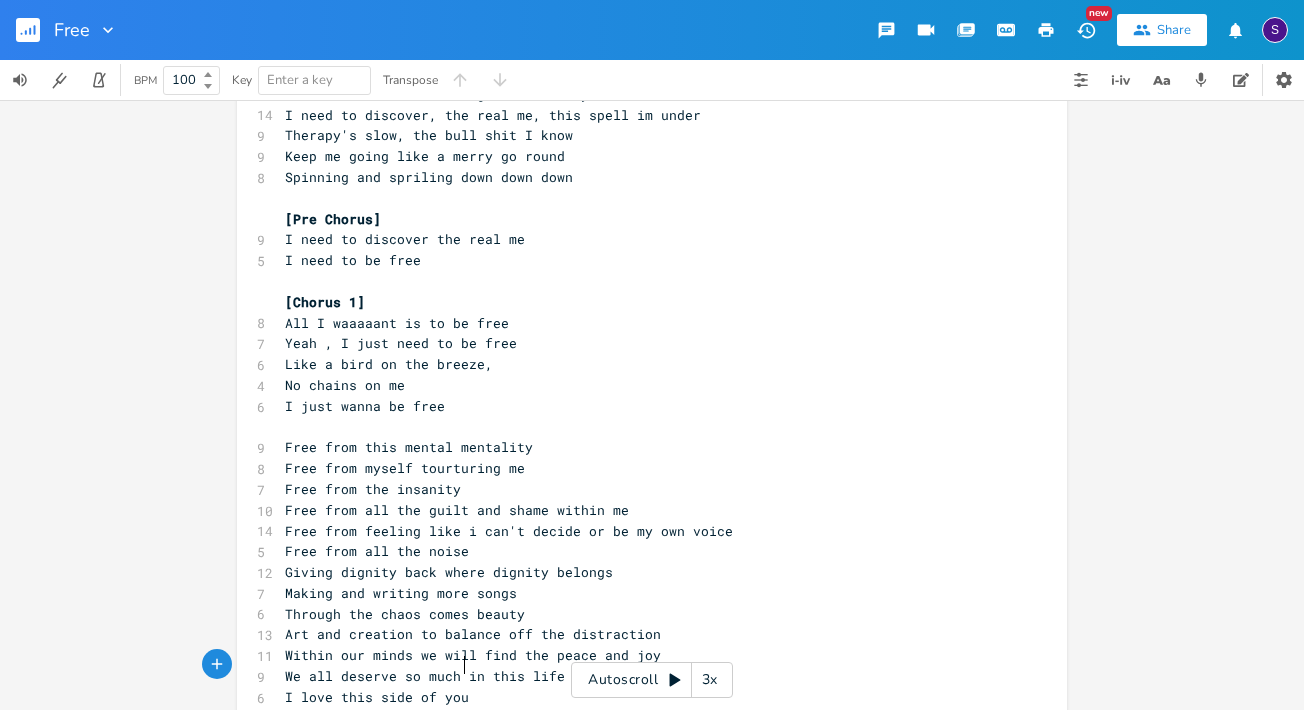 type on "ove this side of you" 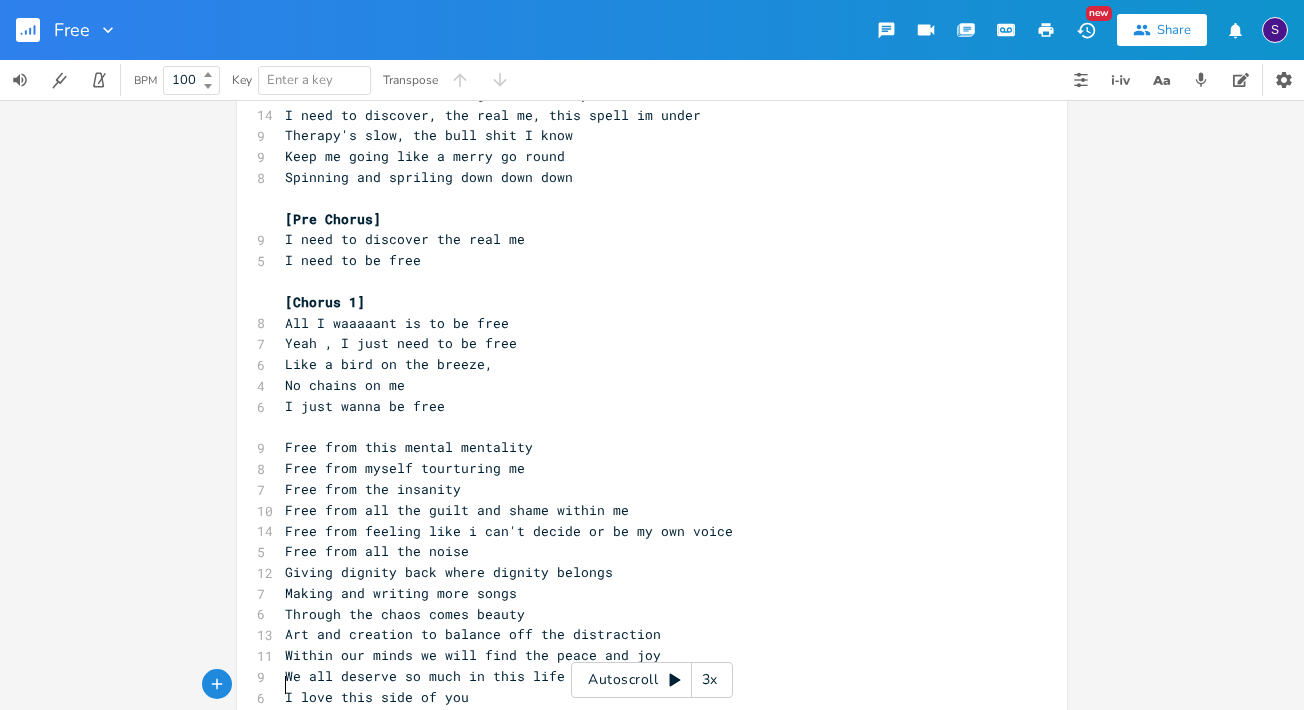 scroll, scrollTop: 0, scrollLeft: 9, axis: horizontal 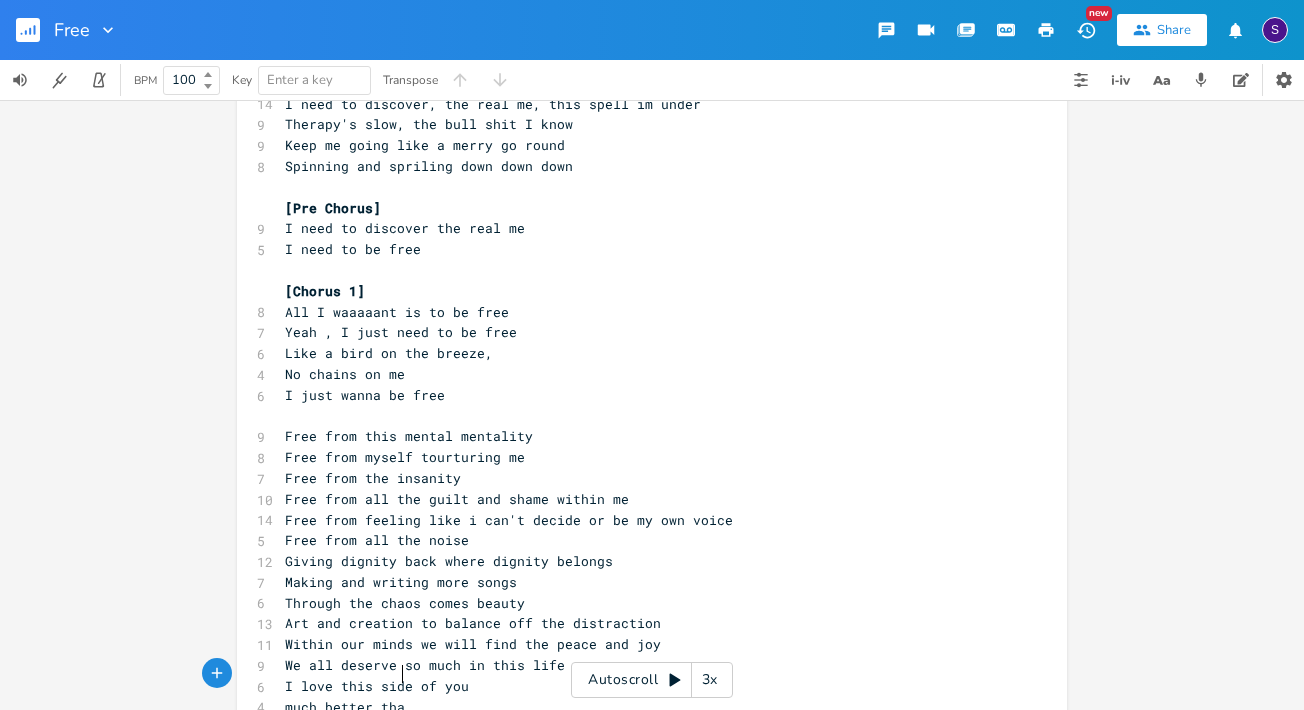 type on "much better that" 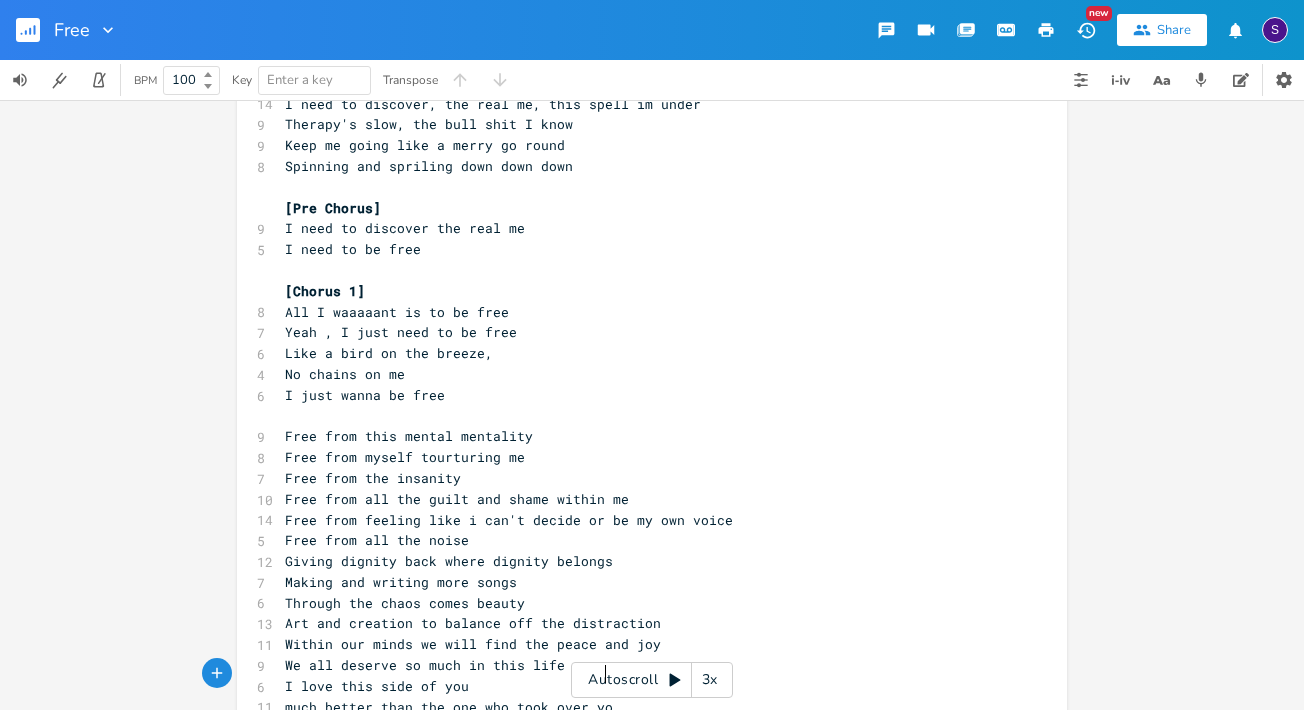 type on "an the one who took over you" 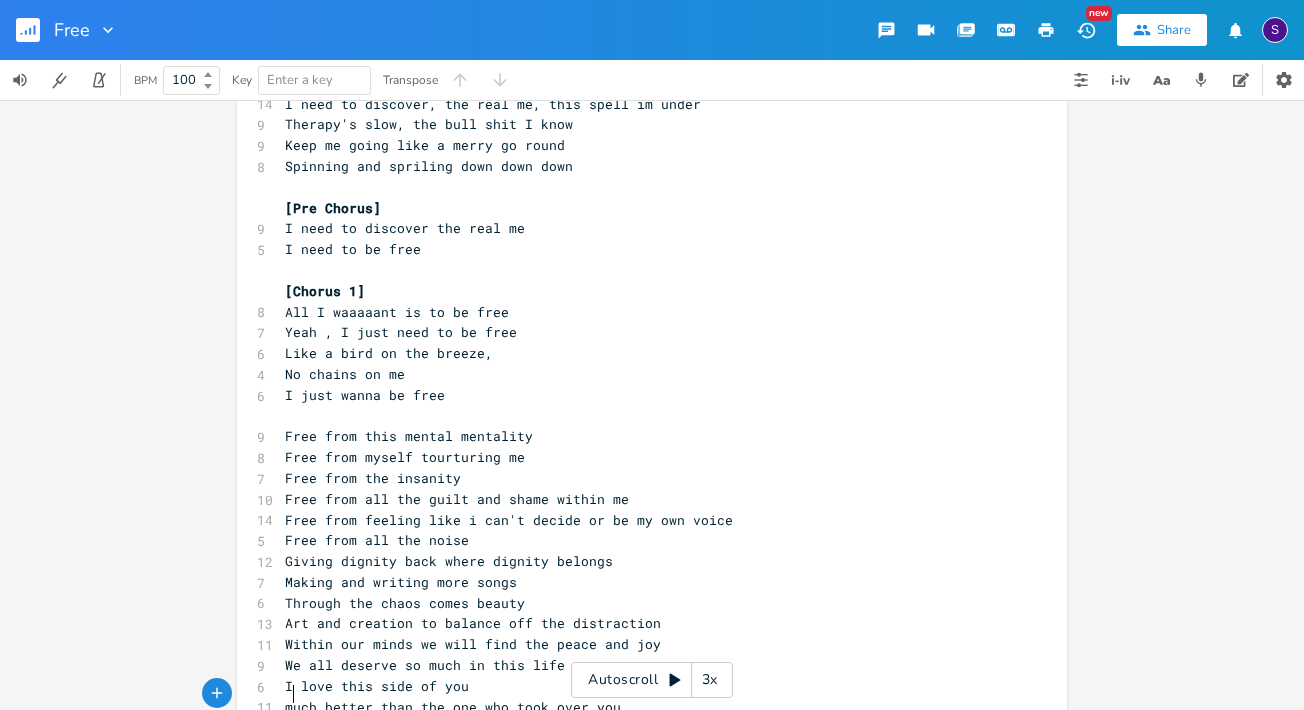 scroll, scrollTop: 0, scrollLeft: 5, axis: horizontal 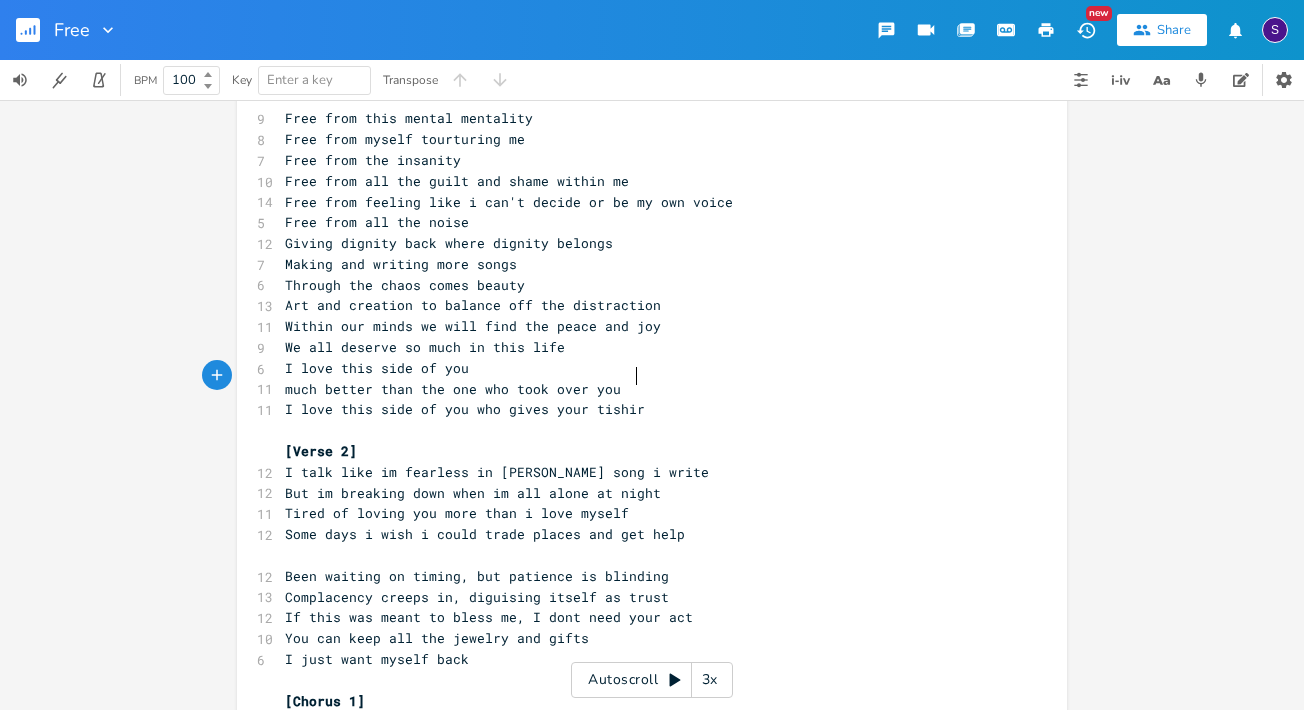 type on "I love this side of you who gives your tishir" 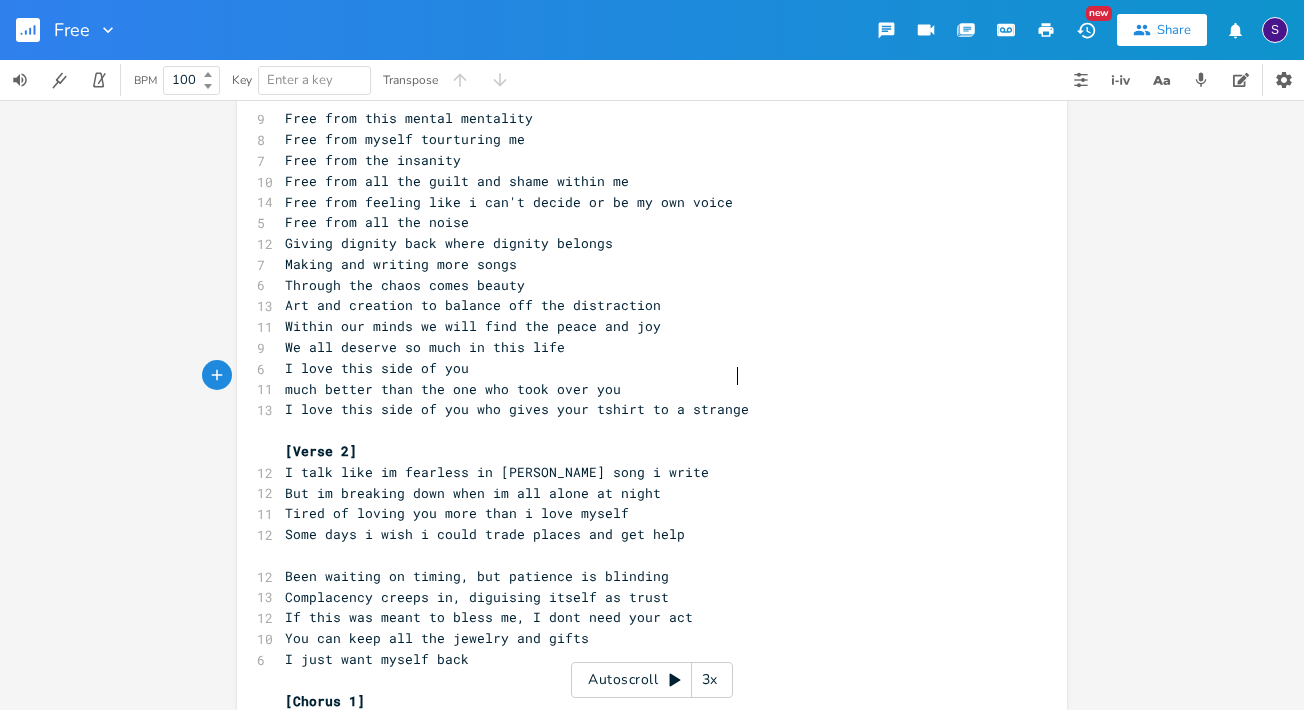 scroll, scrollTop: 0, scrollLeft: 88, axis: horizontal 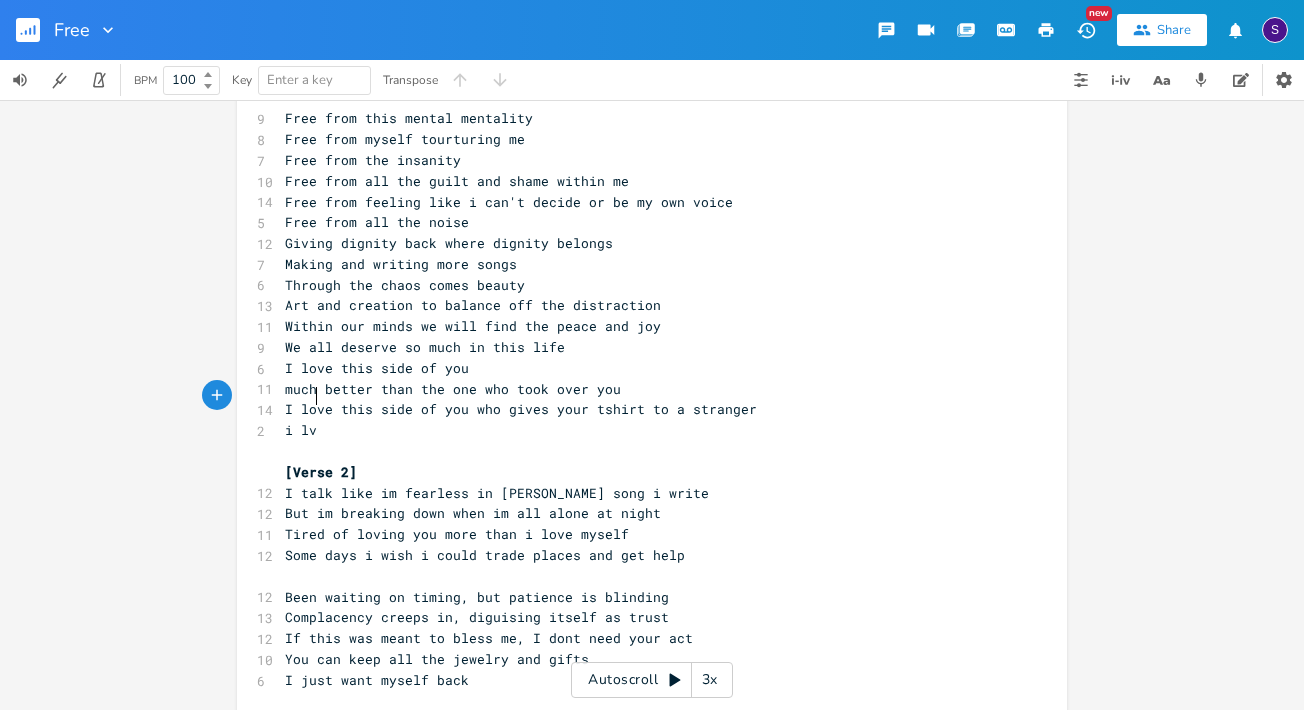 type on "i lveo" 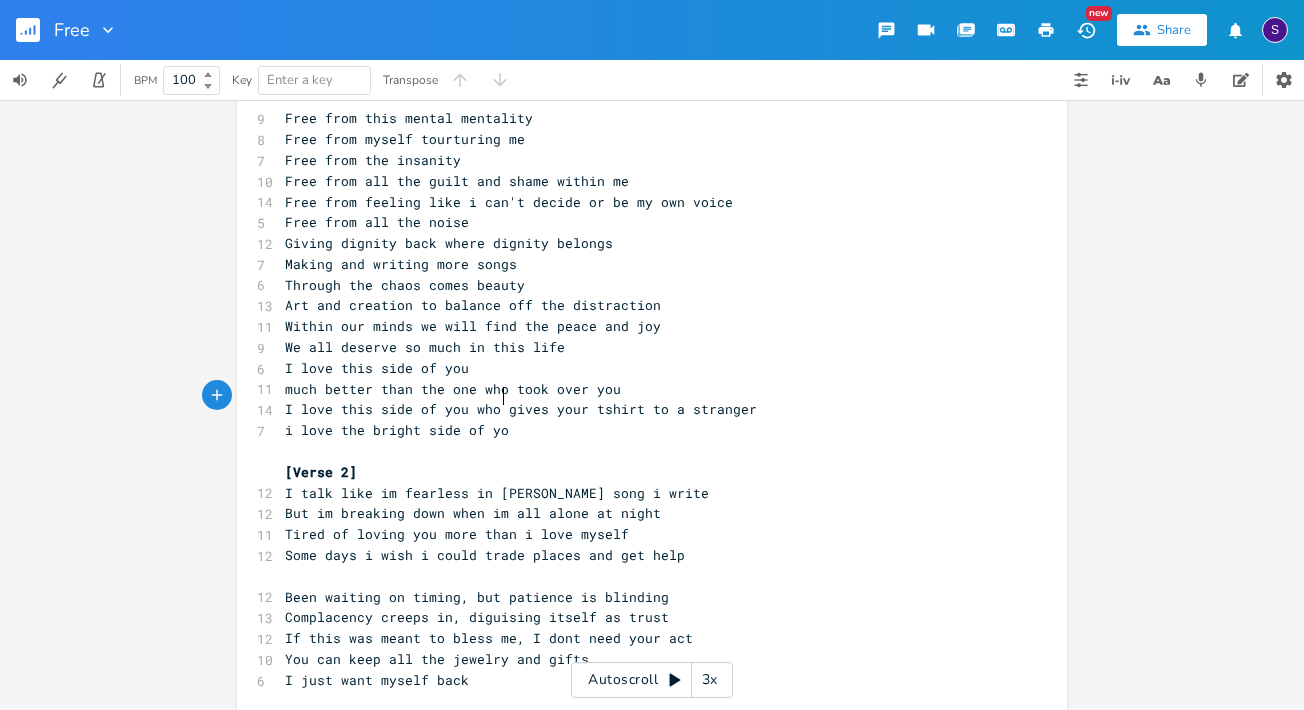 scroll, scrollTop: 0, scrollLeft: 125, axis: horizontal 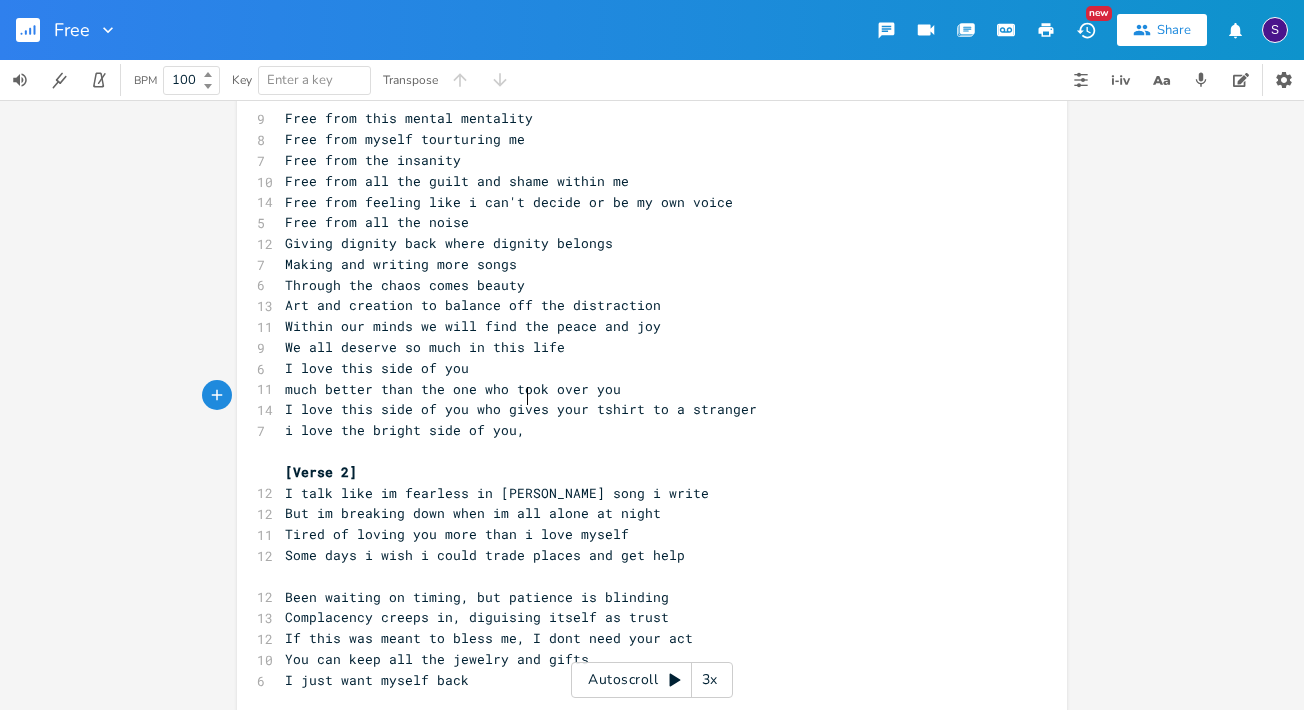 type on "ove the bright side of you, o" 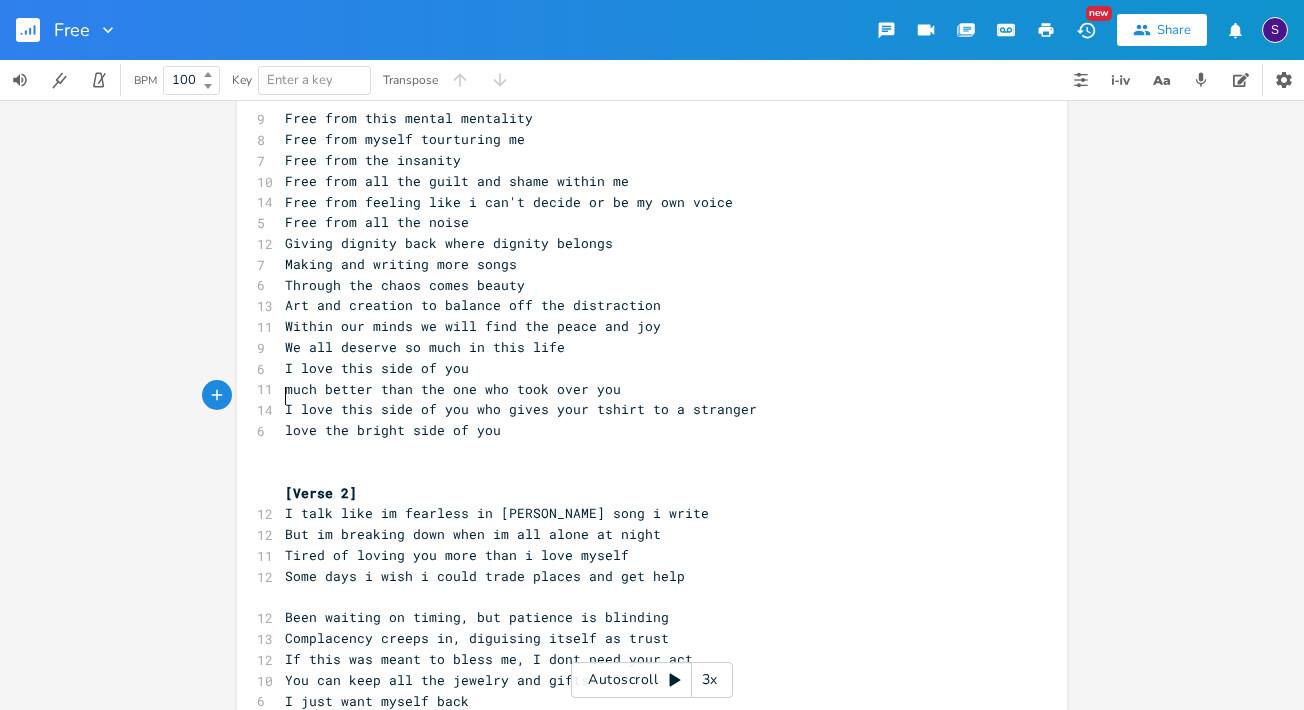 type on "I" 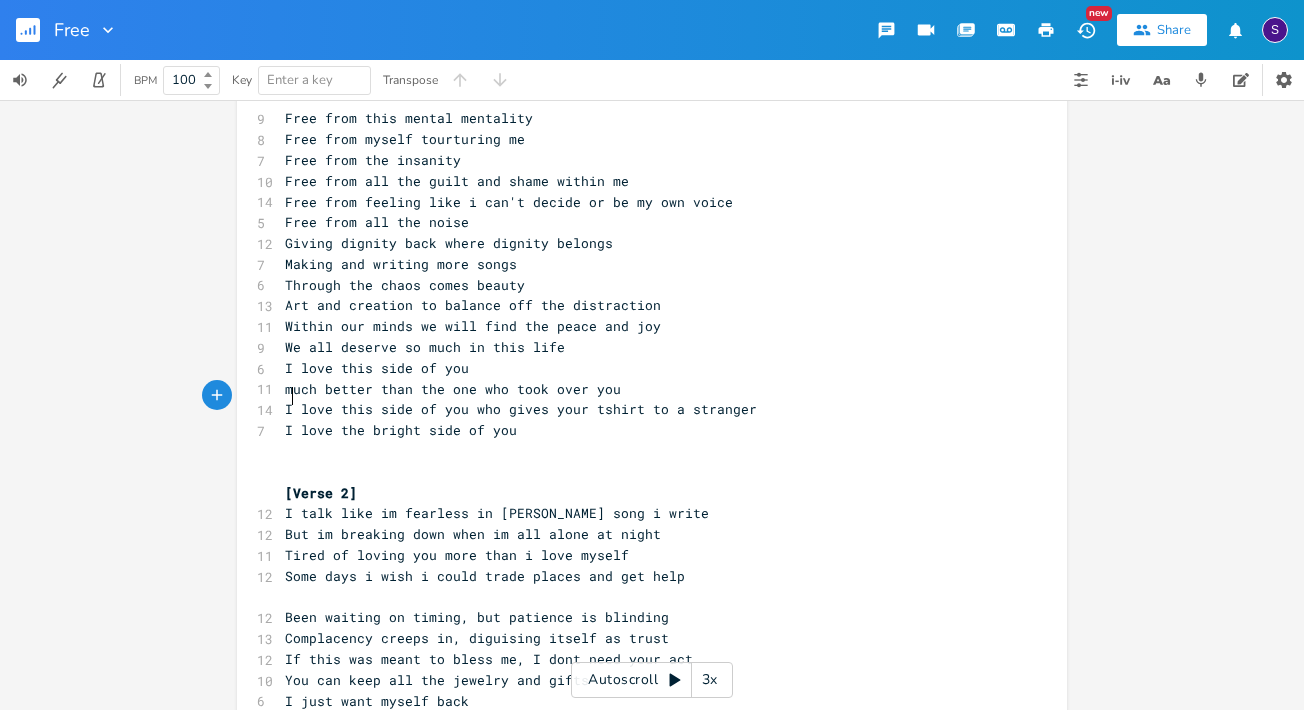 scroll, scrollTop: 0, scrollLeft: 2, axis: horizontal 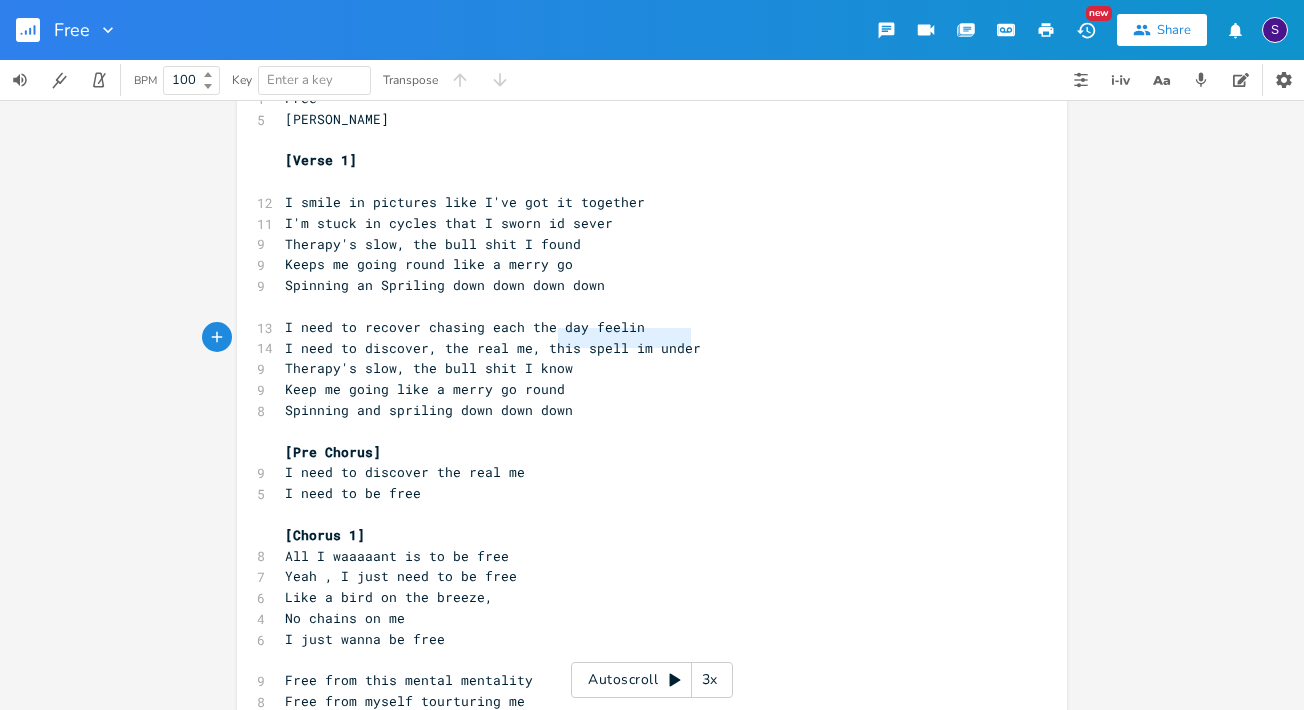 type on "this spell im under" 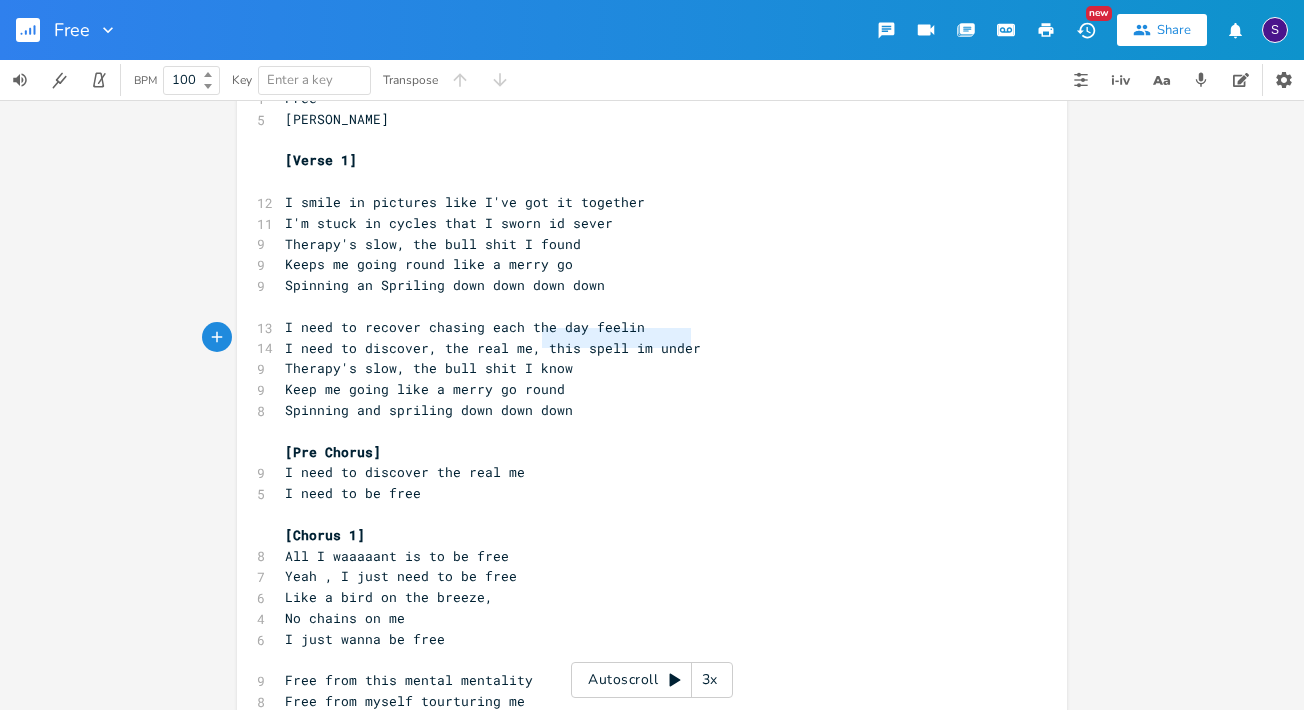 drag, startPoint x: 692, startPoint y: 334, endPoint x: 534, endPoint y: 336, distance: 158.01266 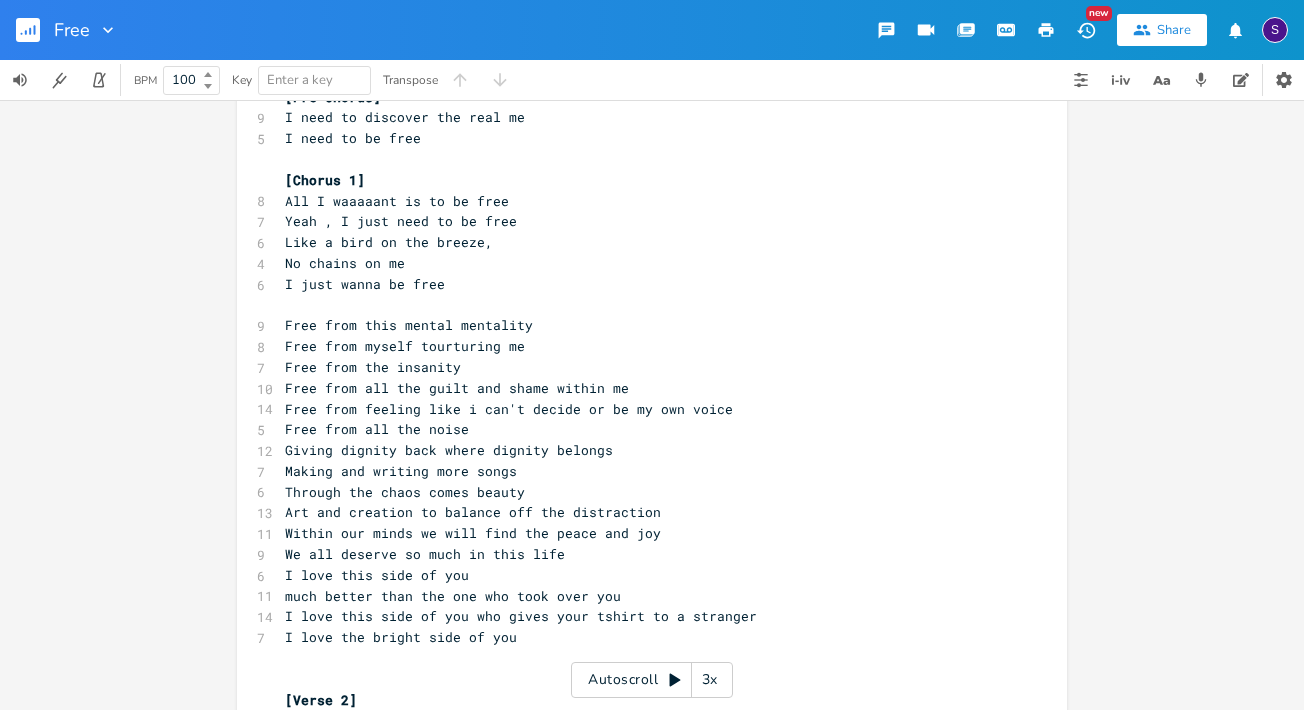 scroll, scrollTop: 438, scrollLeft: 0, axis: vertical 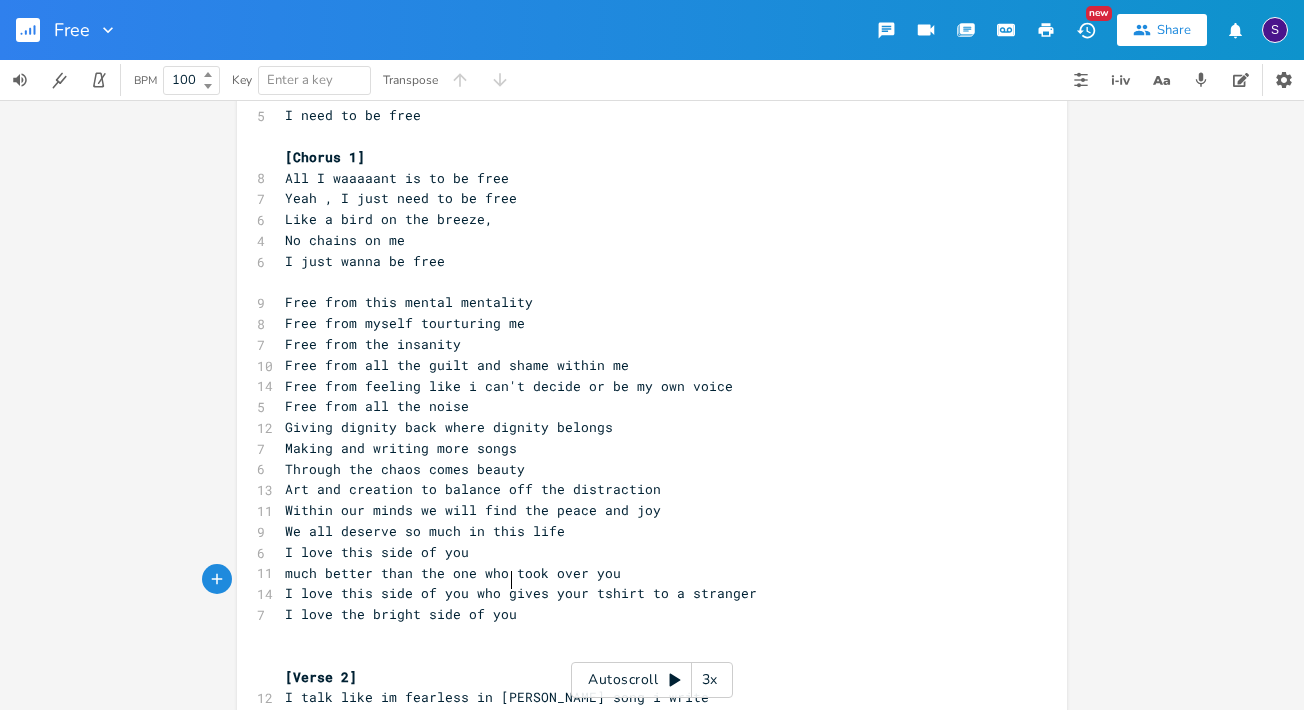 click on "I love the bright side of you" at bounding box center (642, 614) 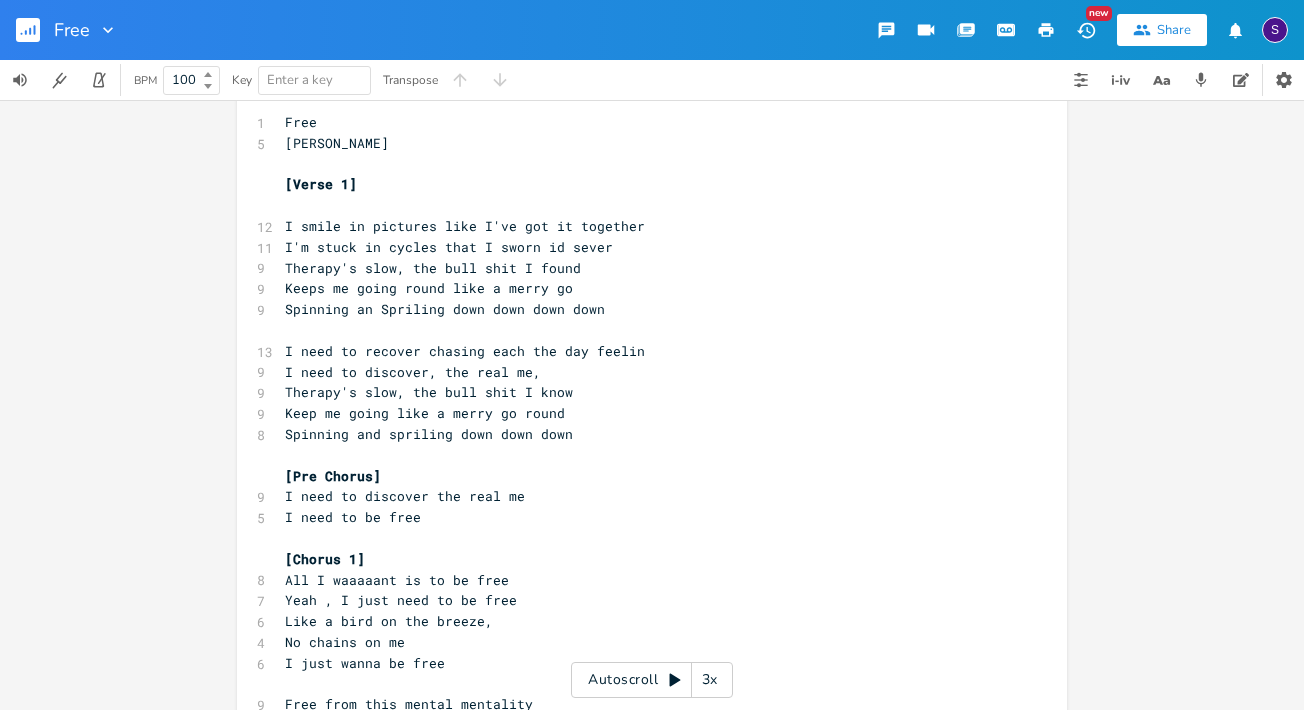 scroll, scrollTop: 35, scrollLeft: 0, axis: vertical 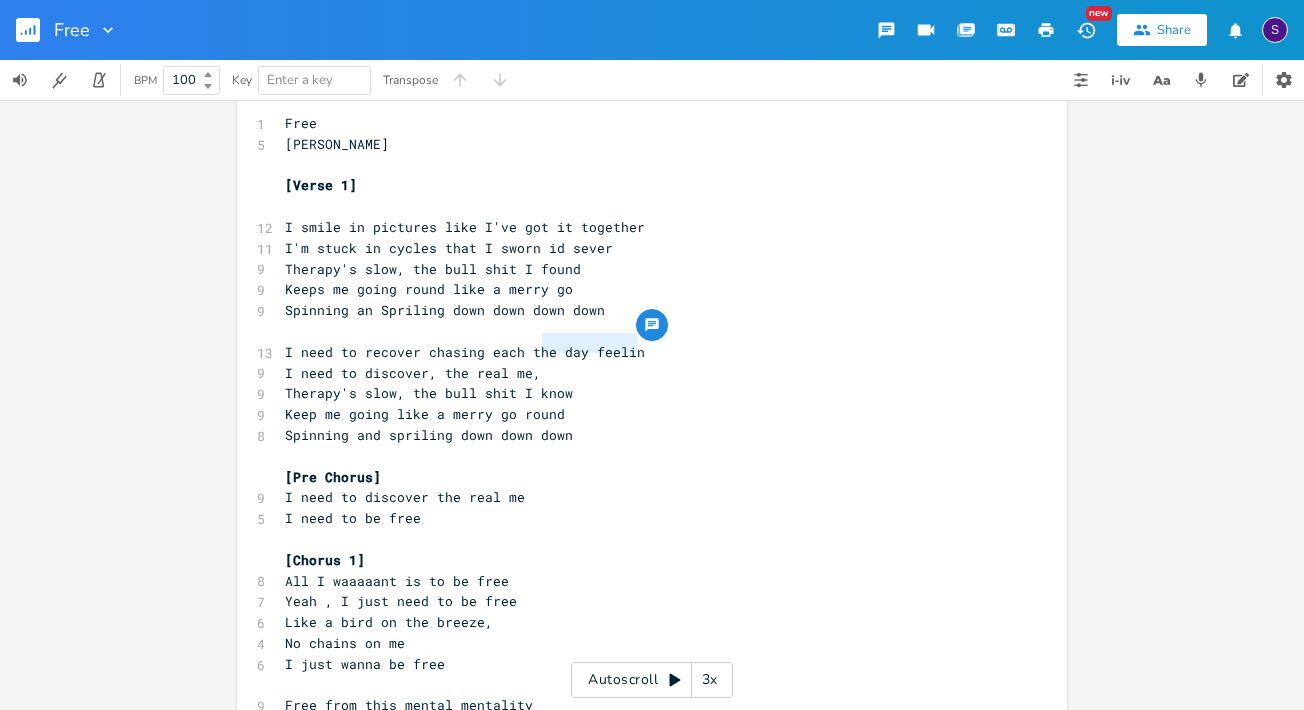 type on "he day feelin" 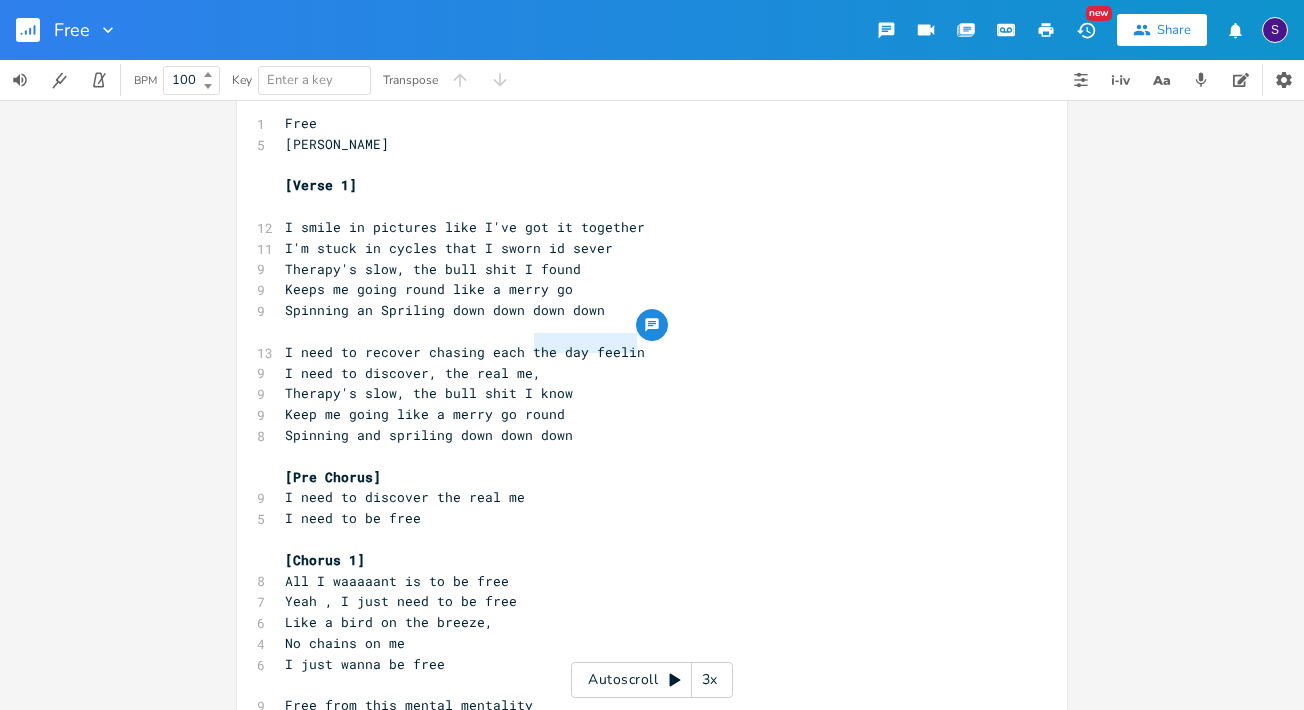 drag, startPoint x: 633, startPoint y: 345, endPoint x: 525, endPoint y: 349, distance: 108.07405 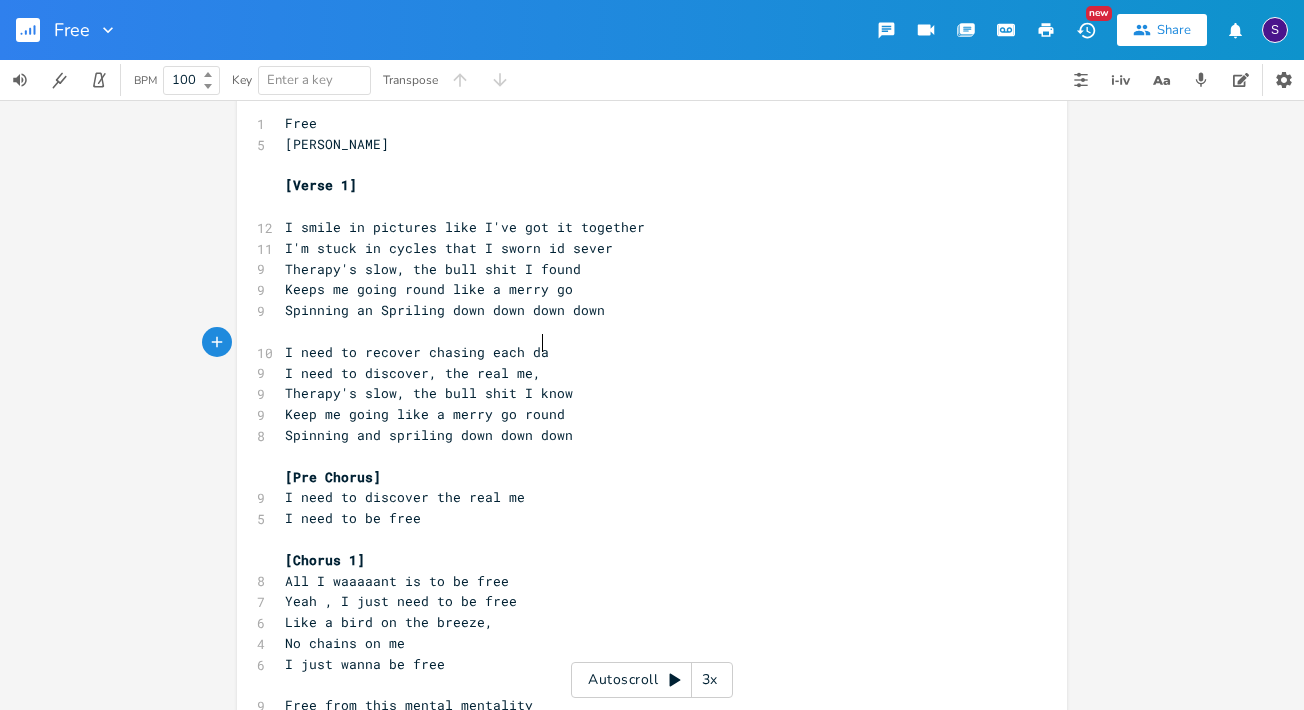 type on "day" 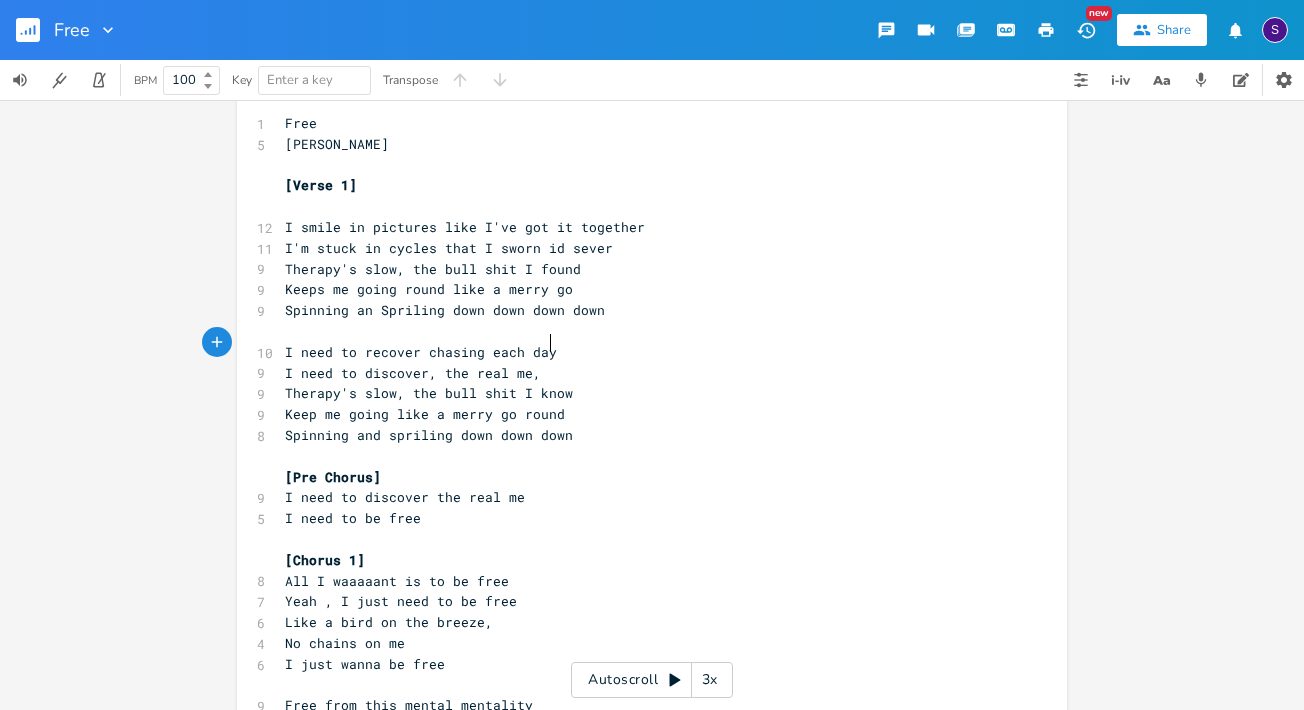 scroll, scrollTop: 0, scrollLeft: 18, axis: horizontal 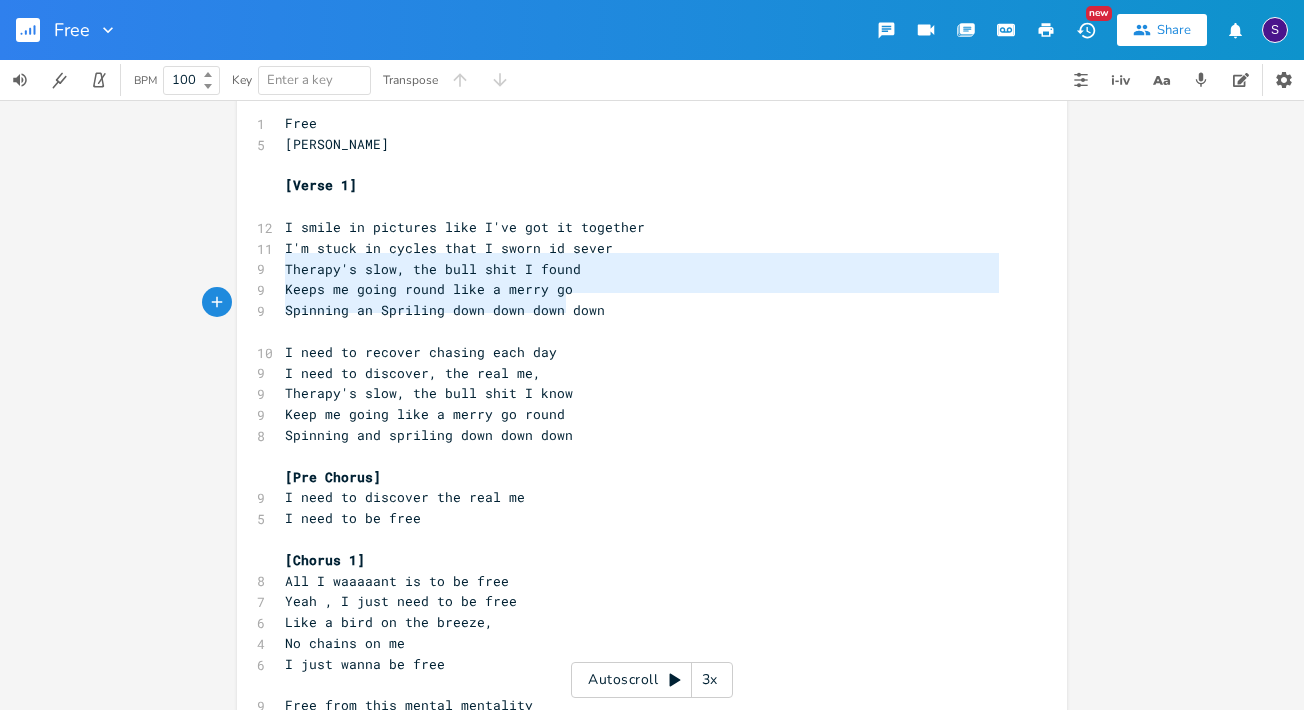 type on "Therapy's slow, the bull shit I found
Keeps me going round like a merry go
Spinning an Spriling down down down down" 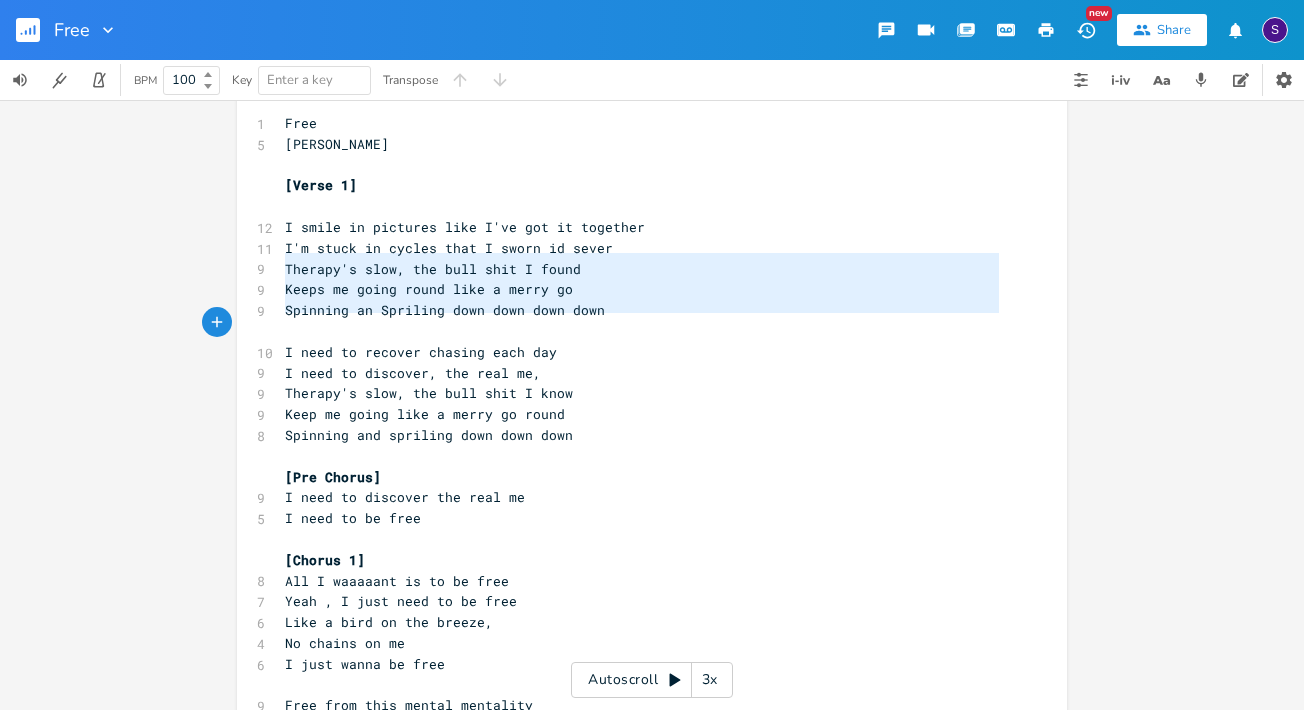 drag, startPoint x: 278, startPoint y: 265, endPoint x: 581, endPoint y: 313, distance: 306.7784 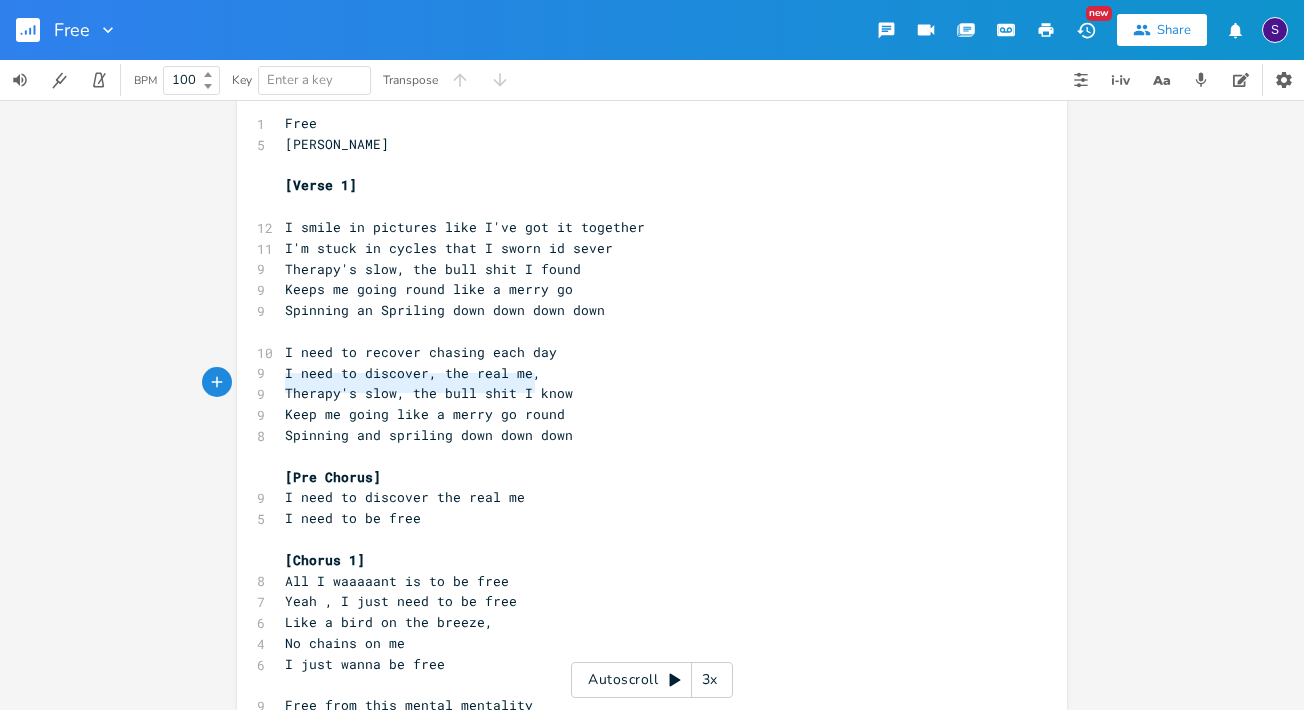 type on "Therapy's slow, the bull shit I know
Keep me going like a merry go round
Spinning and spriling down down down" 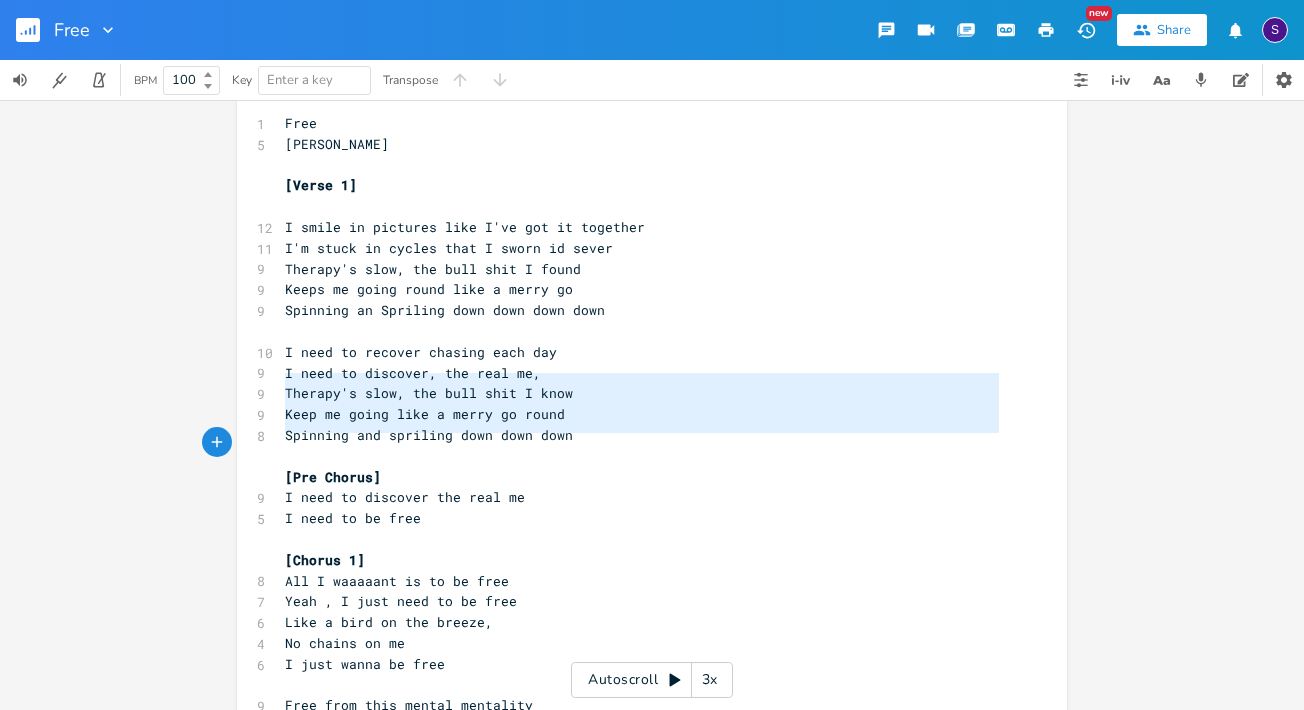 drag, startPoint x: 281, startPoint y: 382, endPoint x: 654, endPoint y: 436, distance: 376.88858 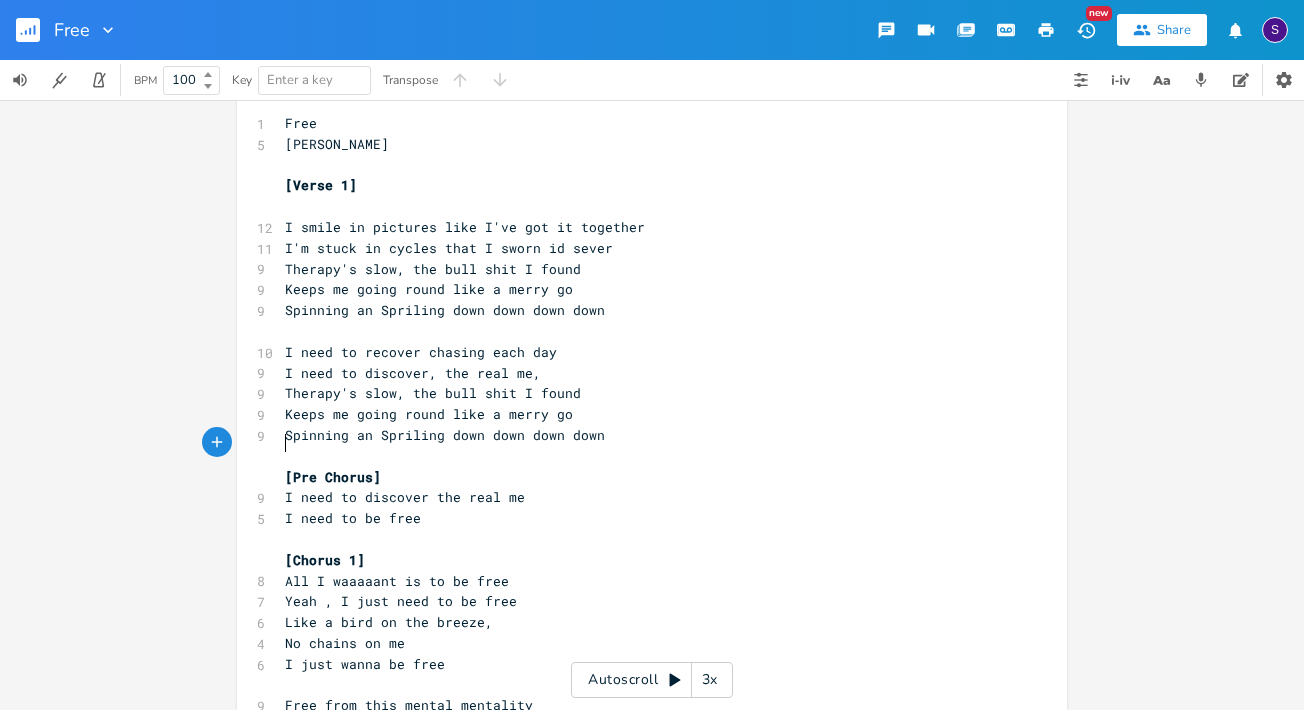 click on "I'm stuck in cycles that I sworn id sever" at bounding box center [449, 248] 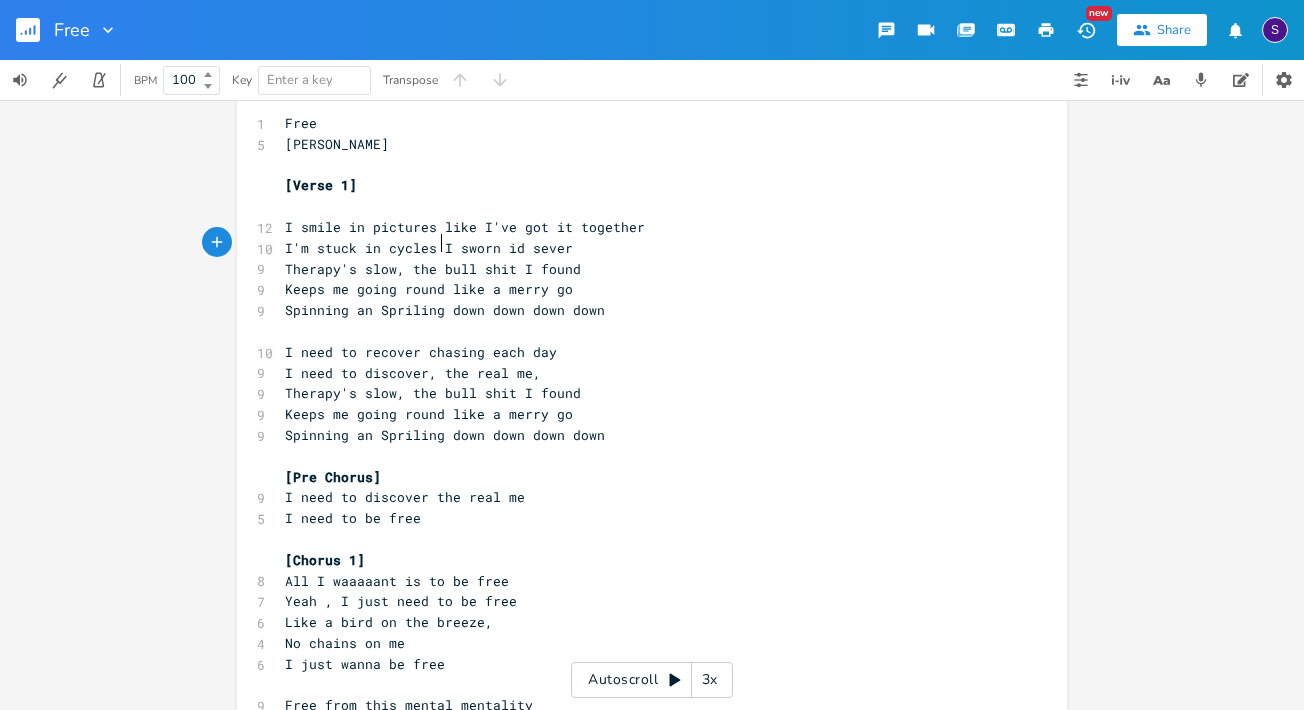 click on "Therapy's slow, the bull shit I found" at bounding box center (433, 269) 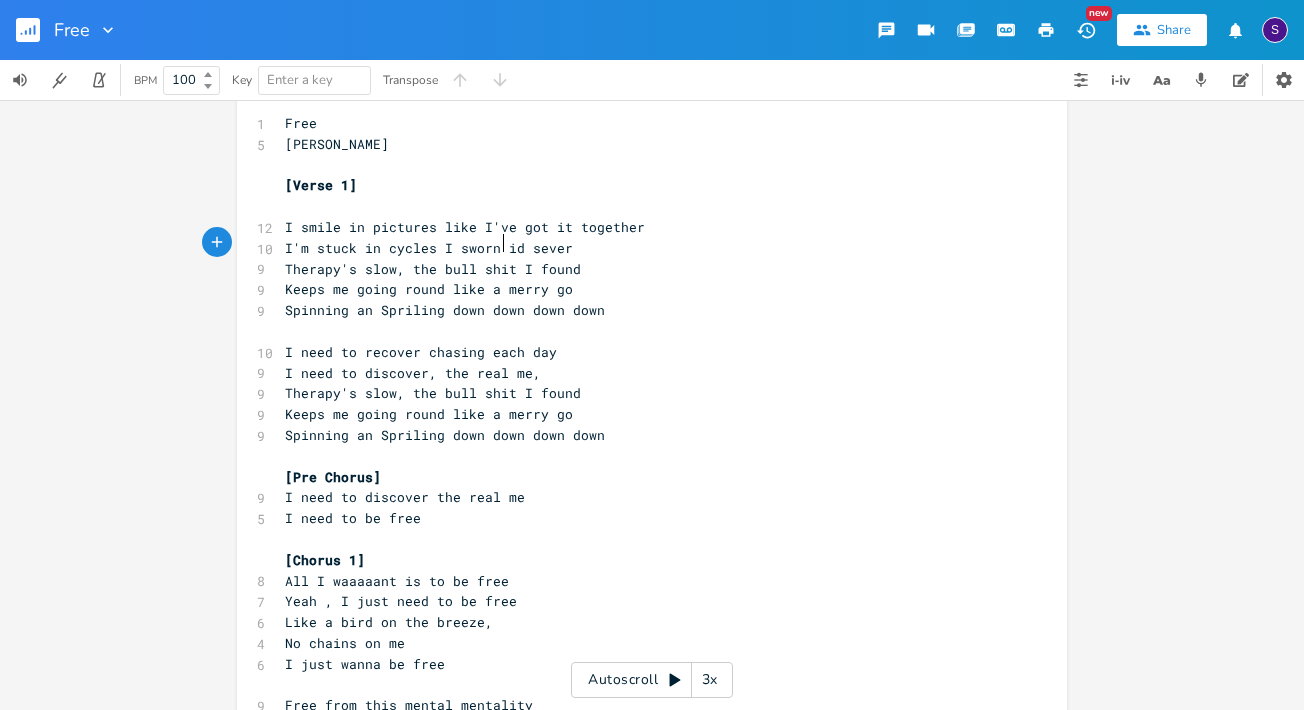 click on "I'm stuck in cycles I sworn id sever" at bounding box center (429, 248) 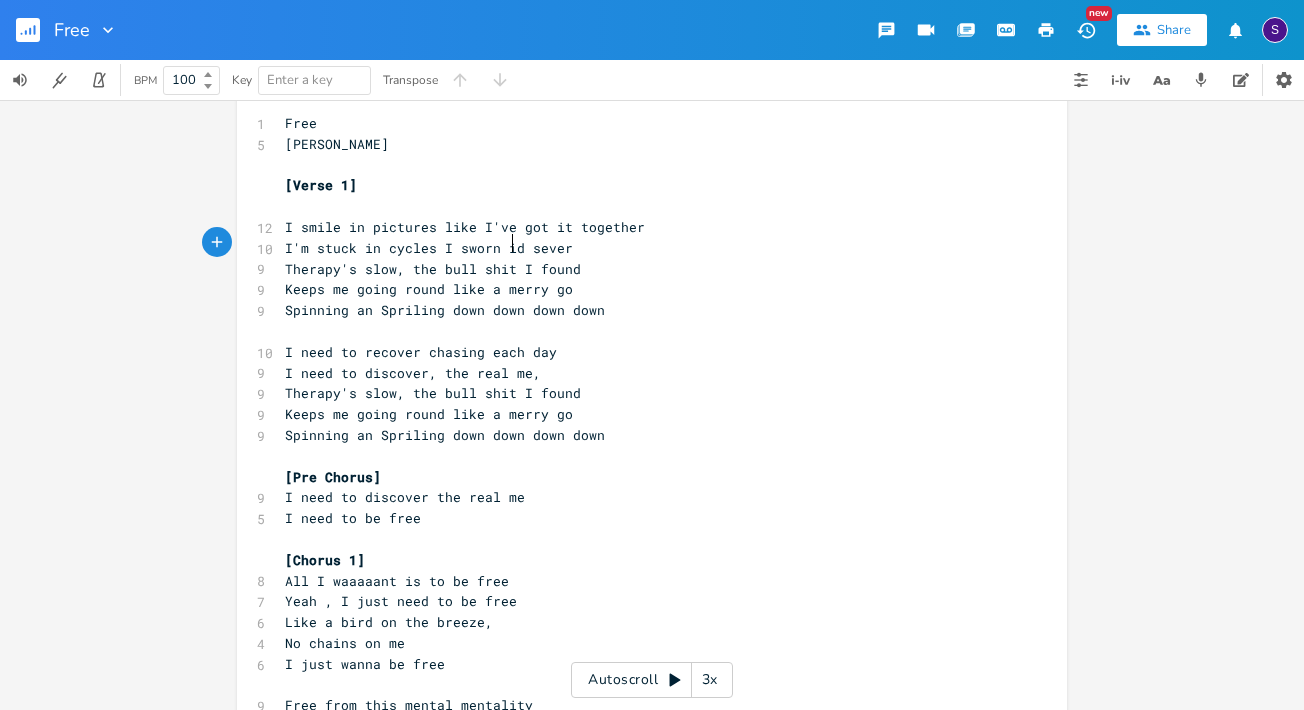 type on "'" 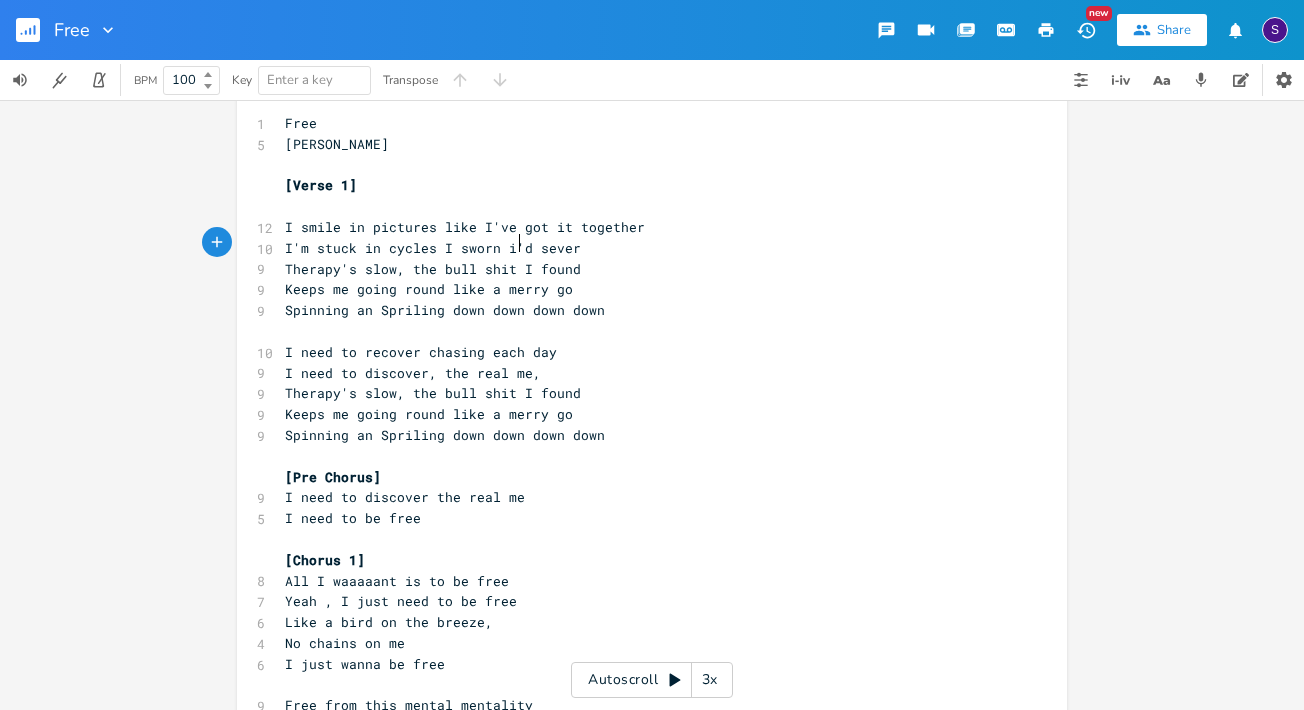 scroll, scrollTop: 0, scrollLeft: 2, axis: horizontal 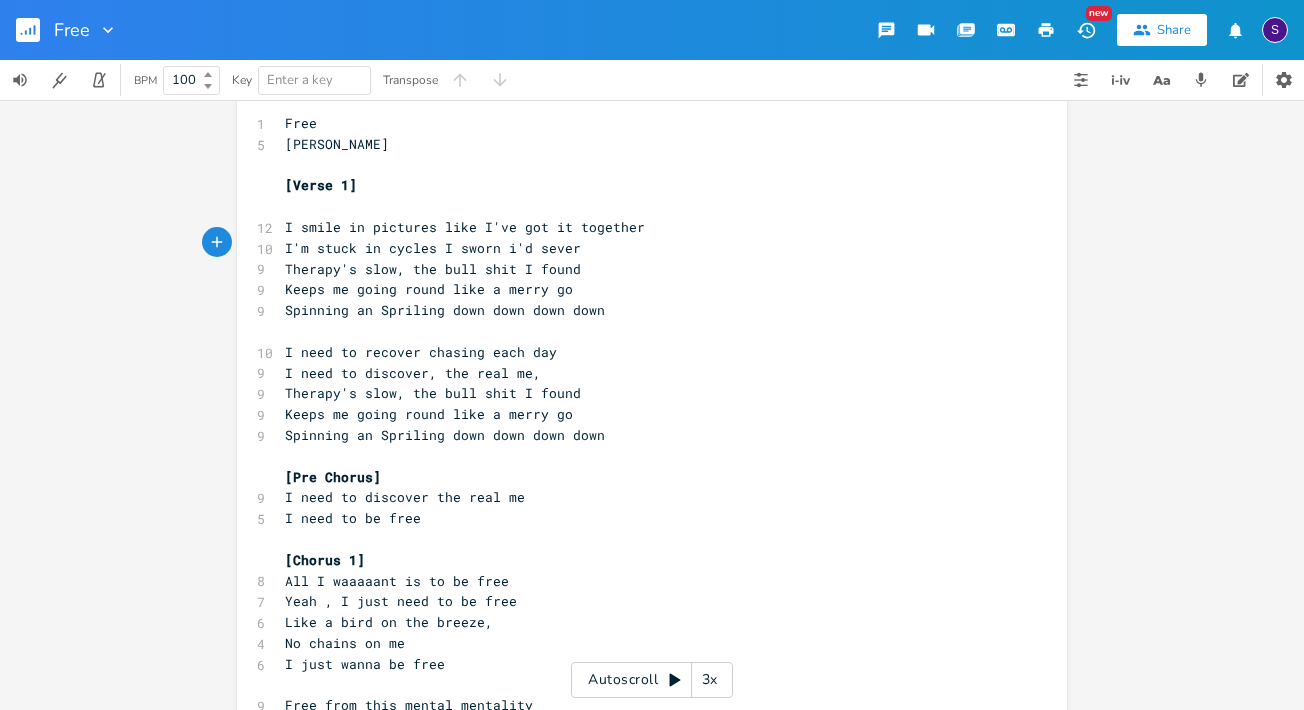 click on "​" at bounding box center [642, 165] 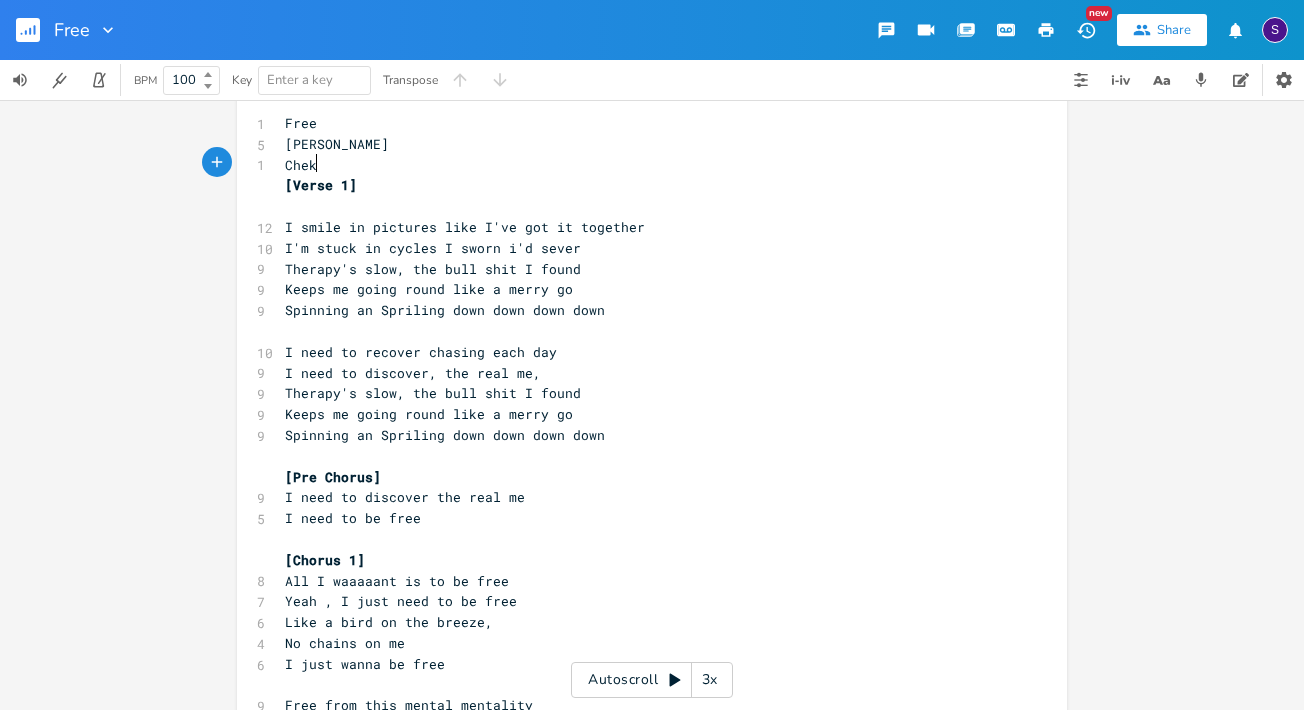 type on "Chekc" 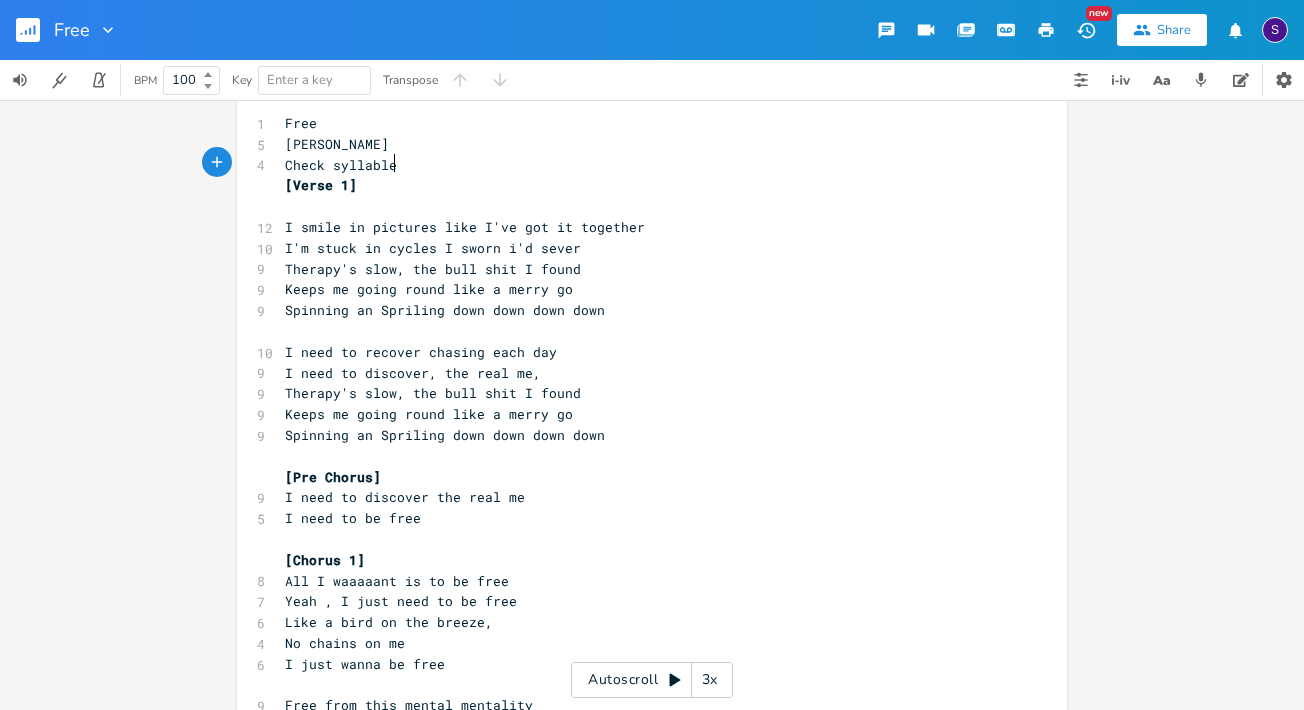 scroll, scrollTop: 0, scrollLeft: 59, axis: horizontal 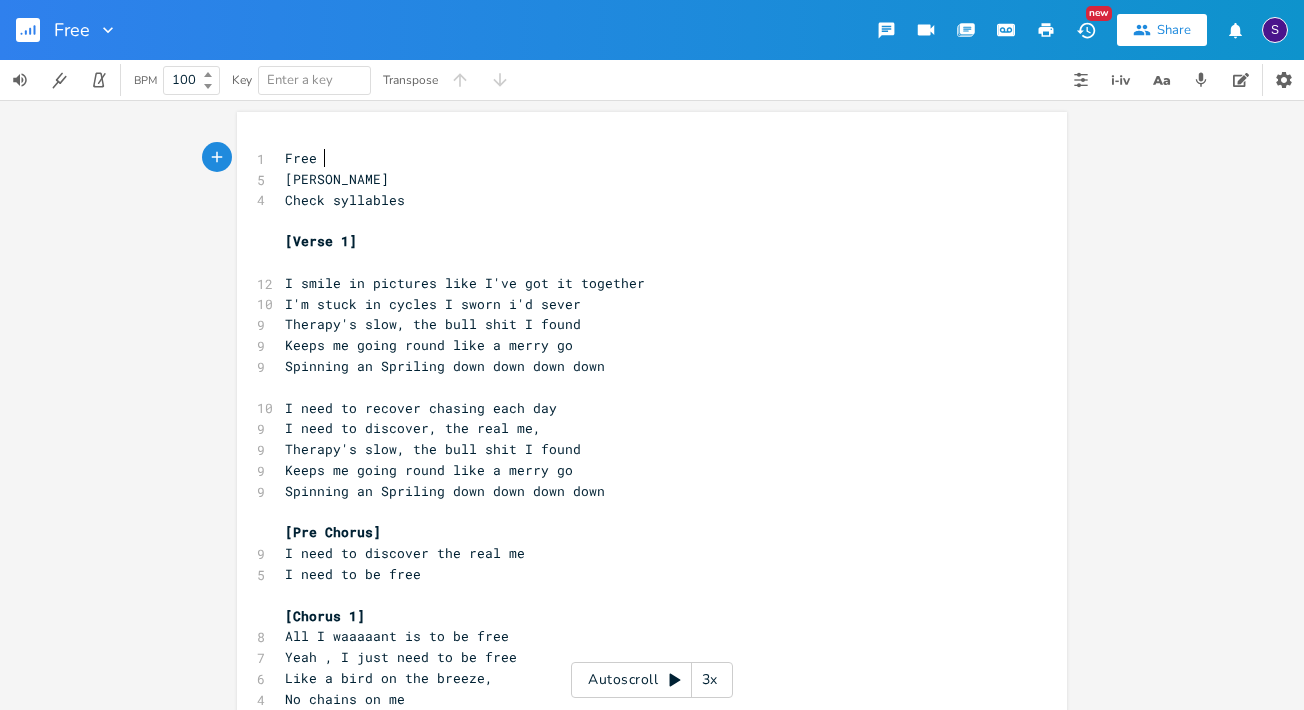 click on "Free" at bounding box center [642, 158] 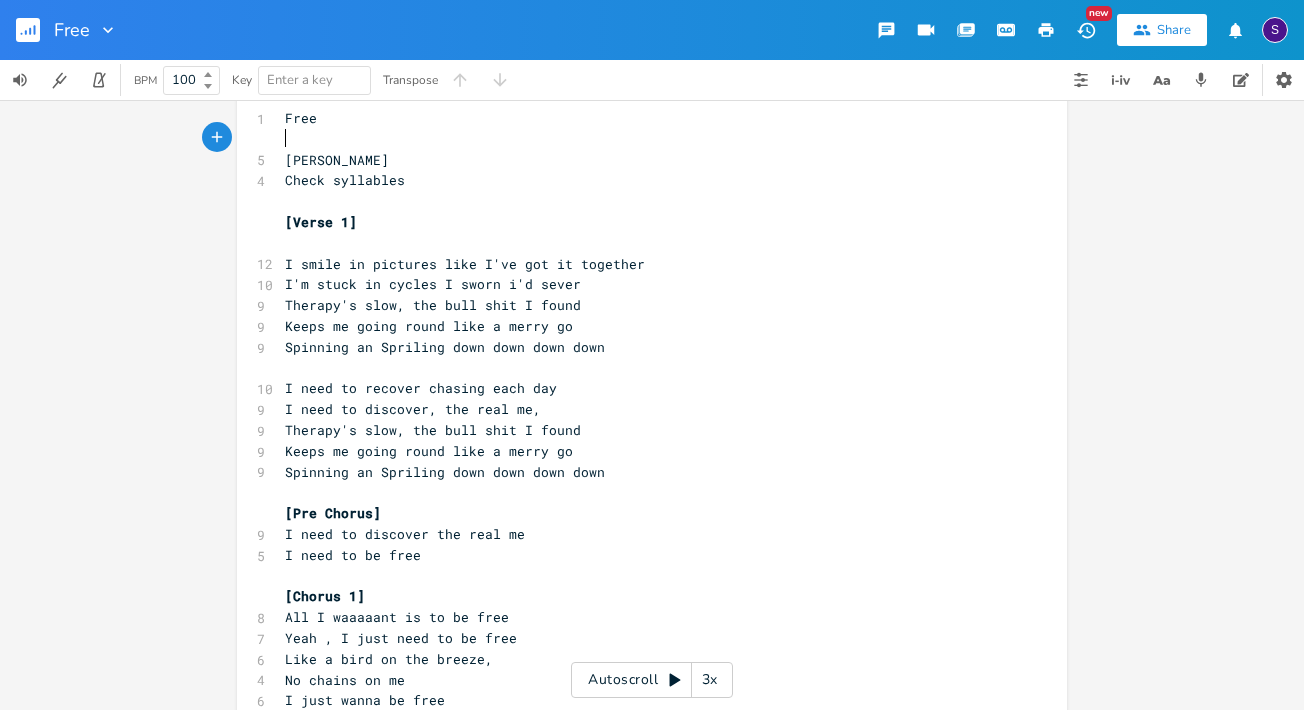 scroll, scrollTop: 63, scrollLeft: 0, axis: vertical 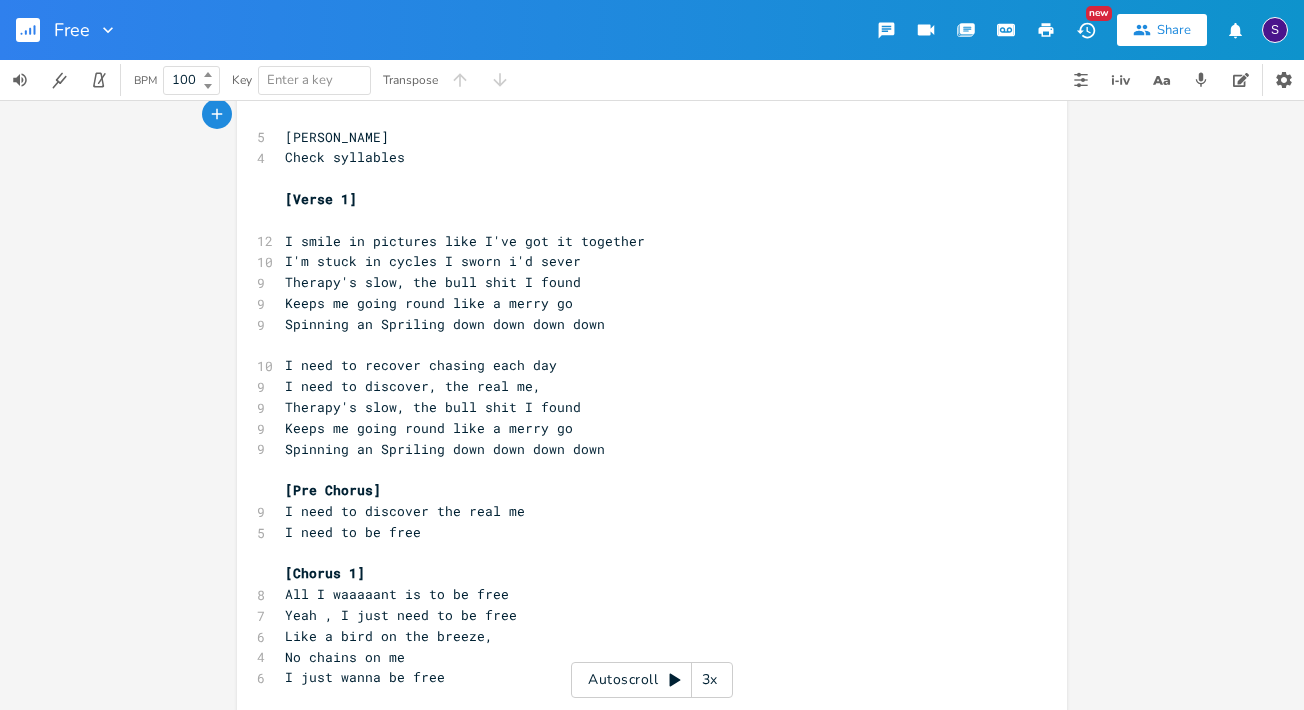 click on "Spinning an Spriling down down down down" at bounding box center [642, 324] 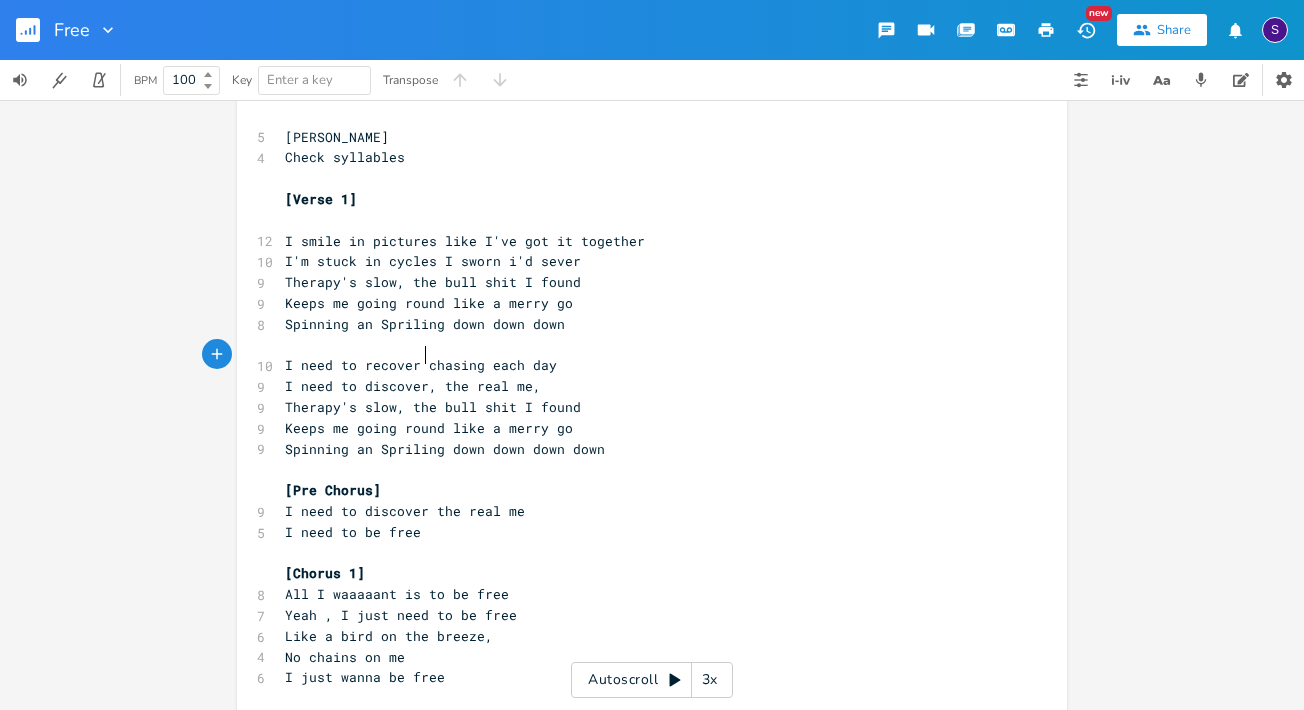 click on "I need to recover chasing each day" at bounding box center [421, 365] 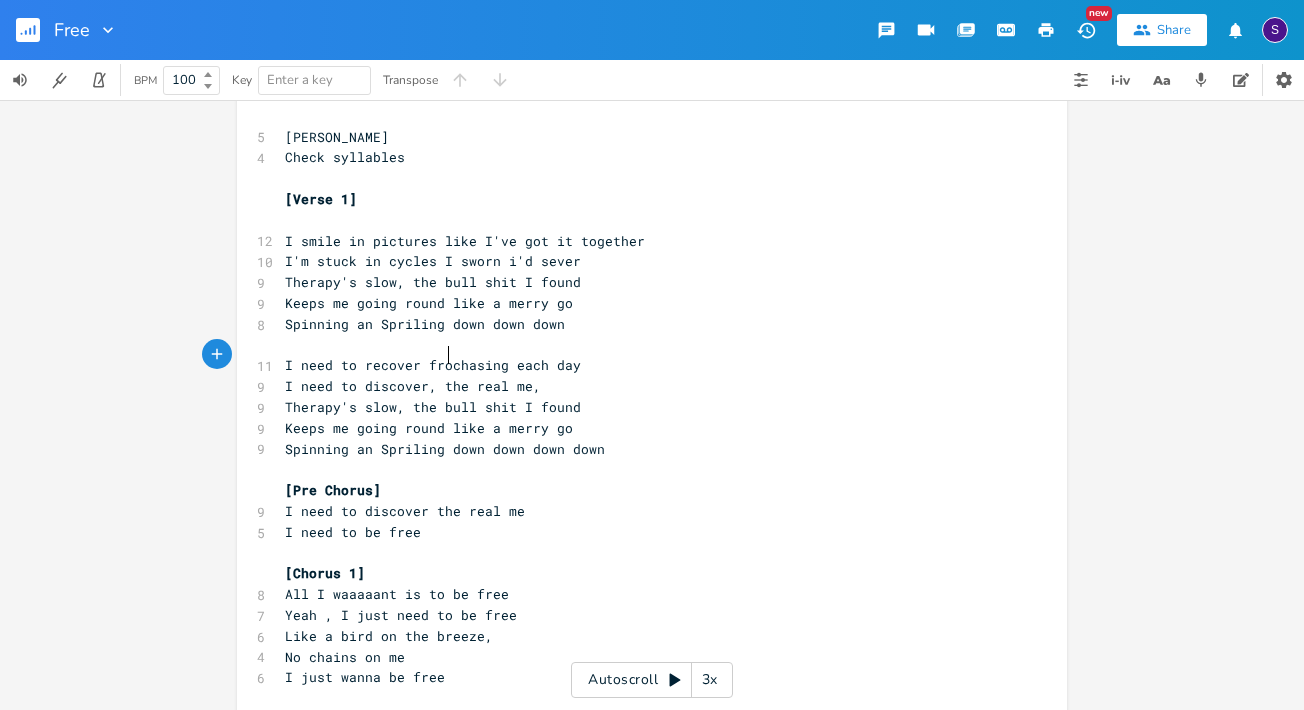 type on "from" 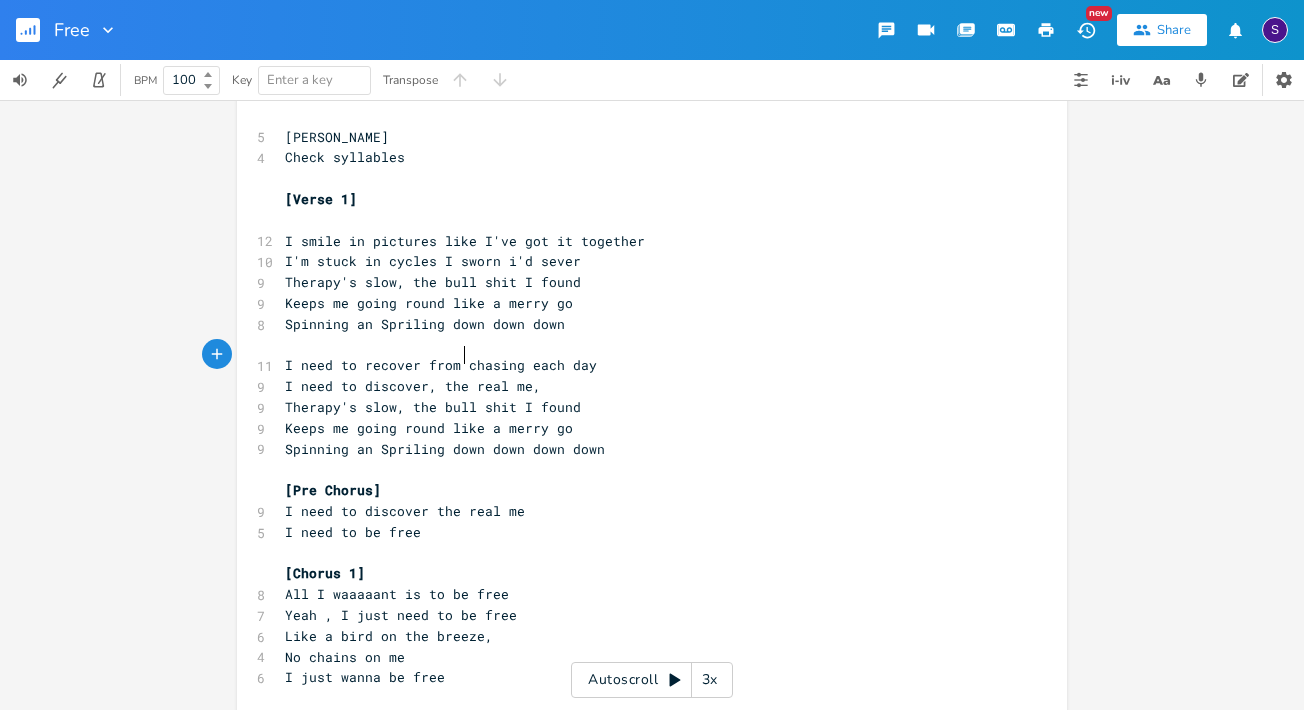 scroll, scrollTop: 0, scrollLeft: 26, axis: horizontal 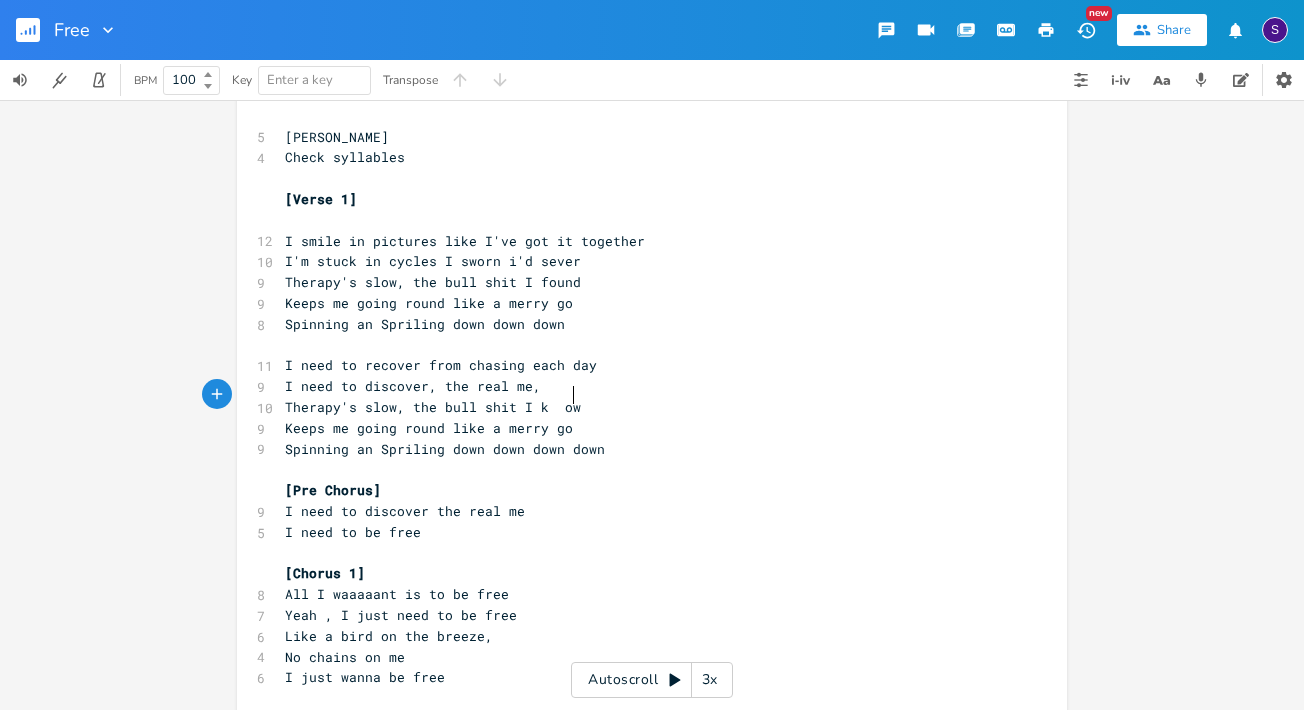 type on "k  ow" 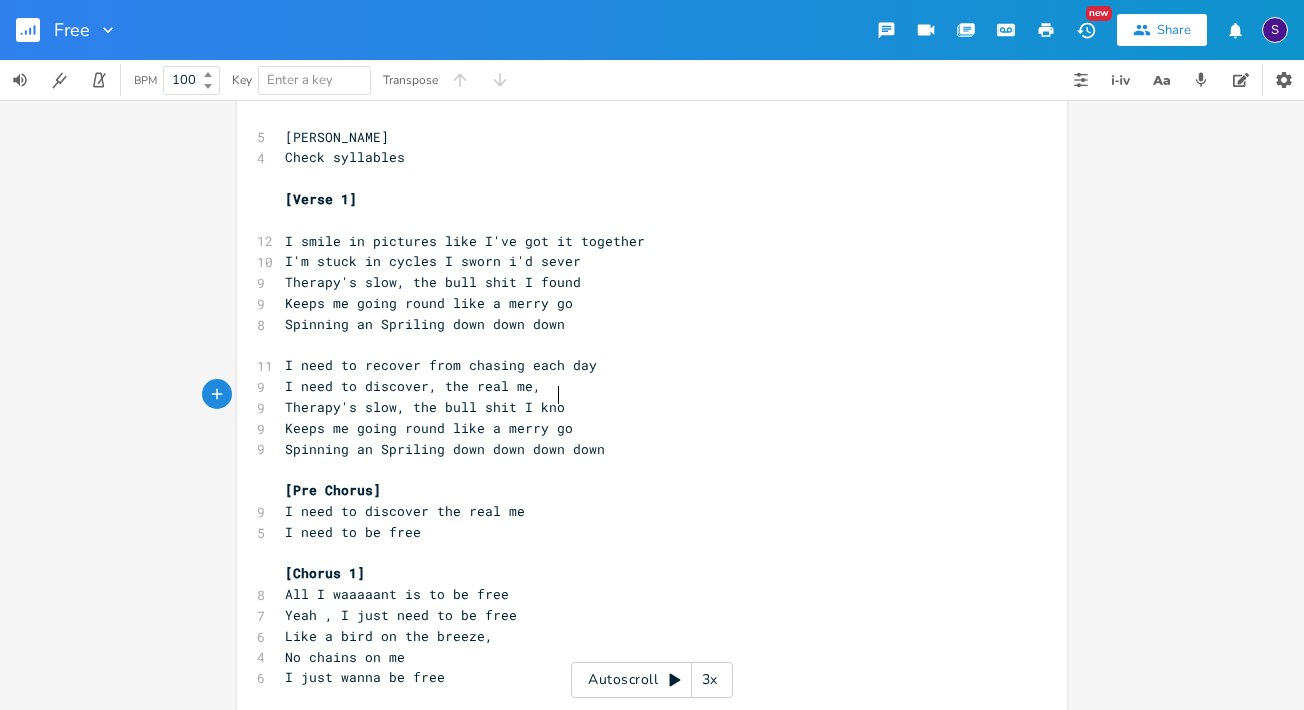 type on "no" 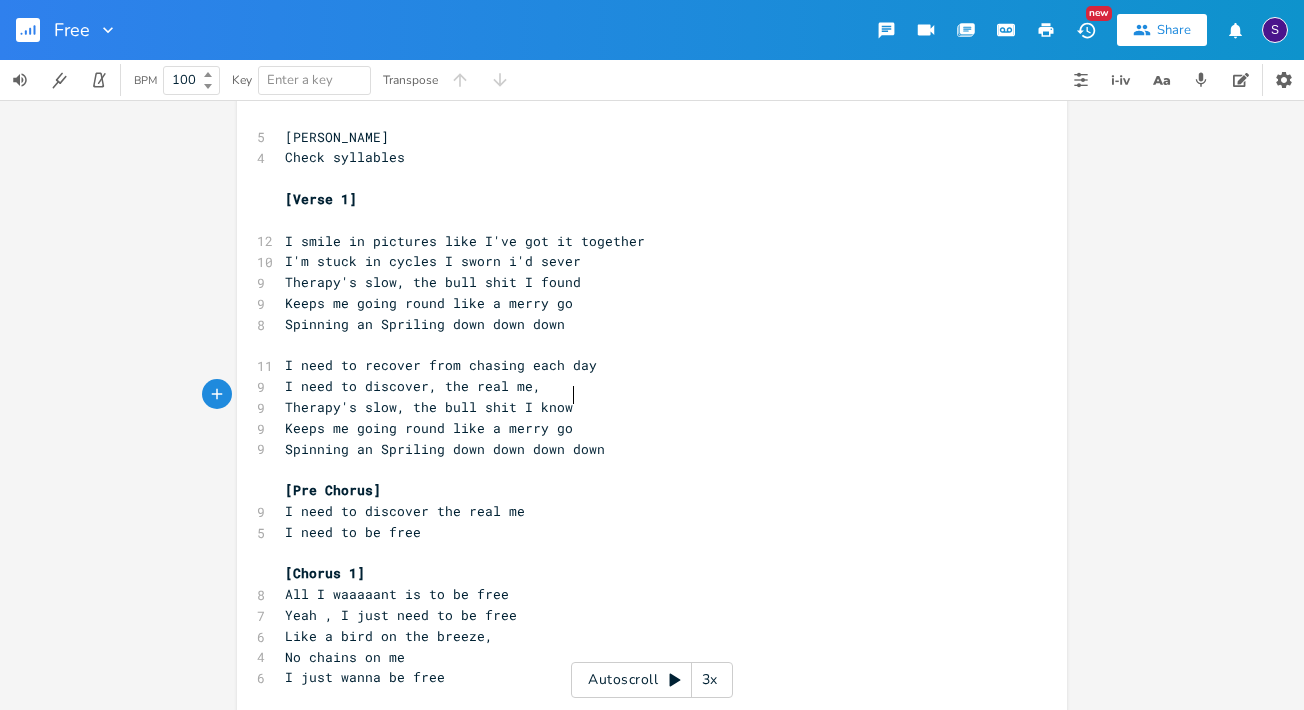 scroll, scrollTop: 0, scrollLeft: 12, axis: horizontal 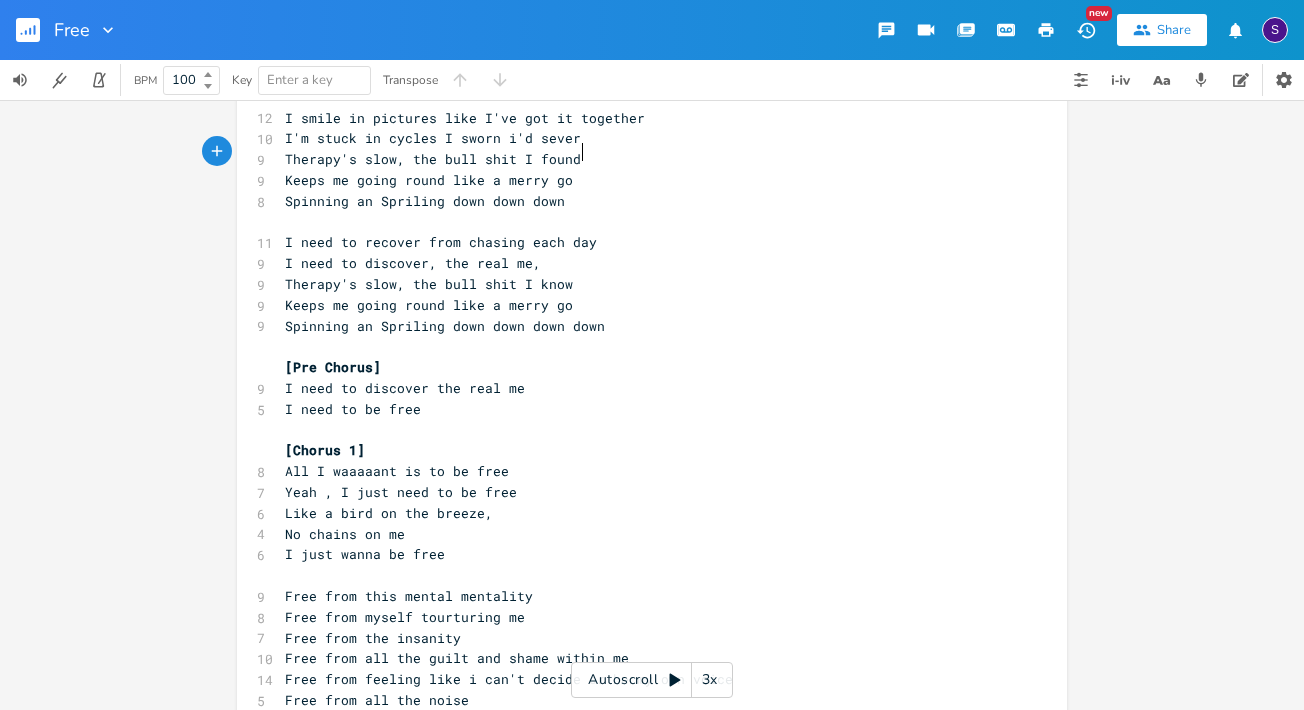 click on "Therapy's slow, the bull shit I found" at bounding box center [433, 159] 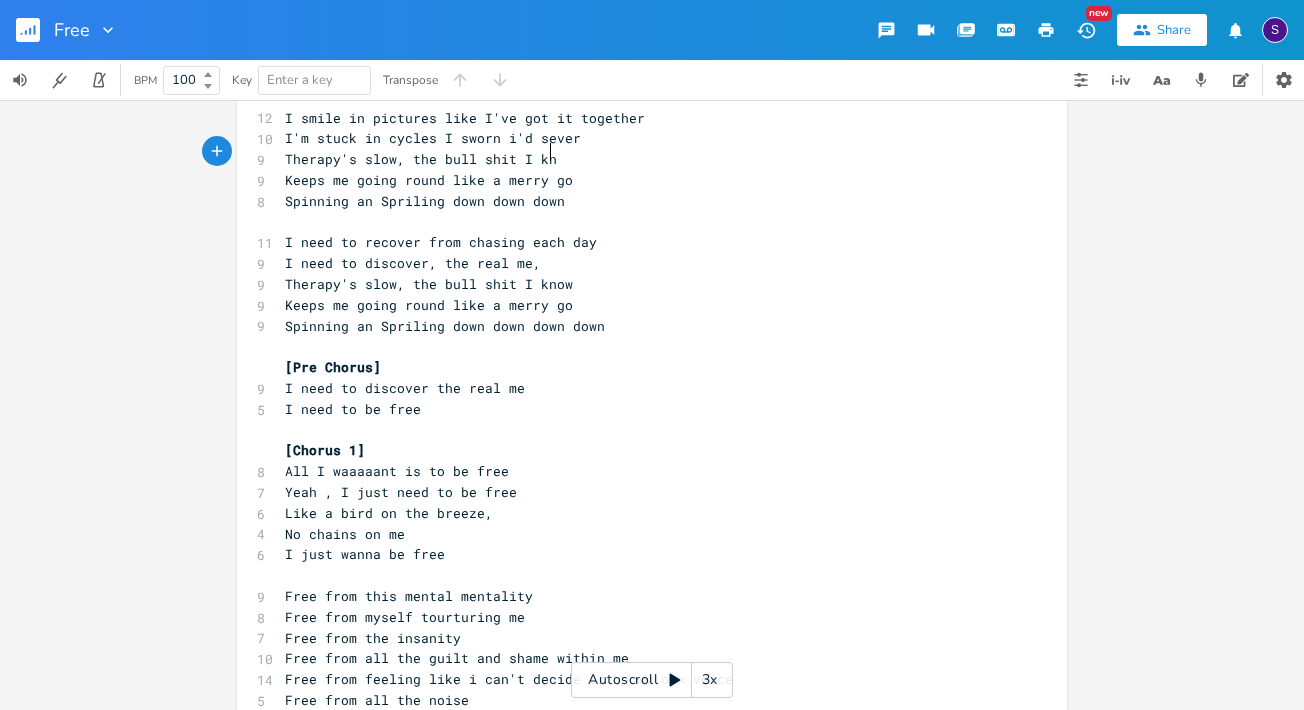 type on "know" 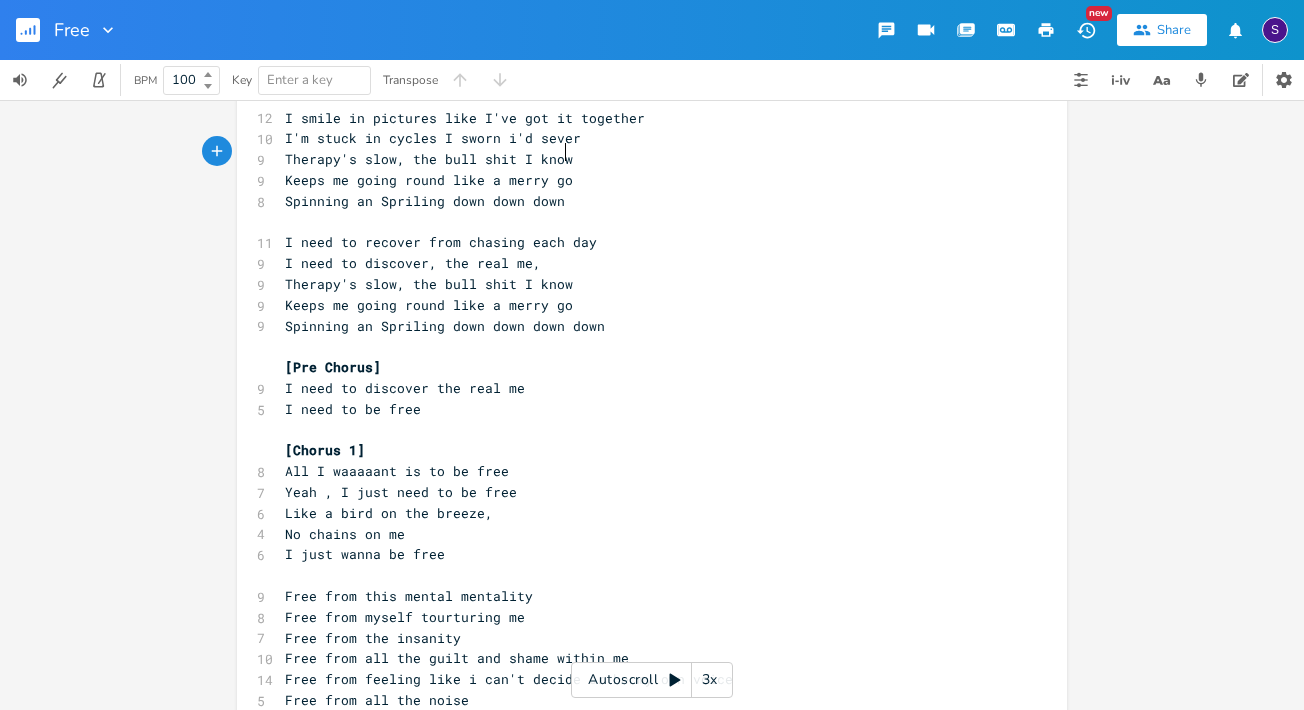 scroll, scrollTop: 0, scrollLeft: 27, axis: horizontal 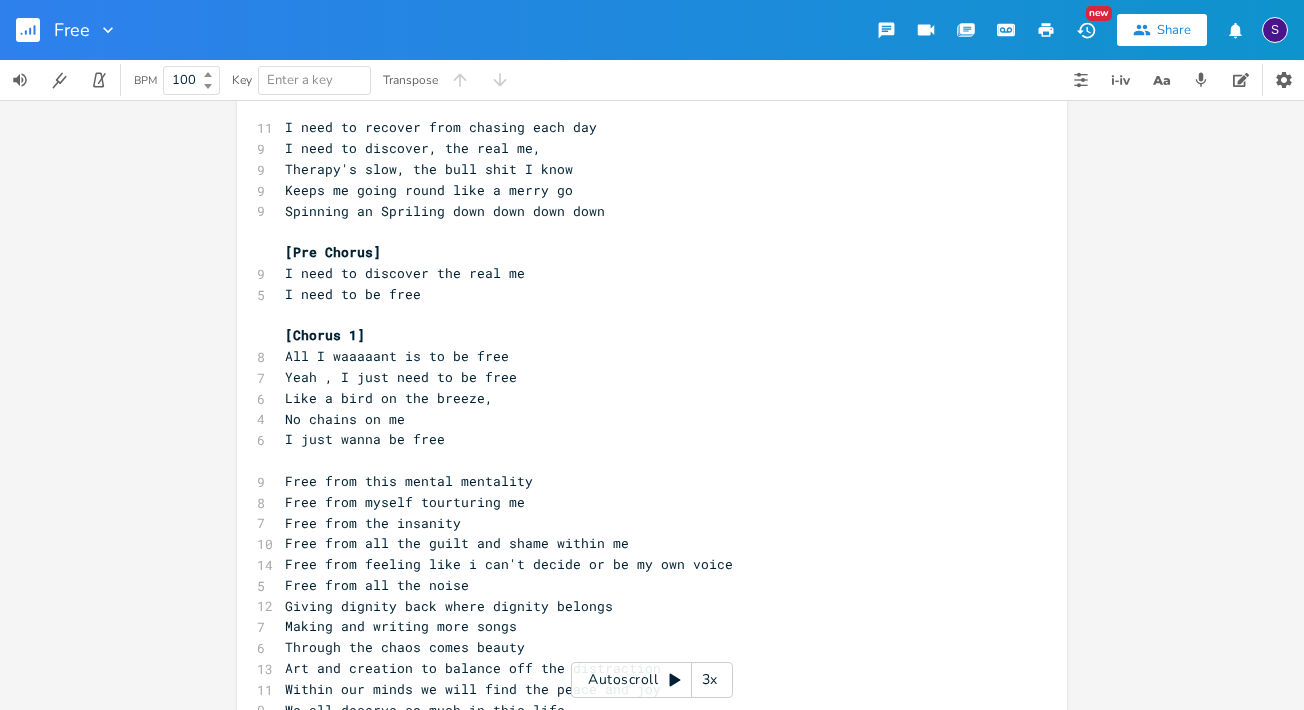 type 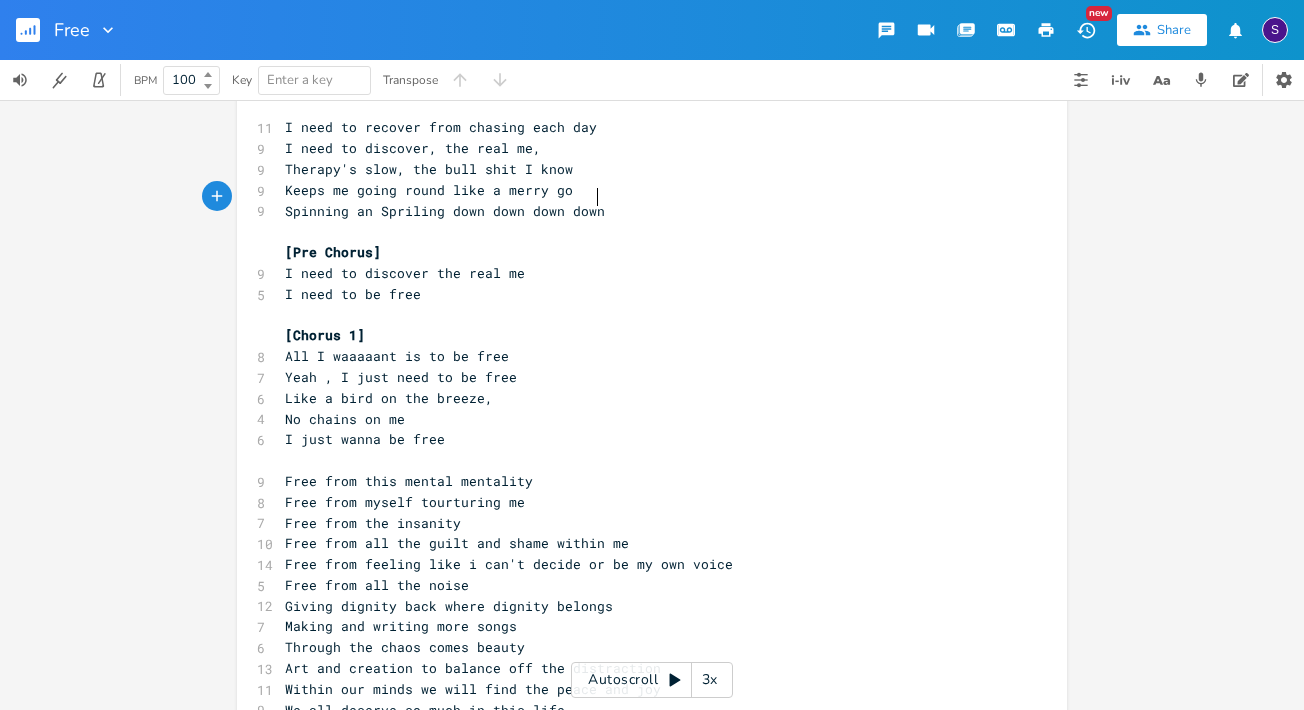 click on "Spinning an Spriling down down down down" at bounding box center (642, 211) 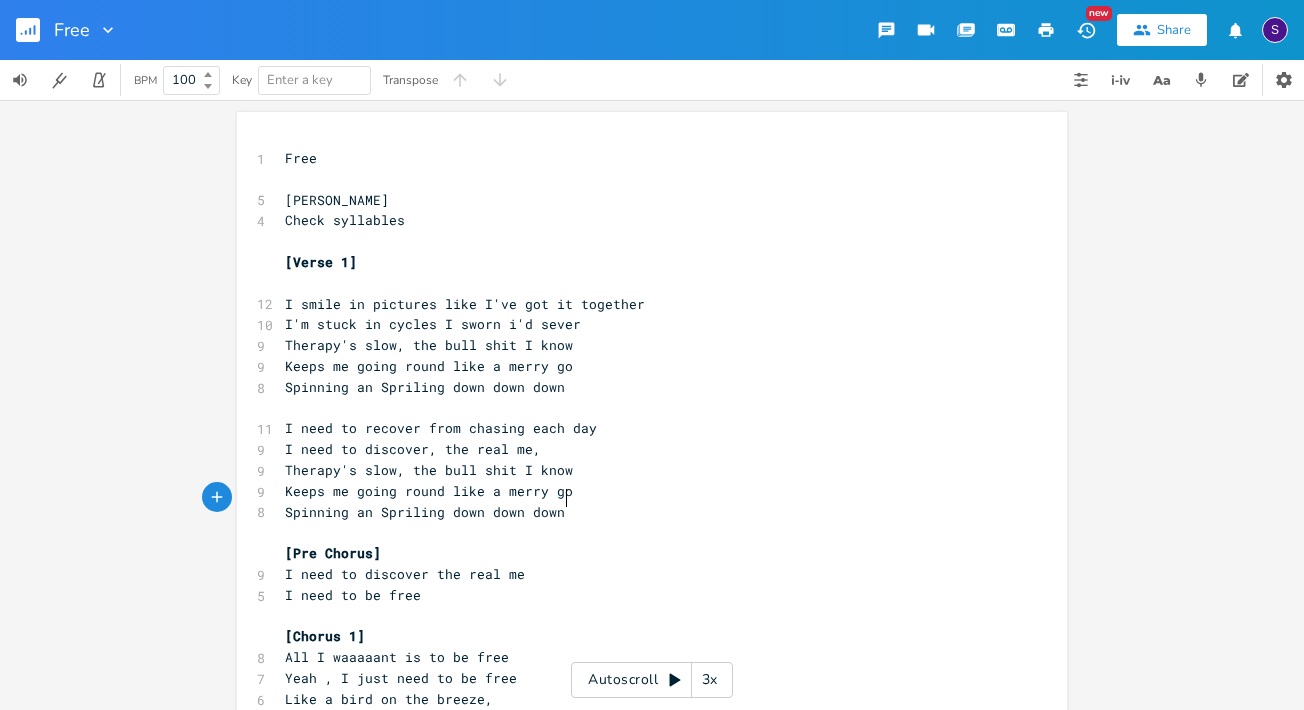 scroll, scrollTop: 0, scrollLeft: 0, axis: both 